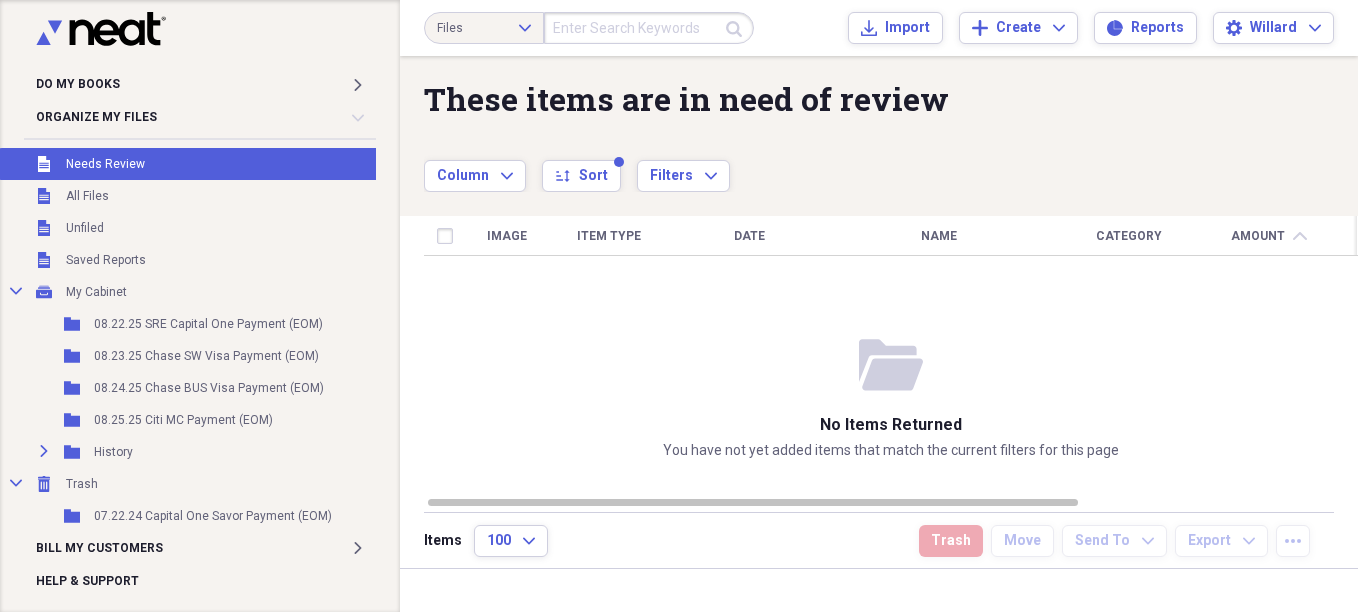 scroll, scrollTop: 0, scrollLeft: 0, axis: both 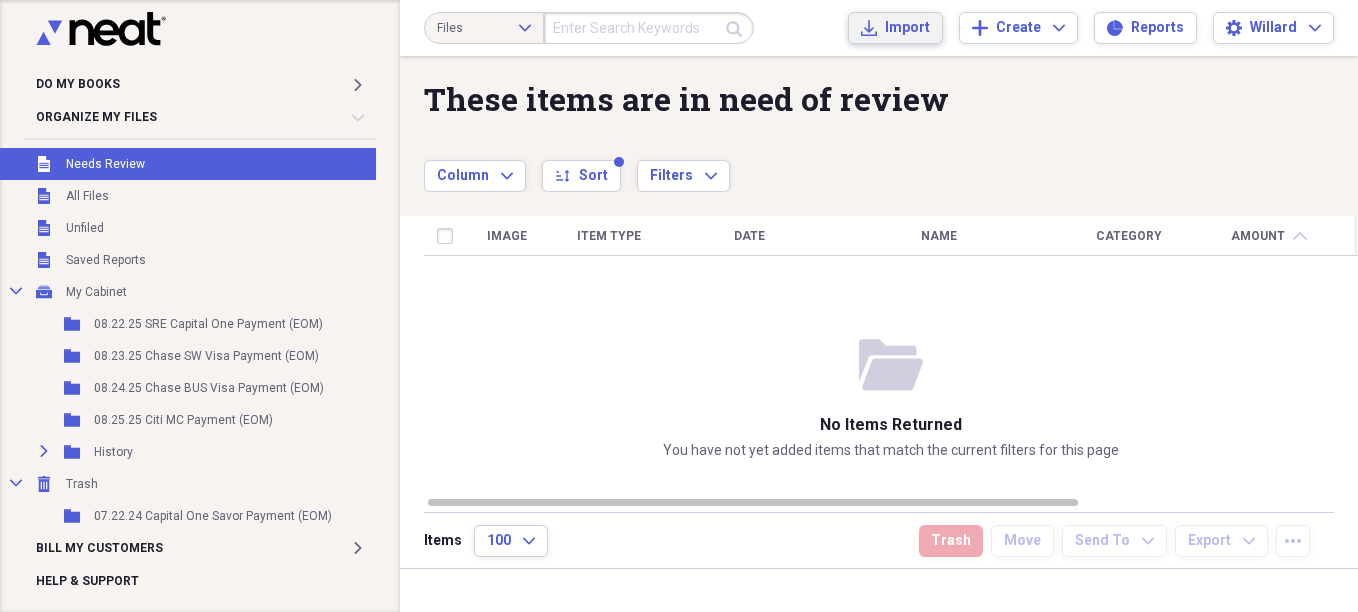 click on "Import" at bounding box center [907, 28] 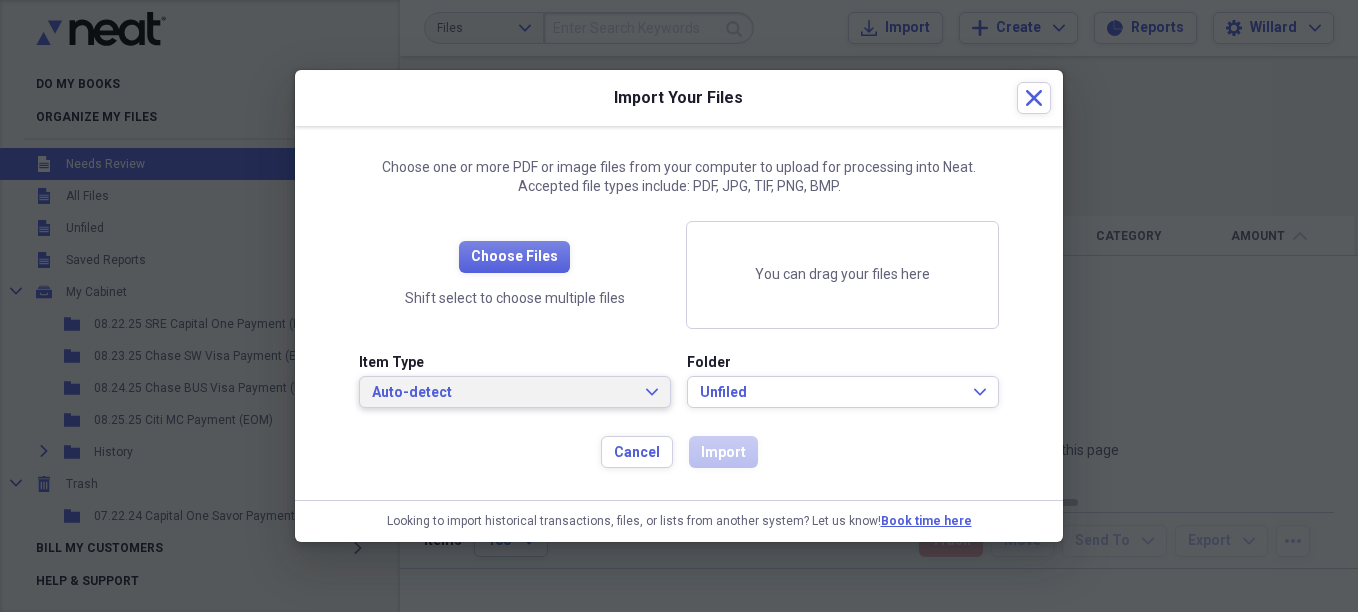 click on "Expand" 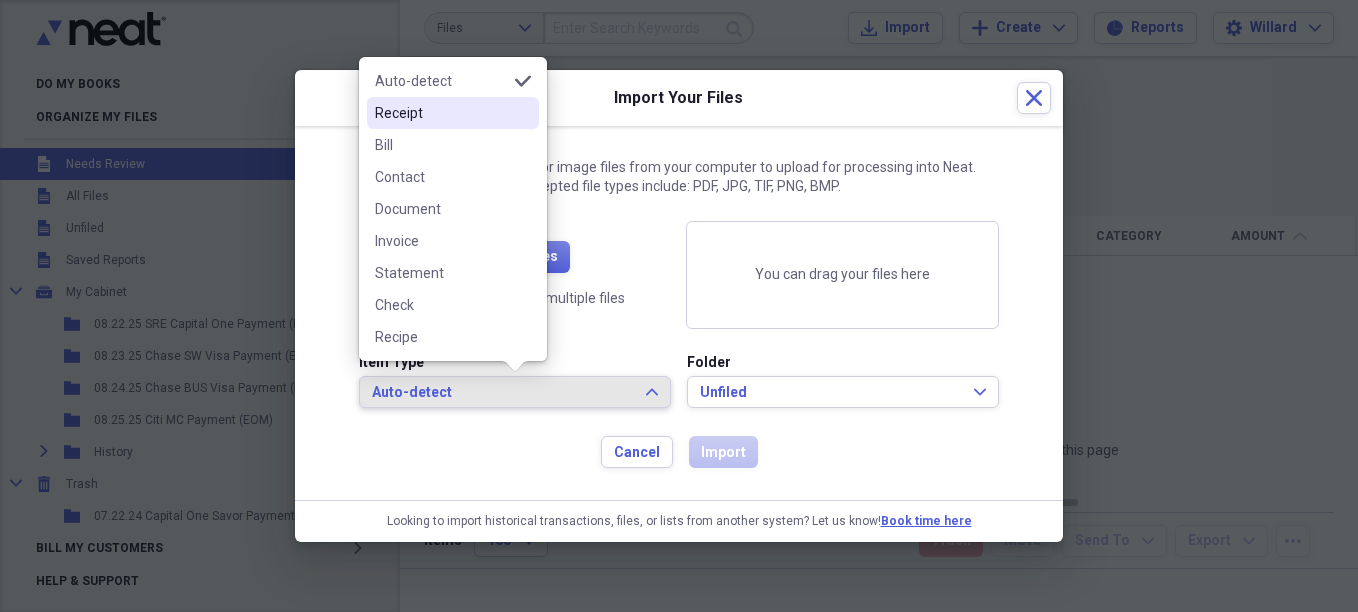click on "Receipt" at bounding box center [441, 113] 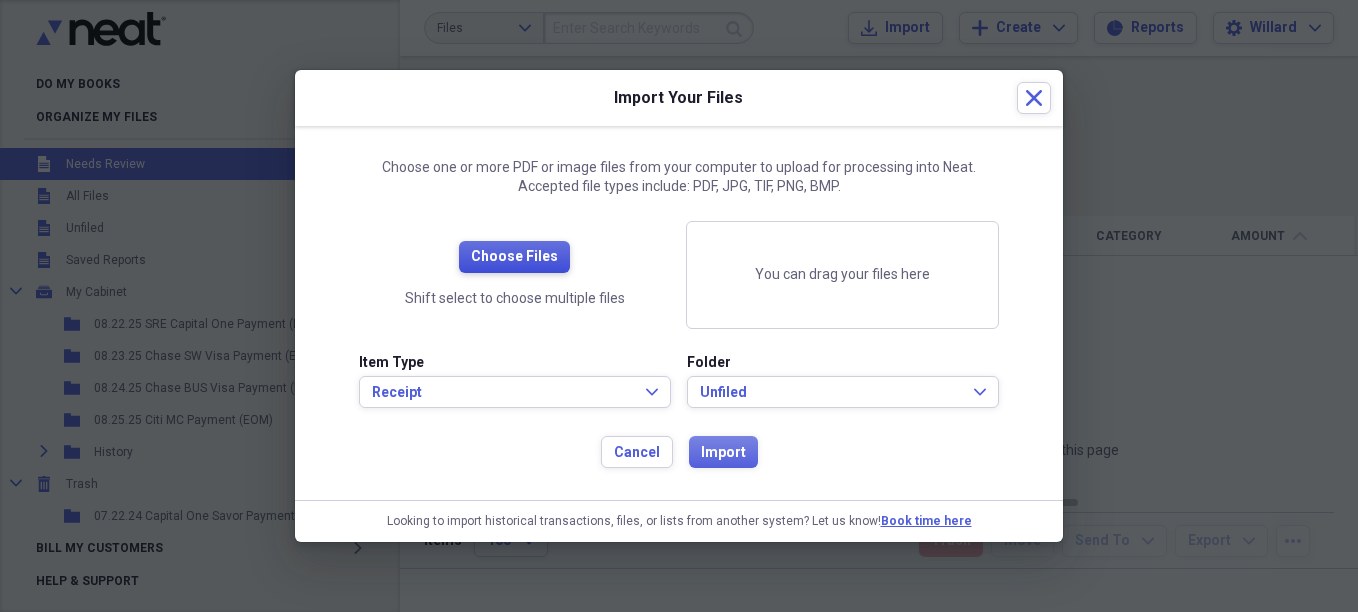 click on "Choose Files" at bounding box center (514, 257) 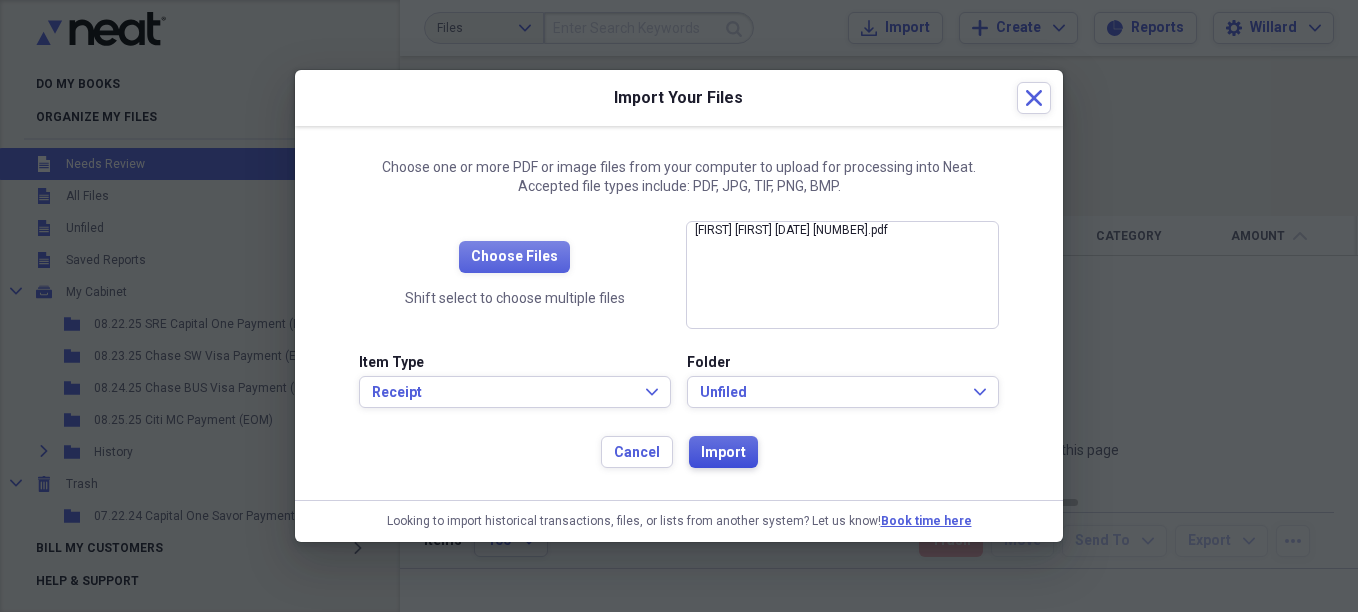click on "Import" at bounding box center [723, 453] 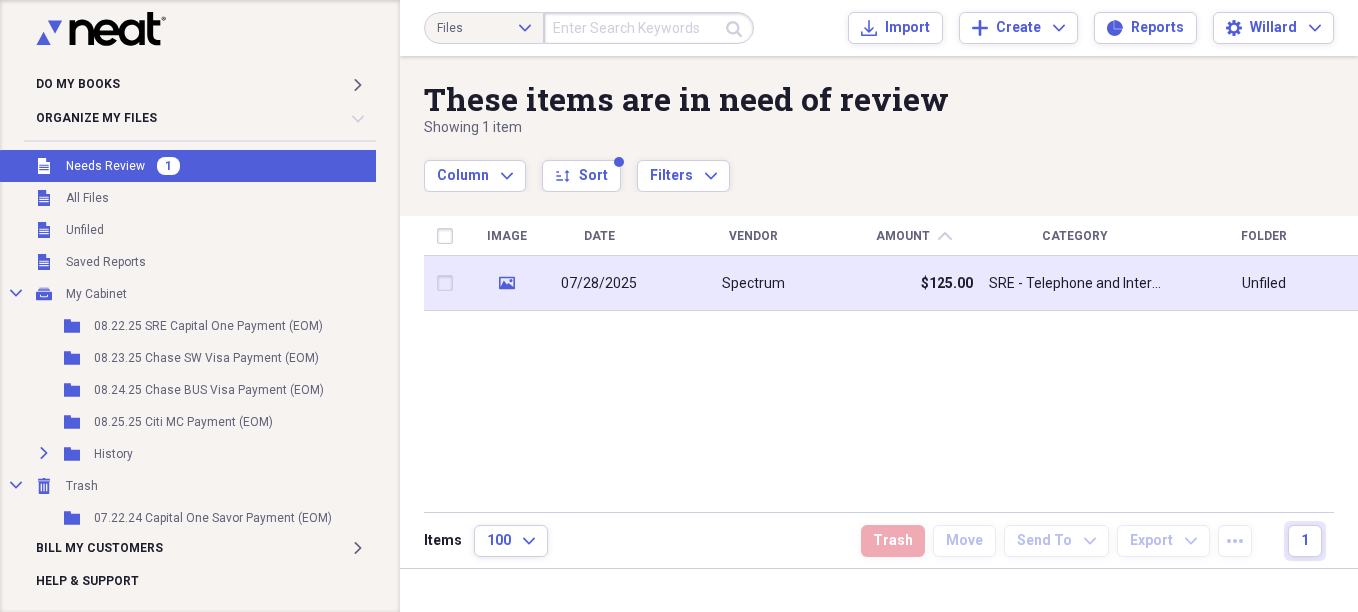 click on "07/28/2025" at bounding box center [599, 284] 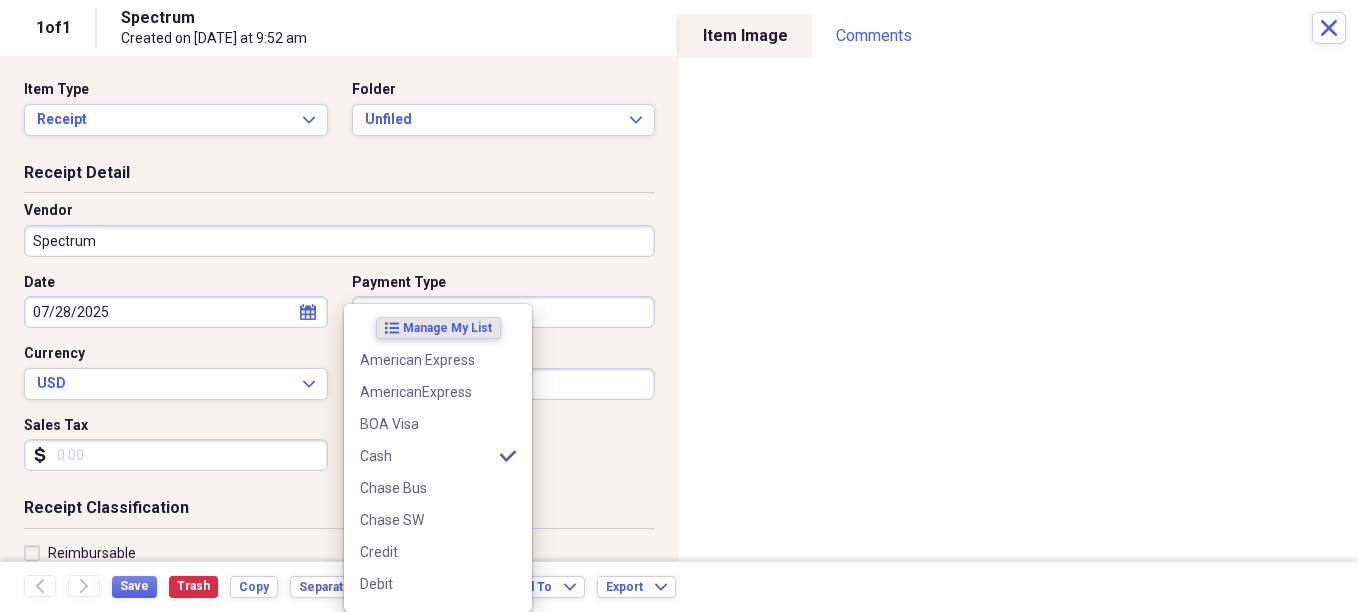 click on "Do My Books Expand Organize My Files Collapse Unfiled Needs Review Unfiled All Files Unfiled Unfiled Unfiled Saved Reports Collapse My Cabinet My Cabinet Add Folder Folder [DATE] [FIRST] Payment (EOM) Add Folder Folder [DATE] [FIRST] [FIRST] Payment (EOM) Add Folder Folder [DATE] [FIRST] [FIRST] Payment (EOM) Add Folder Folder [DATE] Citi MC Payment (EOM) Add Folder Expand Folder History Add Folder Collapse Trash Trash Folder [DATE] [FIRST] [FIRST] Payment (EOM) Bill My Customers Expand Help & Support Files Expand Submit Import Import Add Create Expand Reports Reports Settings [FIRST] Expand These items are in need of review Showing 1 item Column Expand sort Sort Filters Expand Create Item Expand Image Date Vendor Amount chevron-up Category Folder media [DATE] Spectrum $[NUMBER] [FIRST] - Telephone and Internet ([NUMBER]) Unfiled Items 100 Expand Trash Move Send To Expand Export Expand more 1 1 of 1 Spectrum Created on [DATE] at [TIME] Close Item Type Receipt Expand Folder Unfiled Expand" at bounding box center [679, 306] 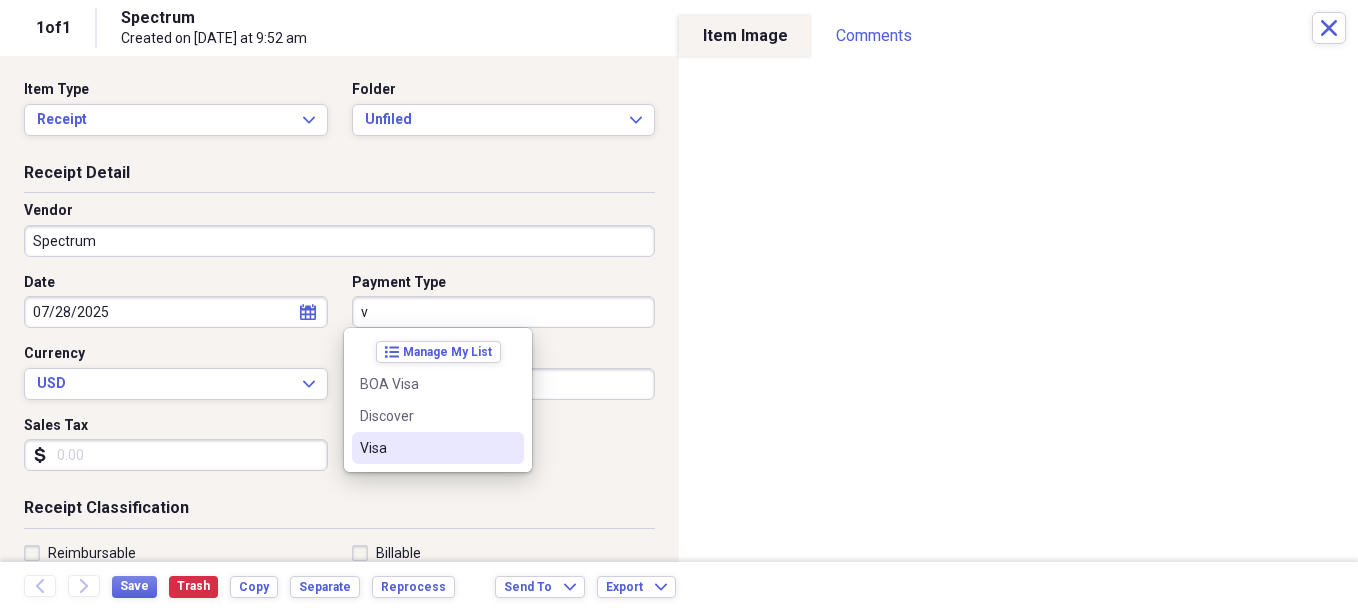 click on "Visa" at bounding box center (426, 448) 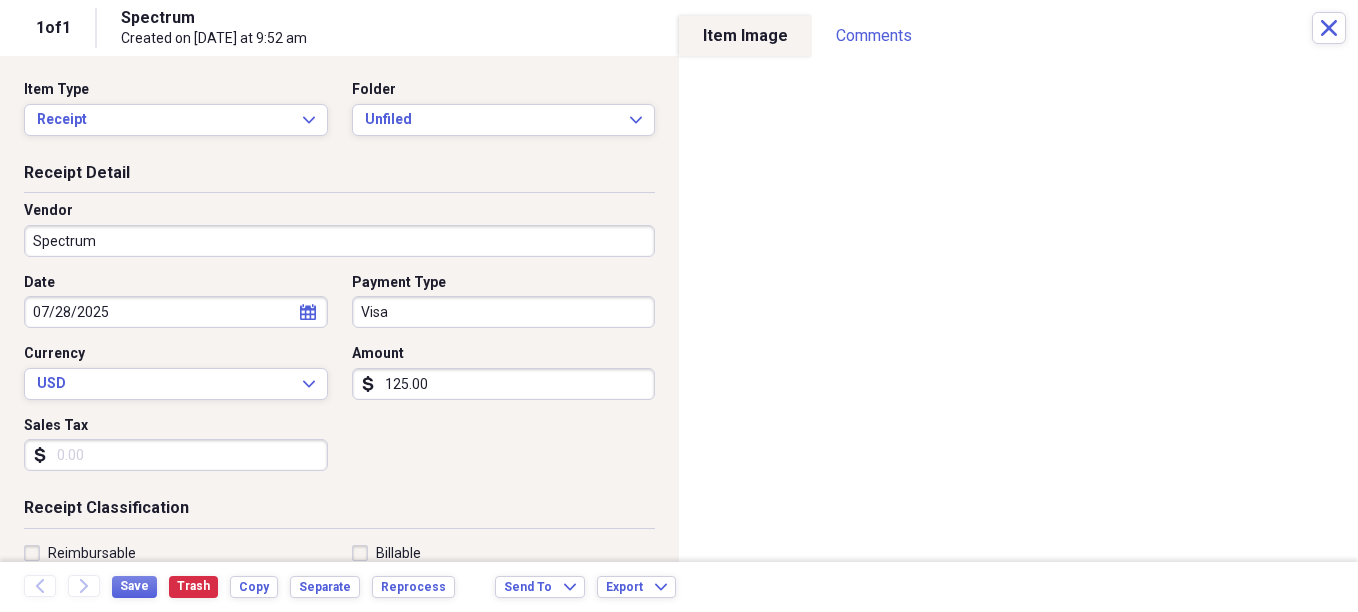 click on "calendar" 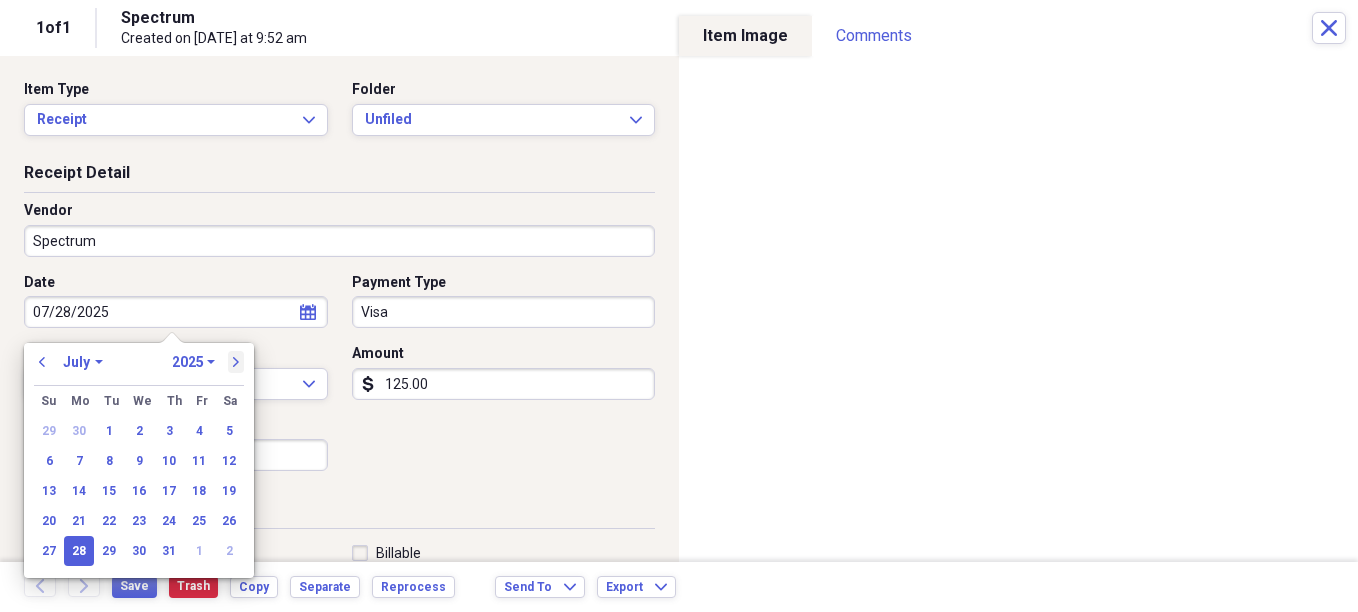 click on "next" at bounding box center [236, 362] 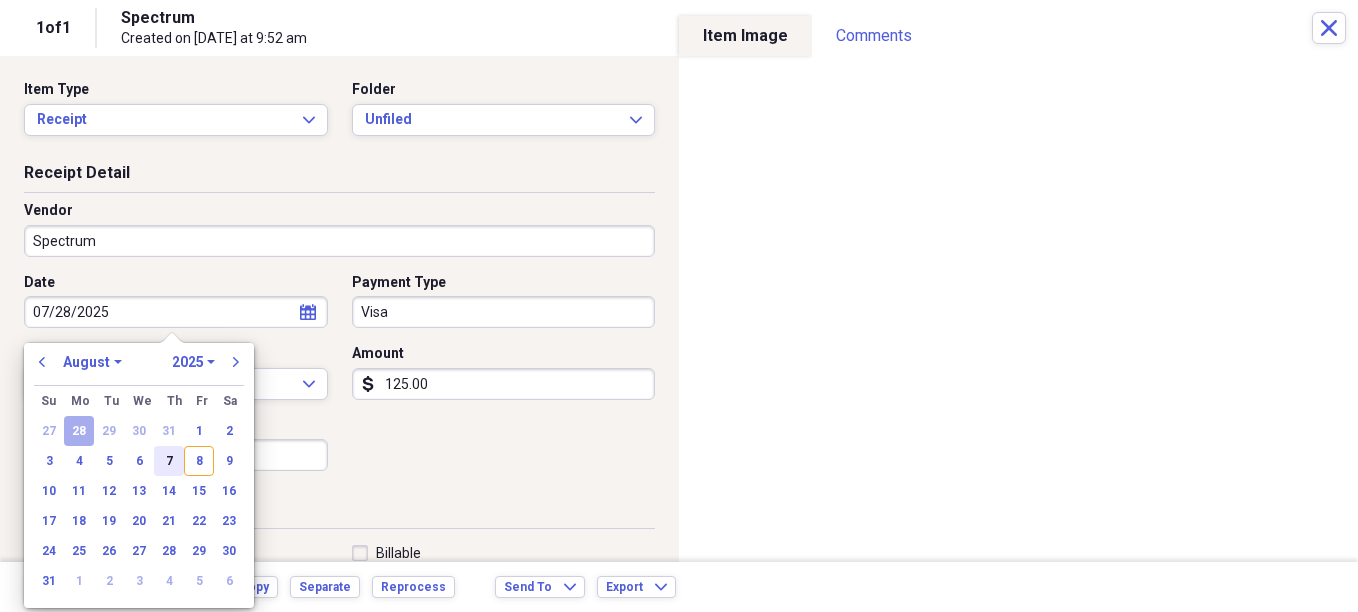 click on "7" at bounding box center (169, 461) 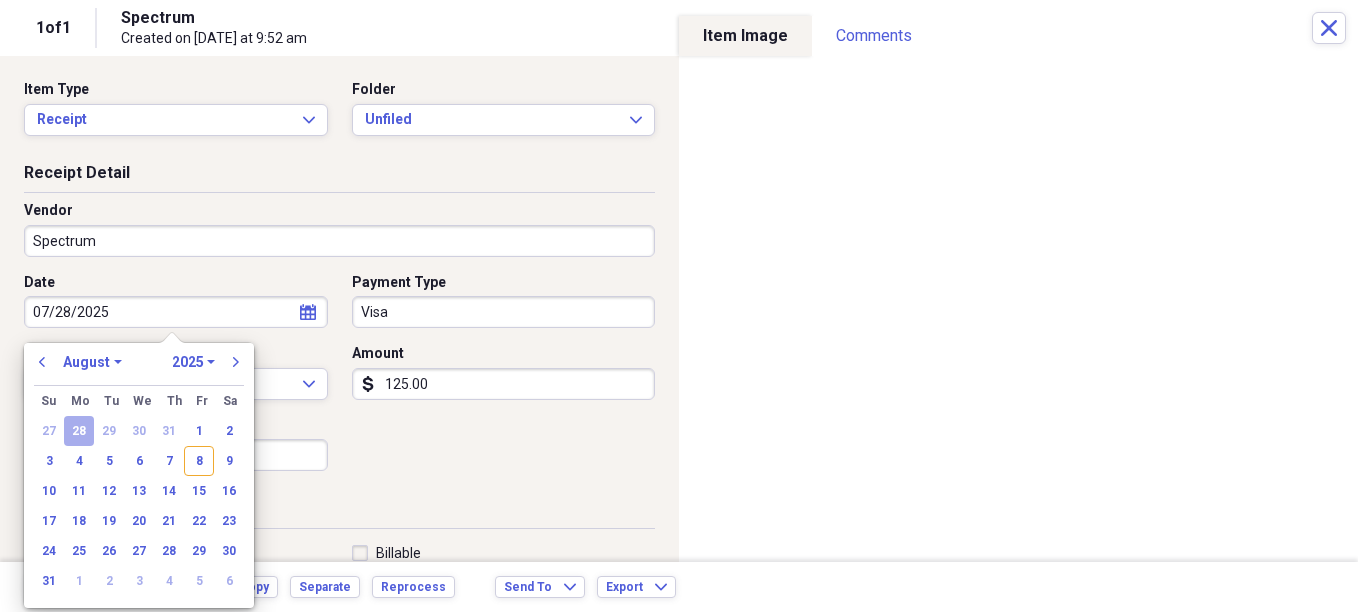 type on "08/07/2025" 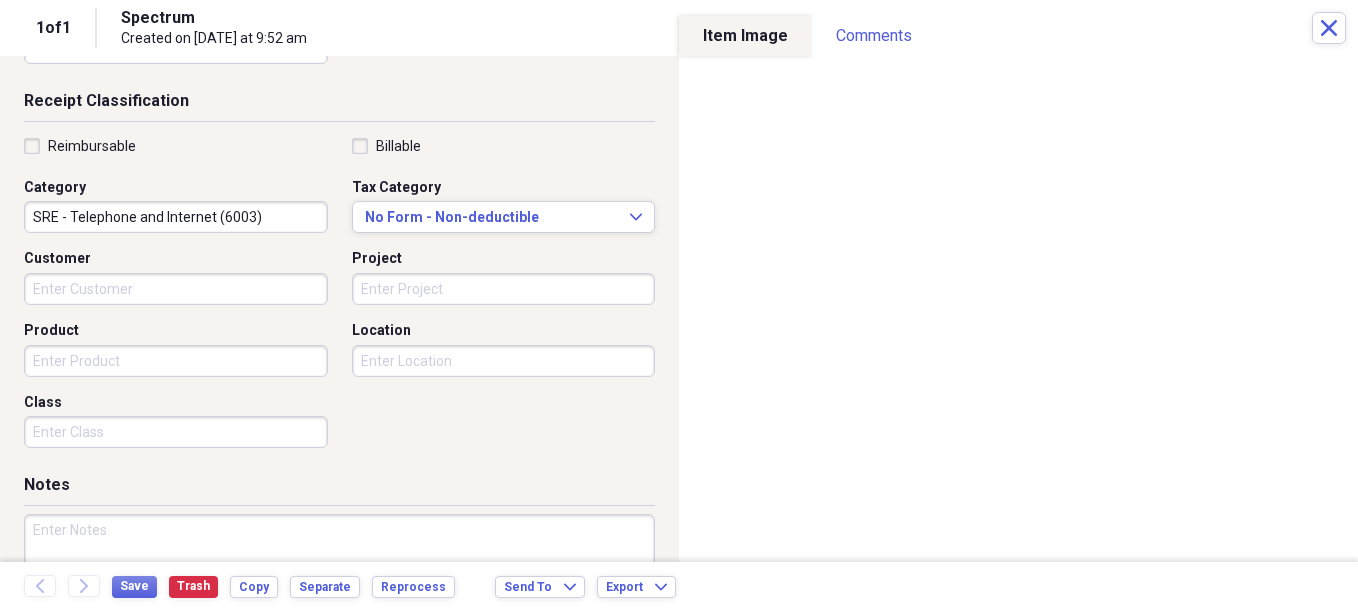 scroll, scrollTop: 500, scrollLeft: 0, axis: vertical 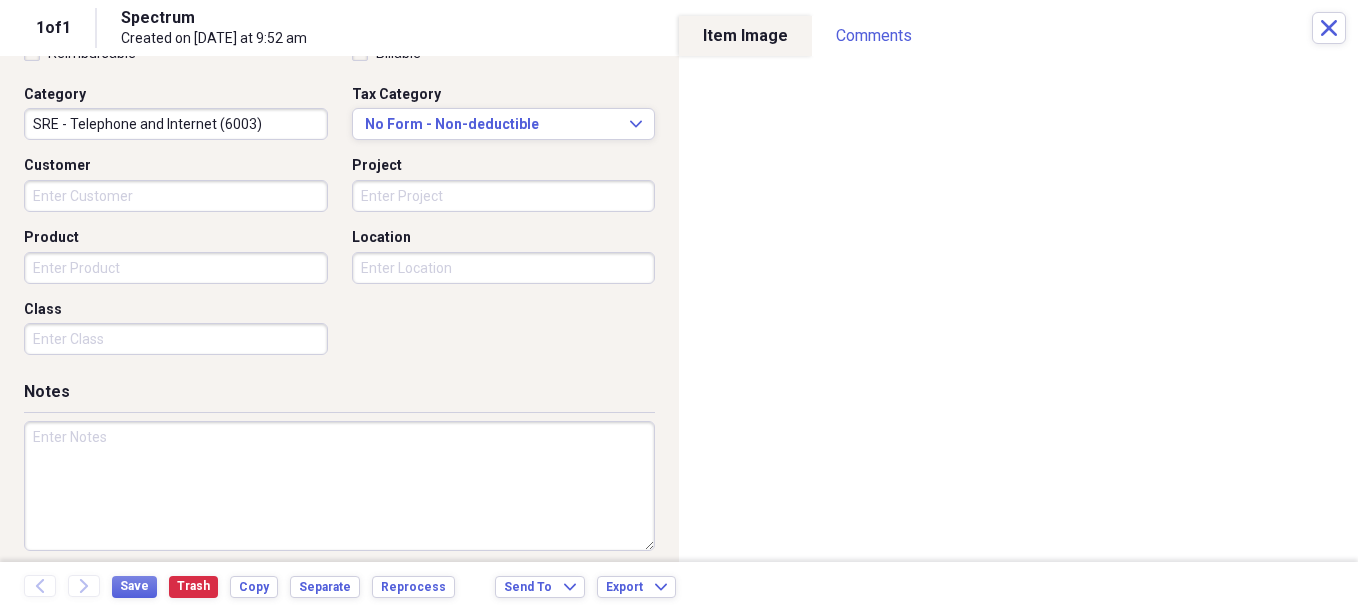 click on "Class" at bounding box center [176, 339] 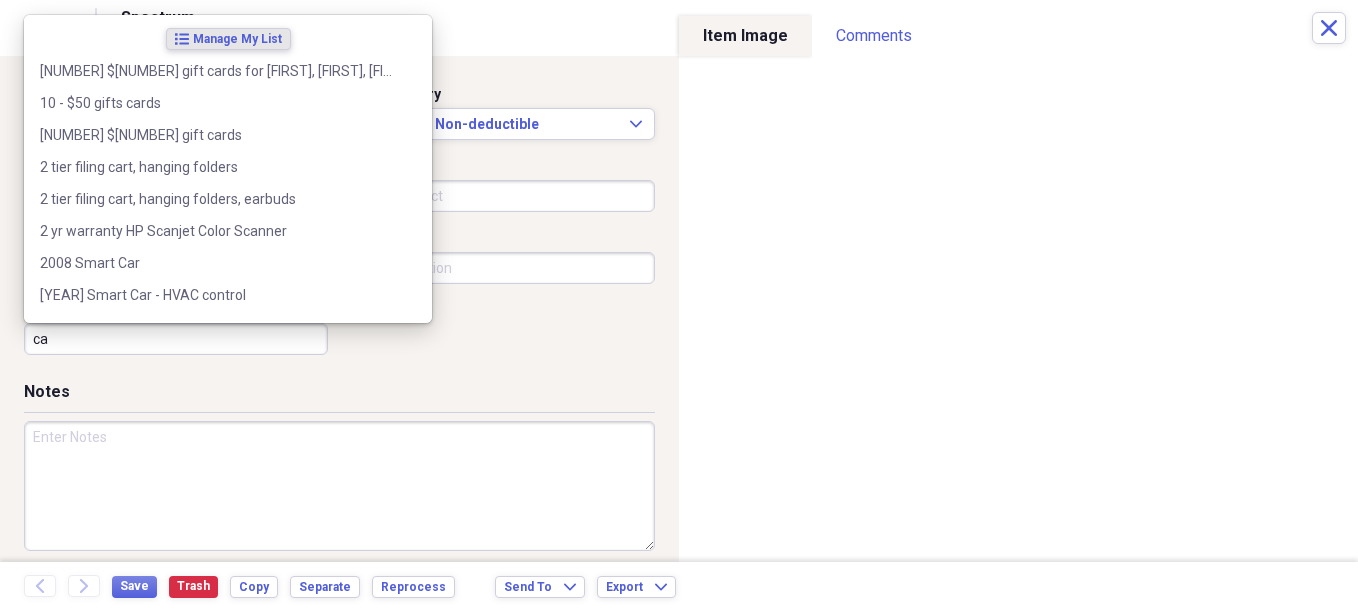 type on "c" 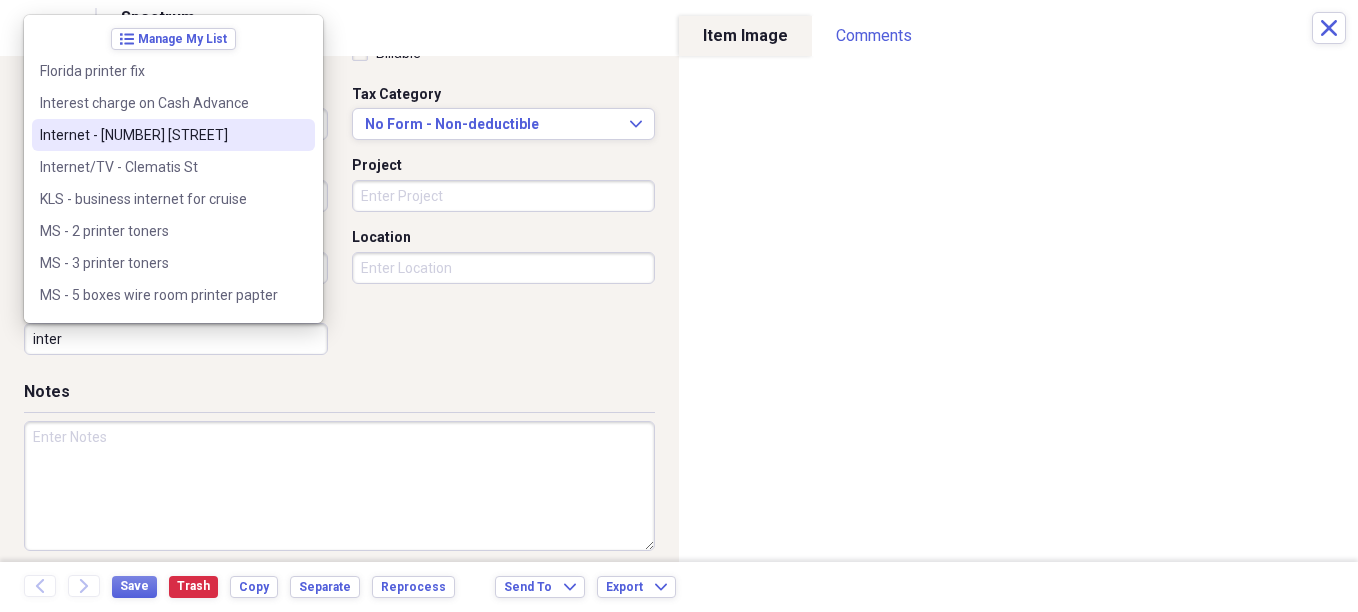 click on "Internet - [NUMBER] [STREET]" at bounding box center [161, 135] 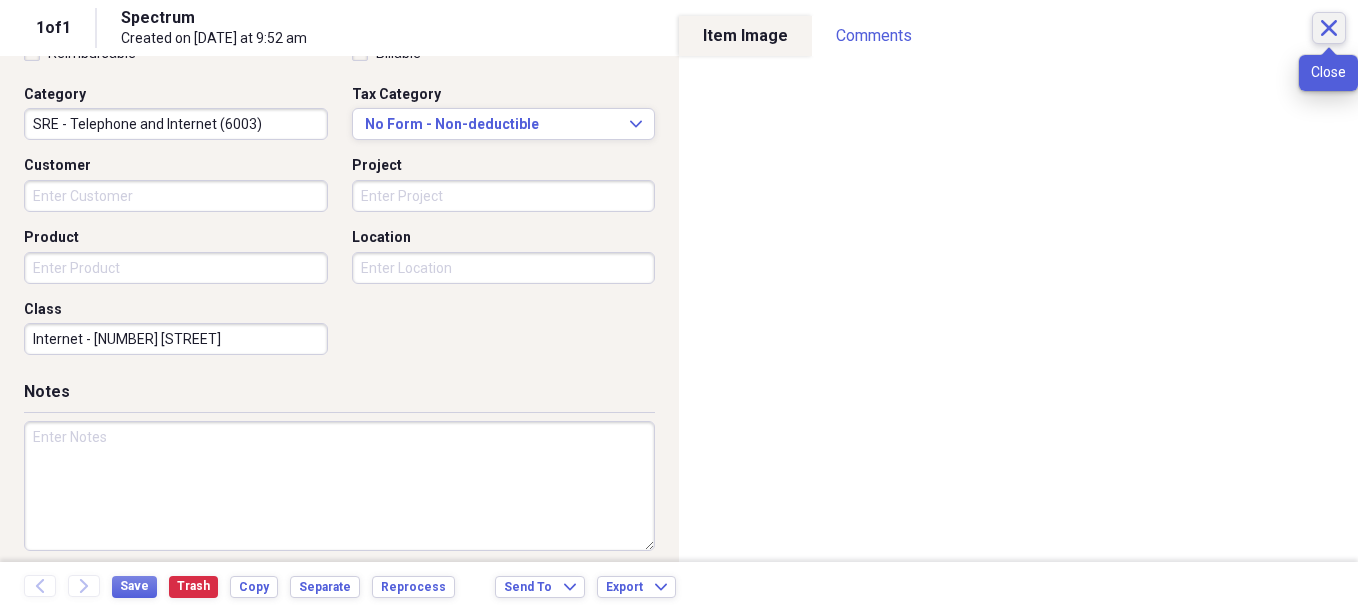 click on "Close" 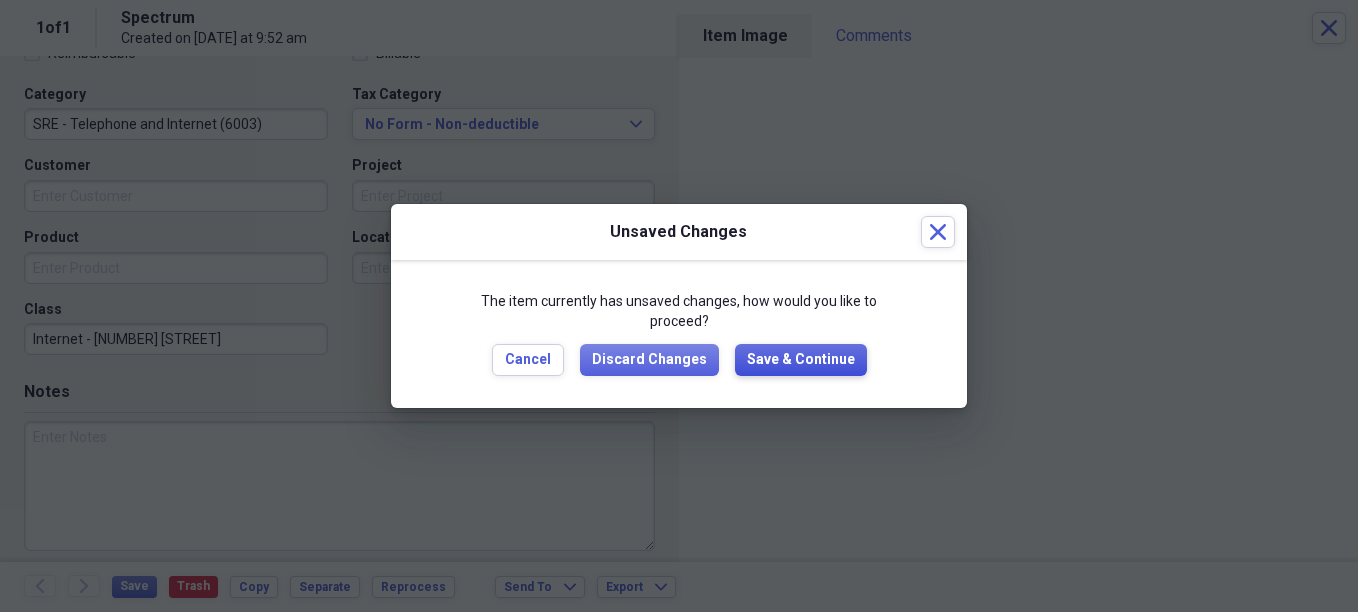 click on "Save & Continue" at bounding box center [801, 360] 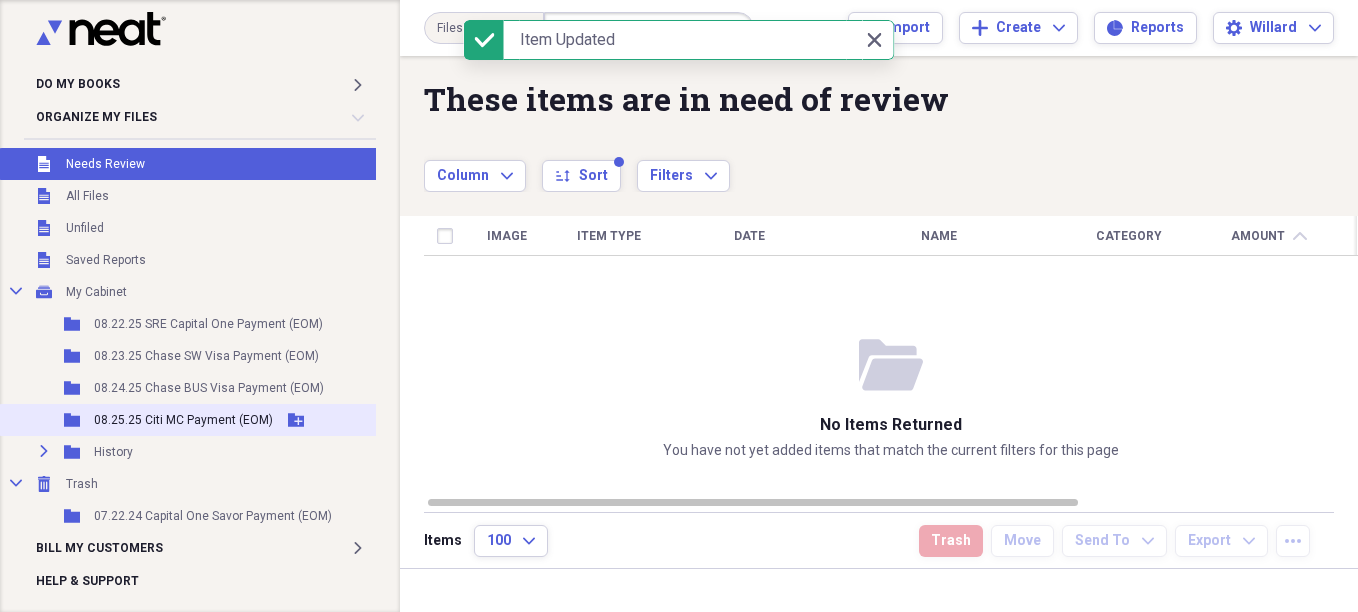 click on "Folder 08.25.25 Citi MC Payment (EOM) Add Folder" at bounding box center (192, 420) 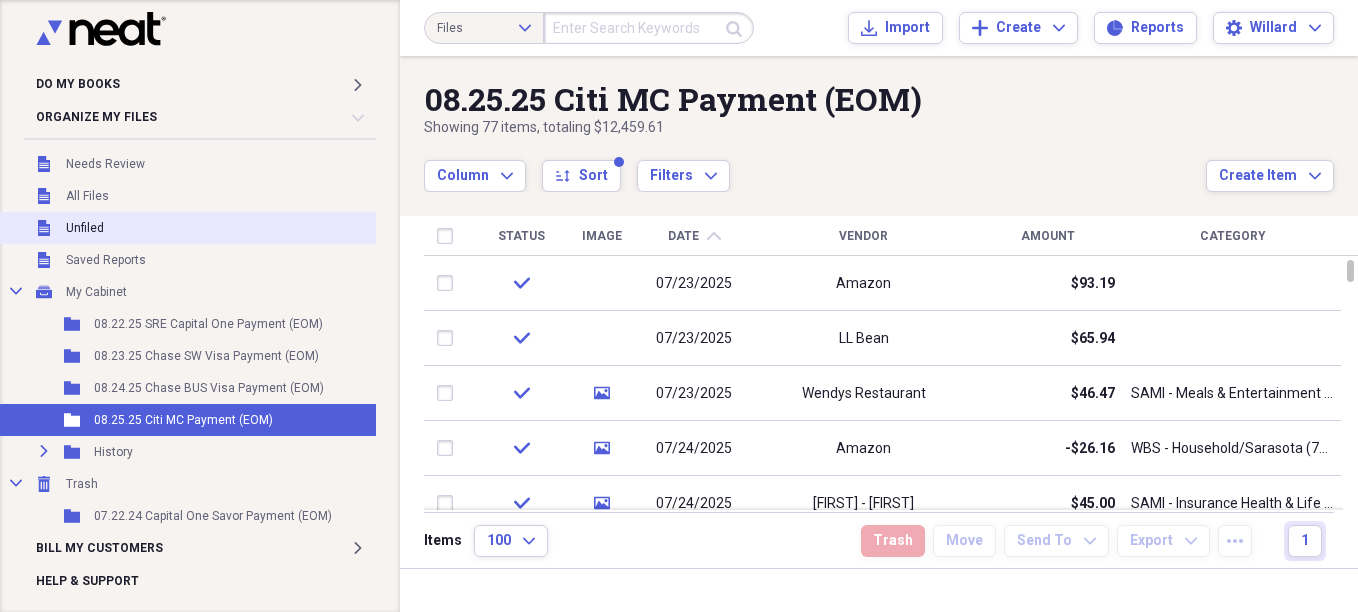 click on "Unfiled Unfiled" at bounding box center [192, 228] 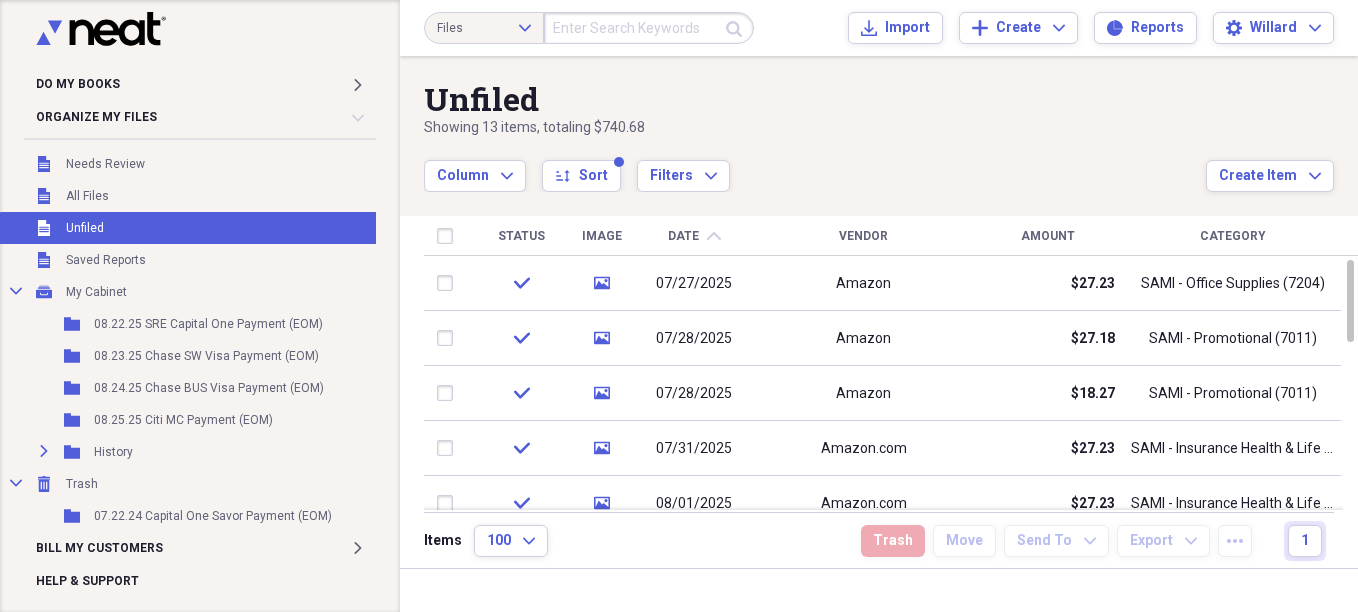 click on "Amount" at bounding box center (1048, 236) 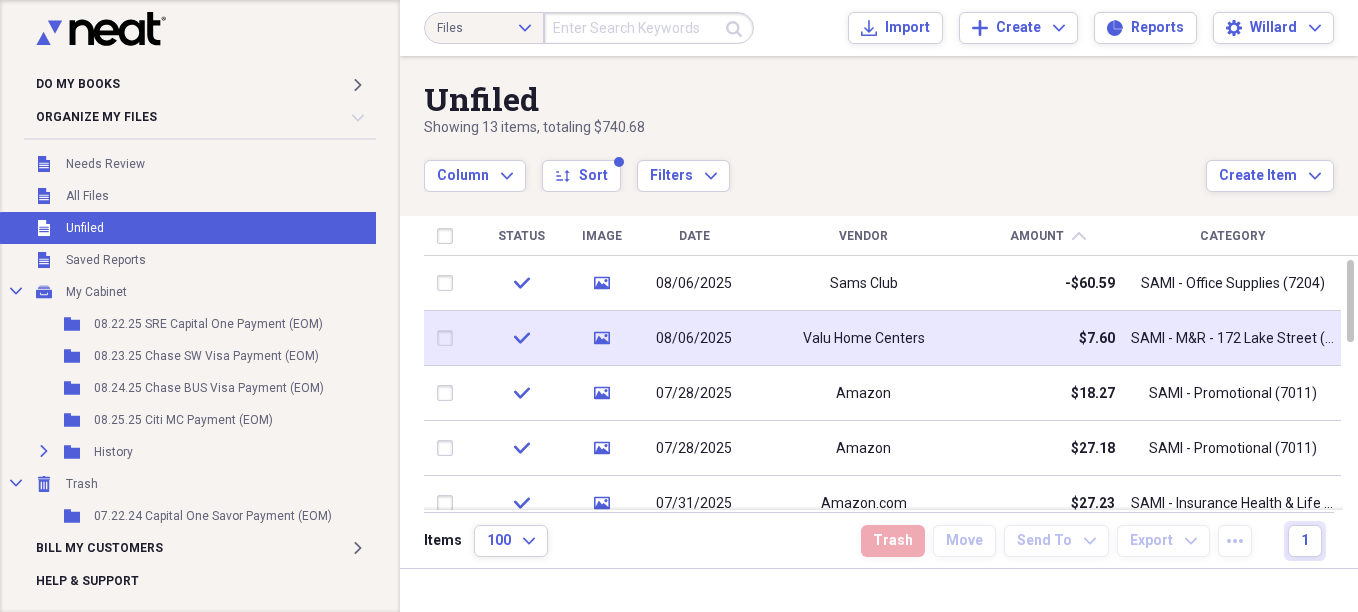click at bounding box center [449, 338] 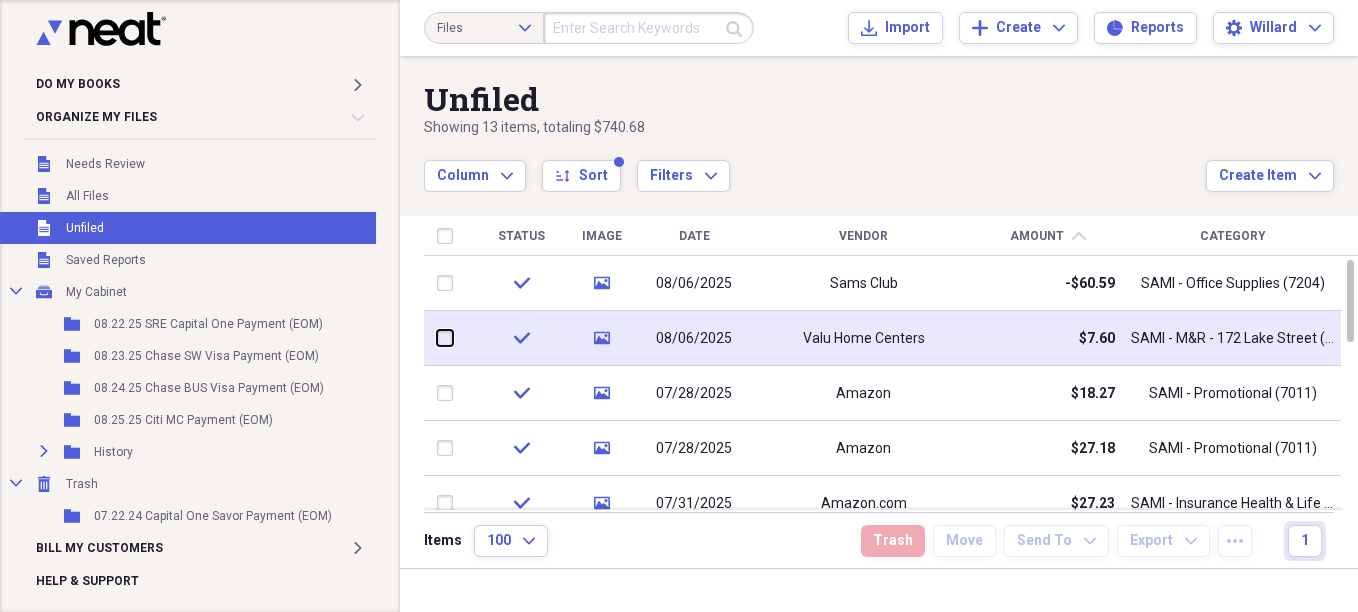 click at bounding box center [437, 338] 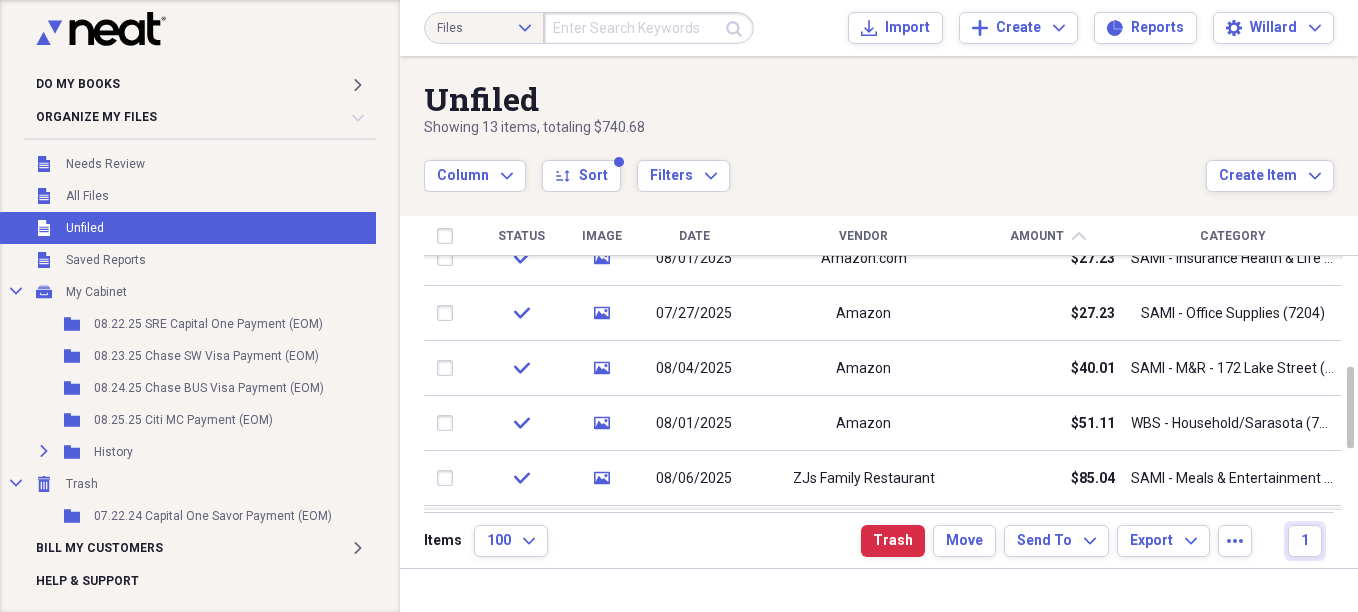 checkbox on "false" 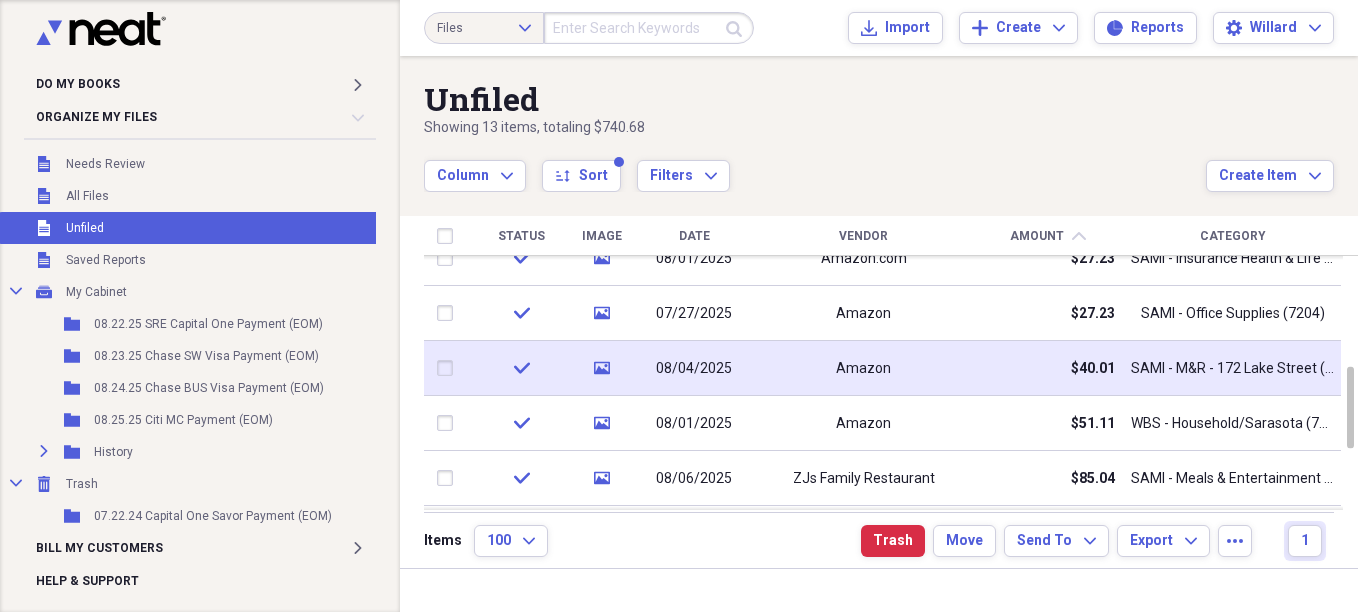 click at bounding box center (449, 368) 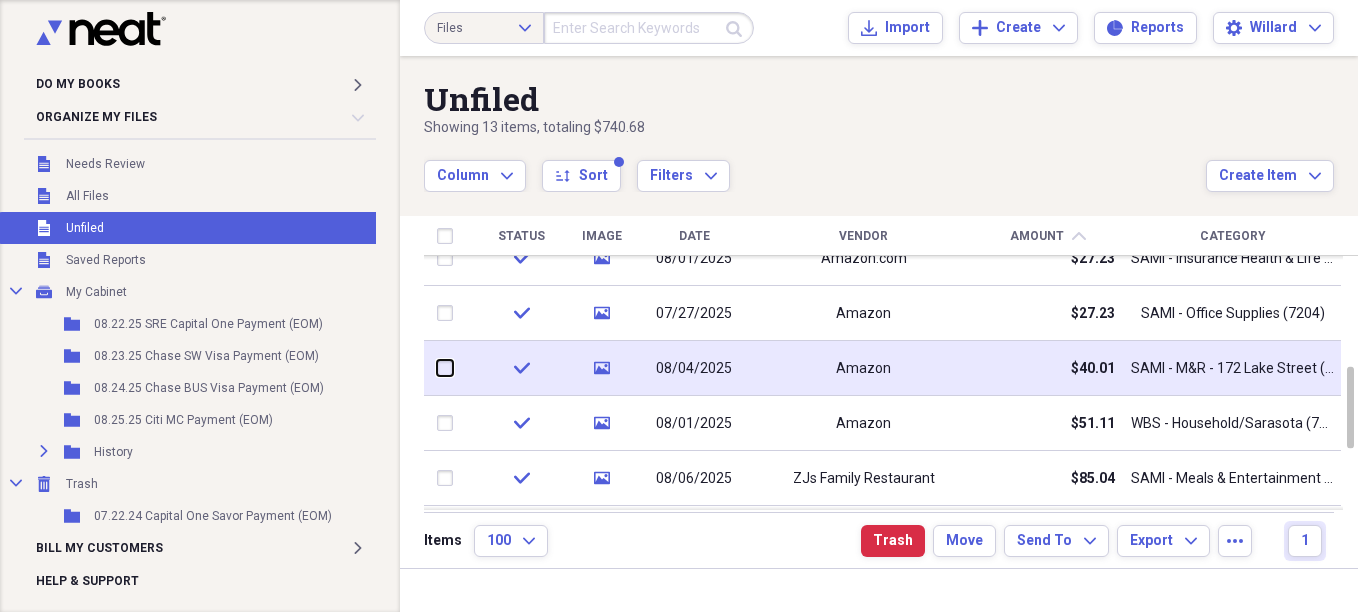click at bounding box center [437, 368] 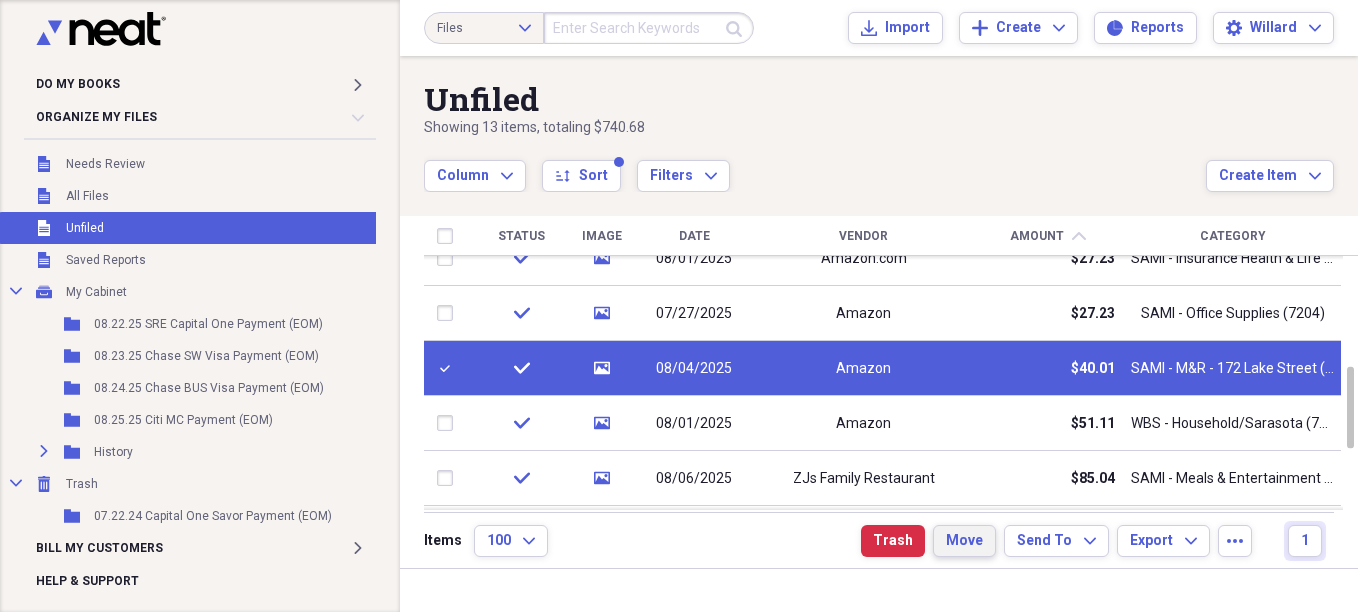 click on "Move" at bounding box center [964, 541] 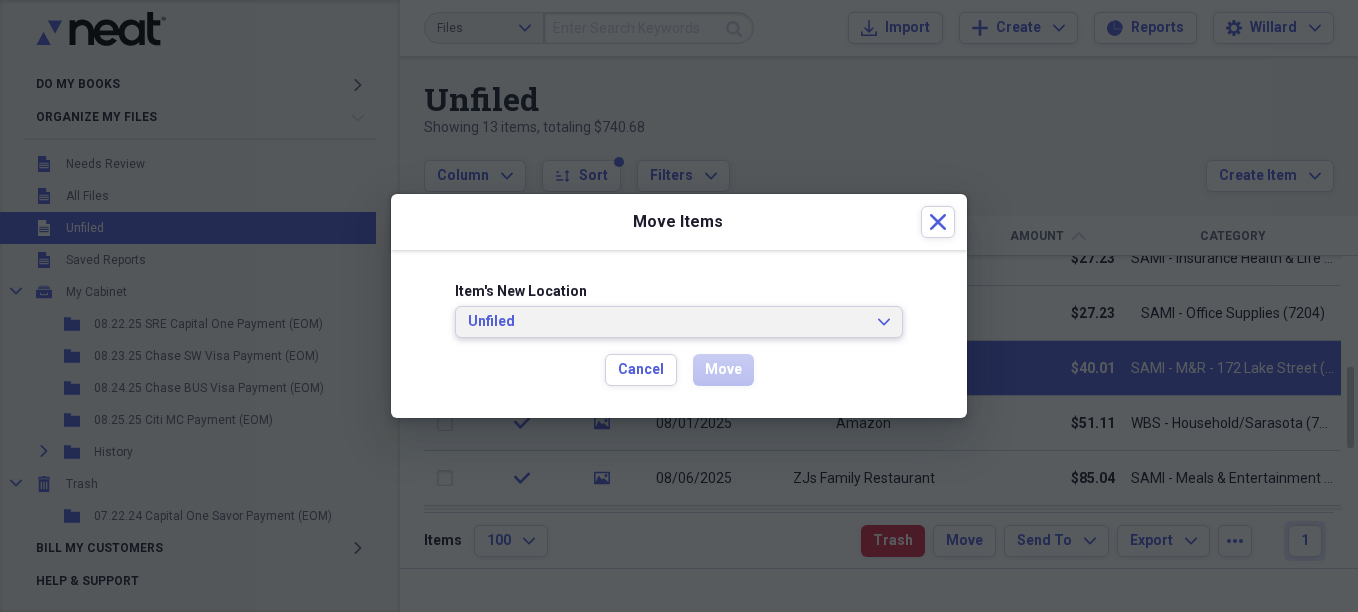 click on "Unfiled" at bounding box center [667, 322] 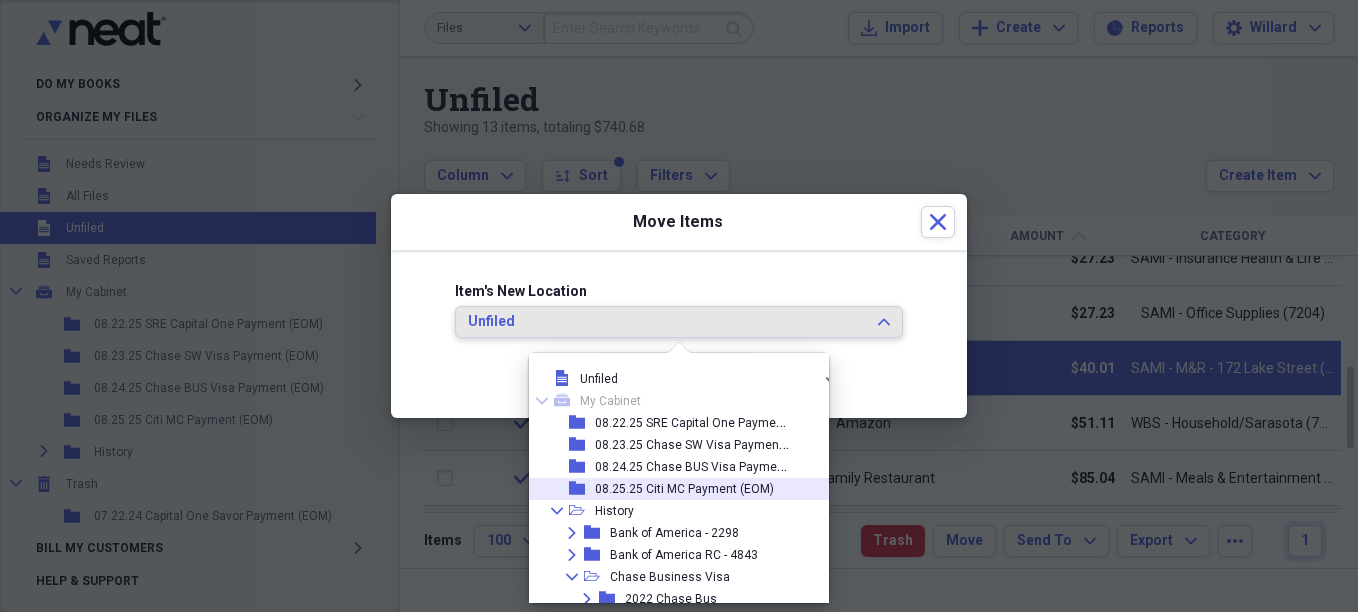 drag, startPoint x: 700, startPoint y: 481, endPoint x: 699, endPoint y: 456, distance: 25.019993 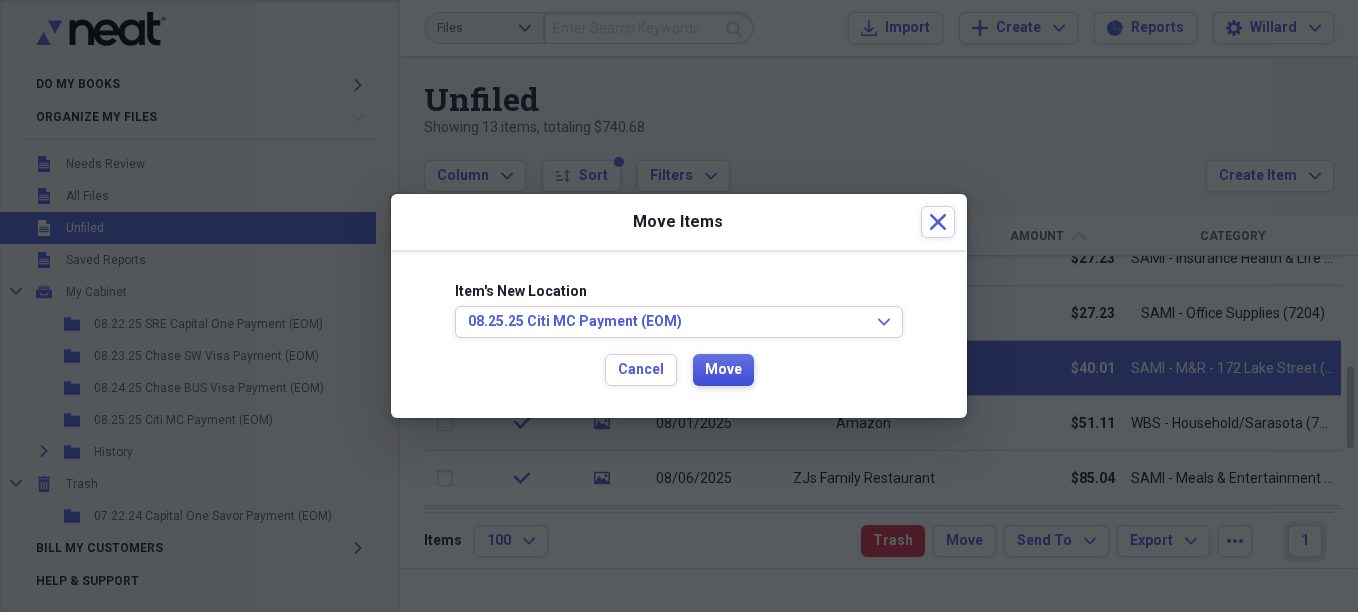 click on "Move" at bounding box center (723, 370) 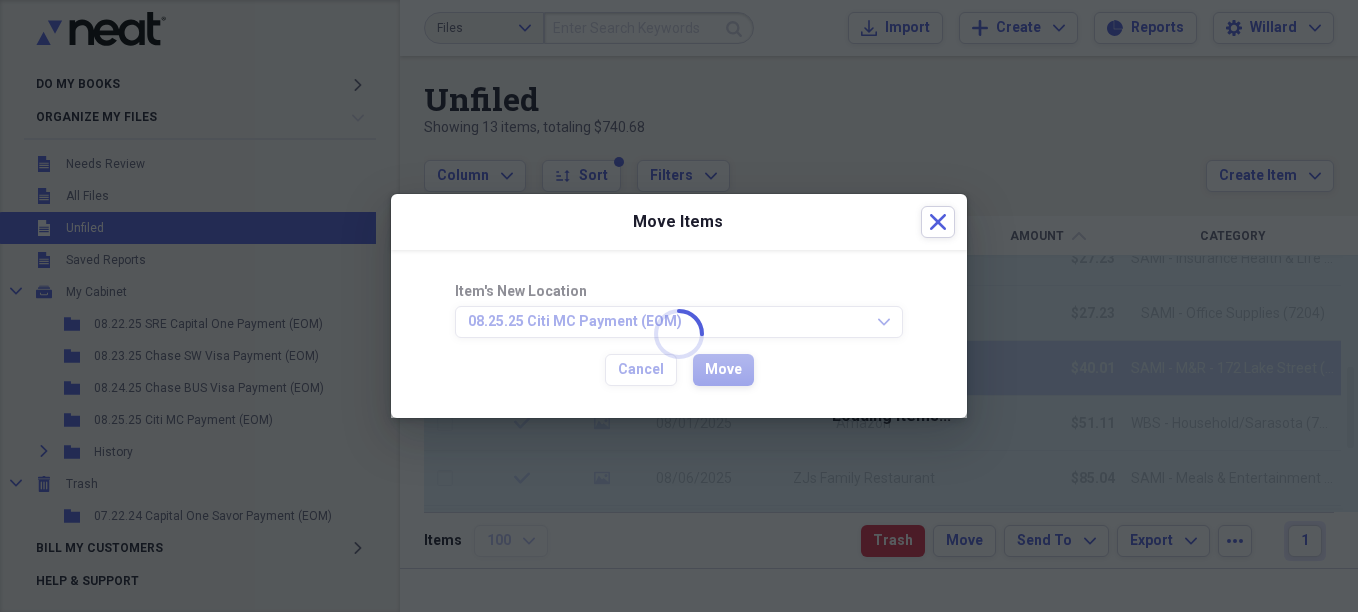 checkbox on "false" 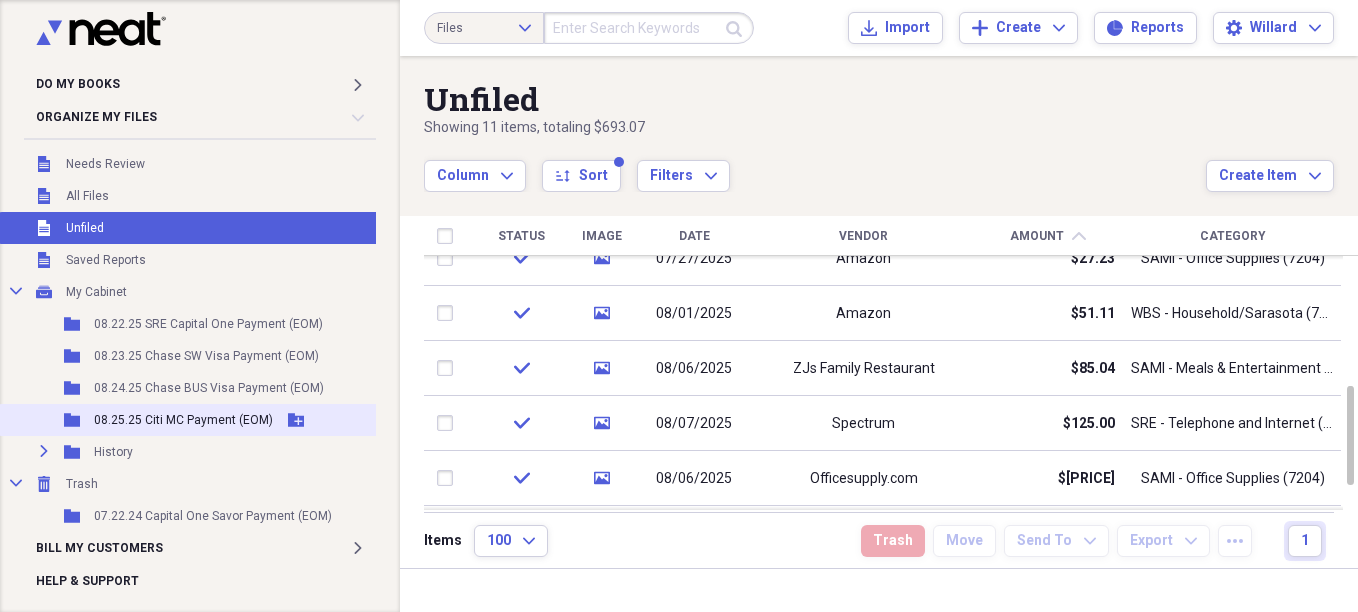 drag, startPoint x: 146, startPoint y: 425, endPoint x: 203, endPoint y: 426, distance: 57.00877 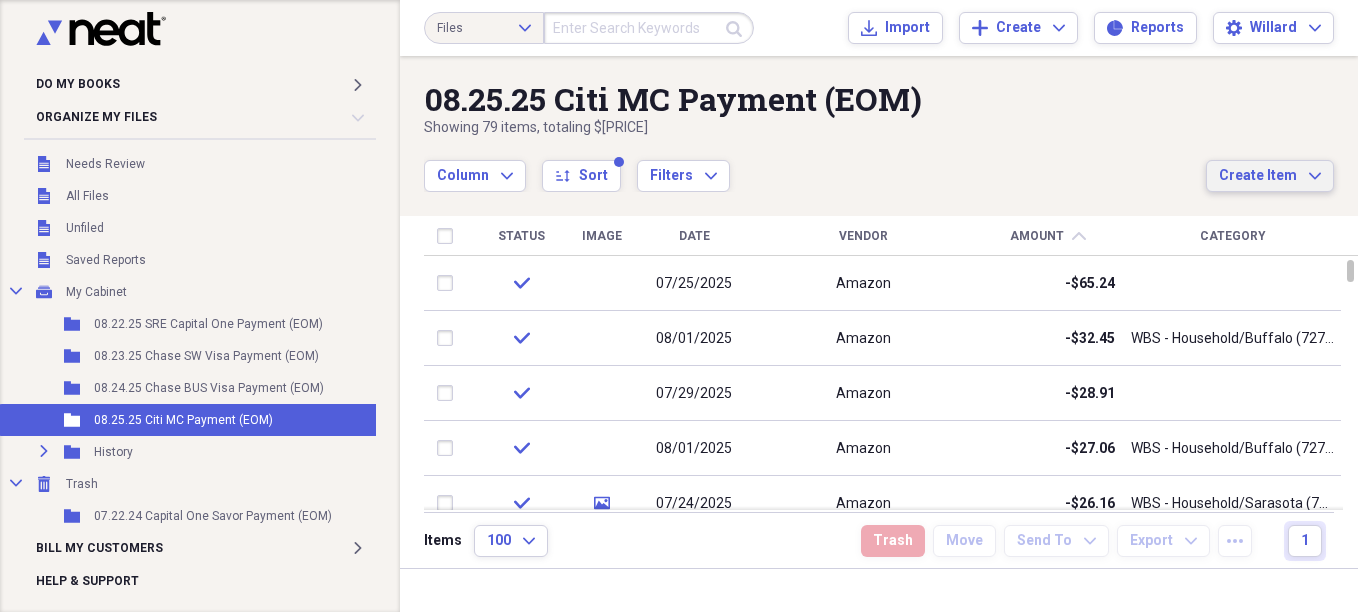 click on "Expand" 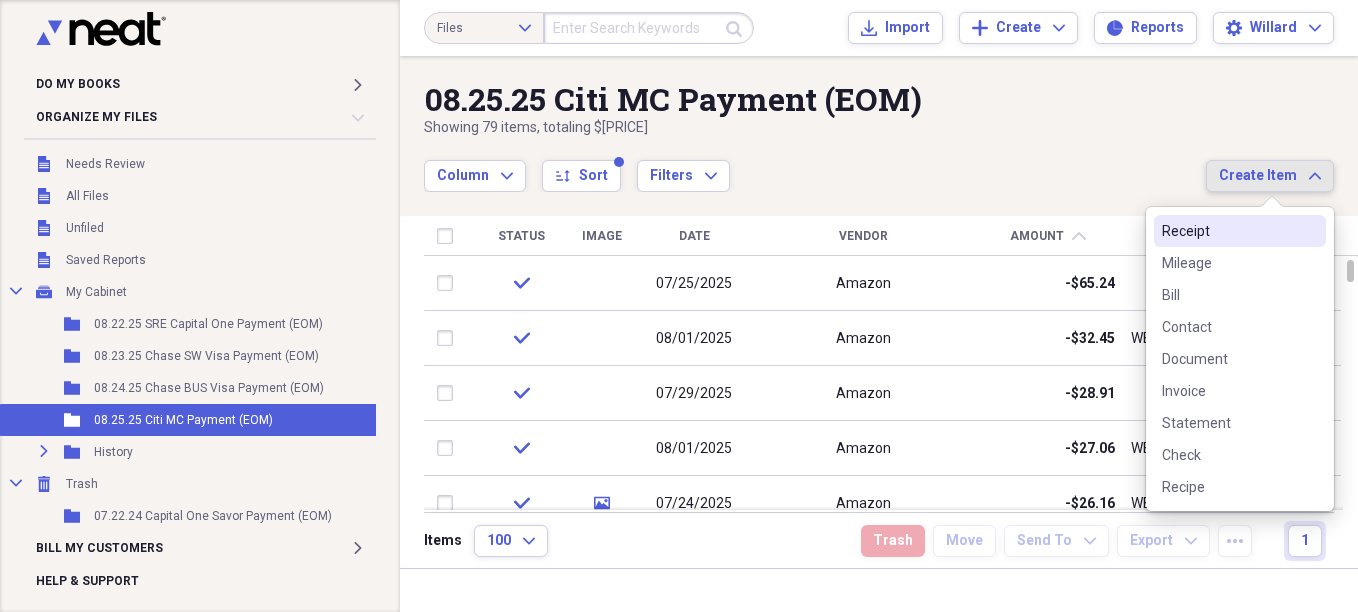 click on "Receipt" at bounding box center [1228, 231] 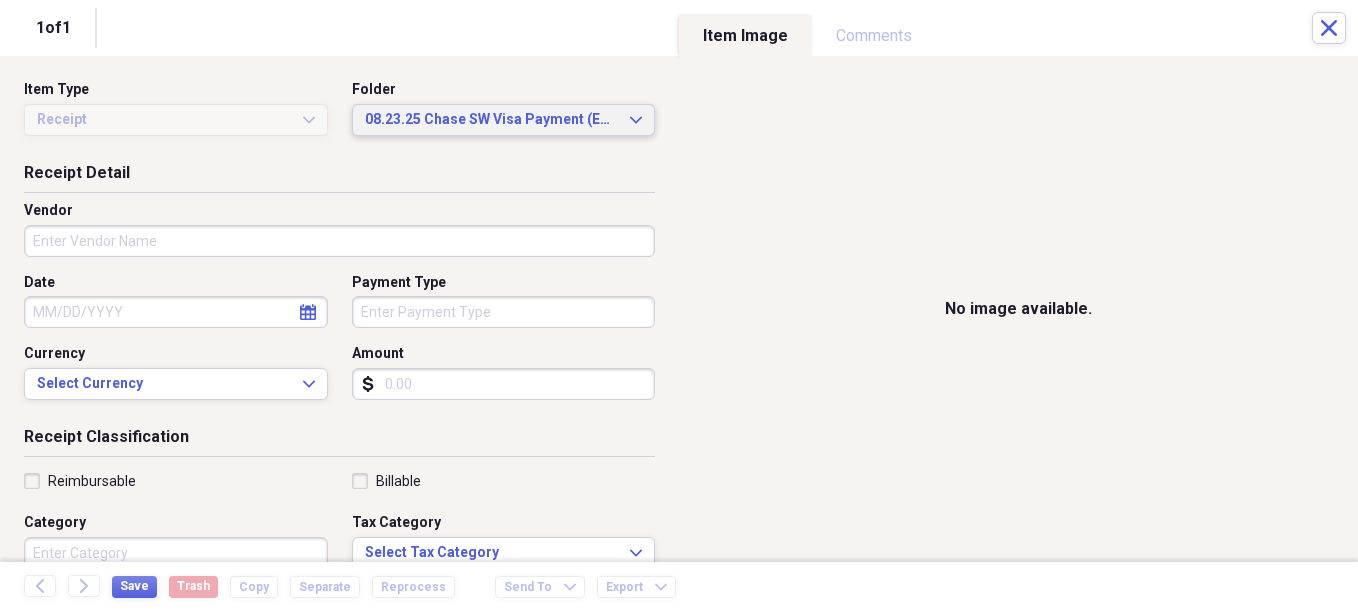 click on "08.23.25 Chase SW Visa Payment (EOM)" at bounding box center (492, 120) 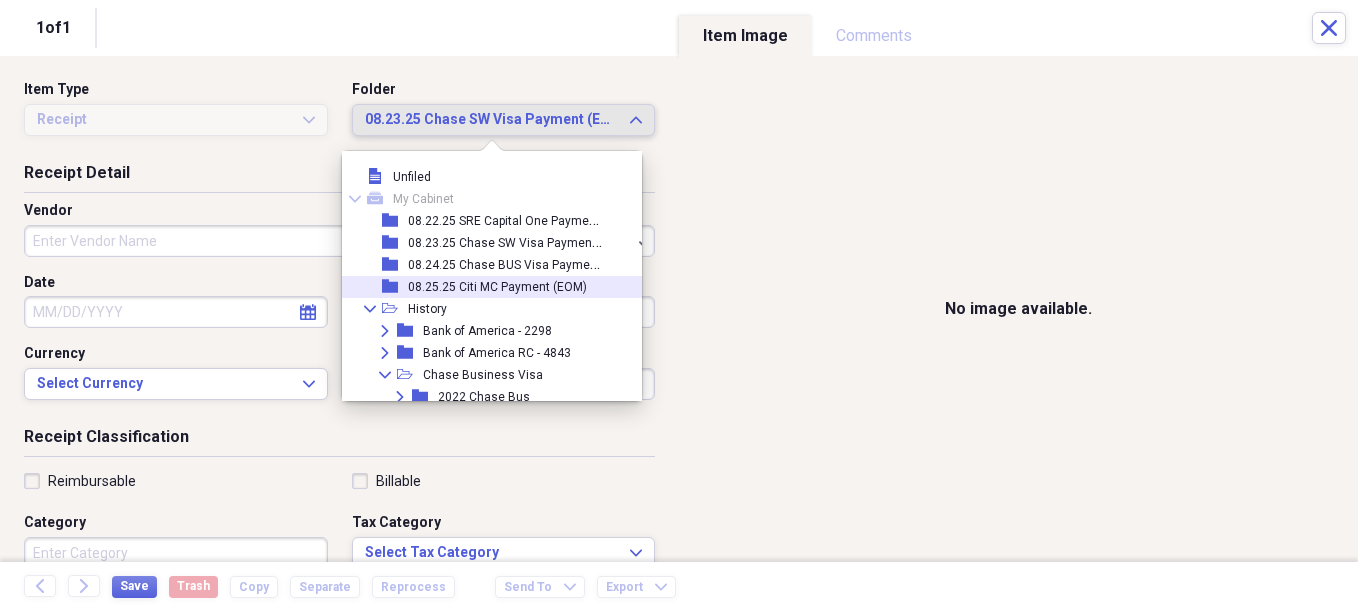 click on "08.25.25 Citi MC Payment (EOM)" at bounding box center (497, 287) 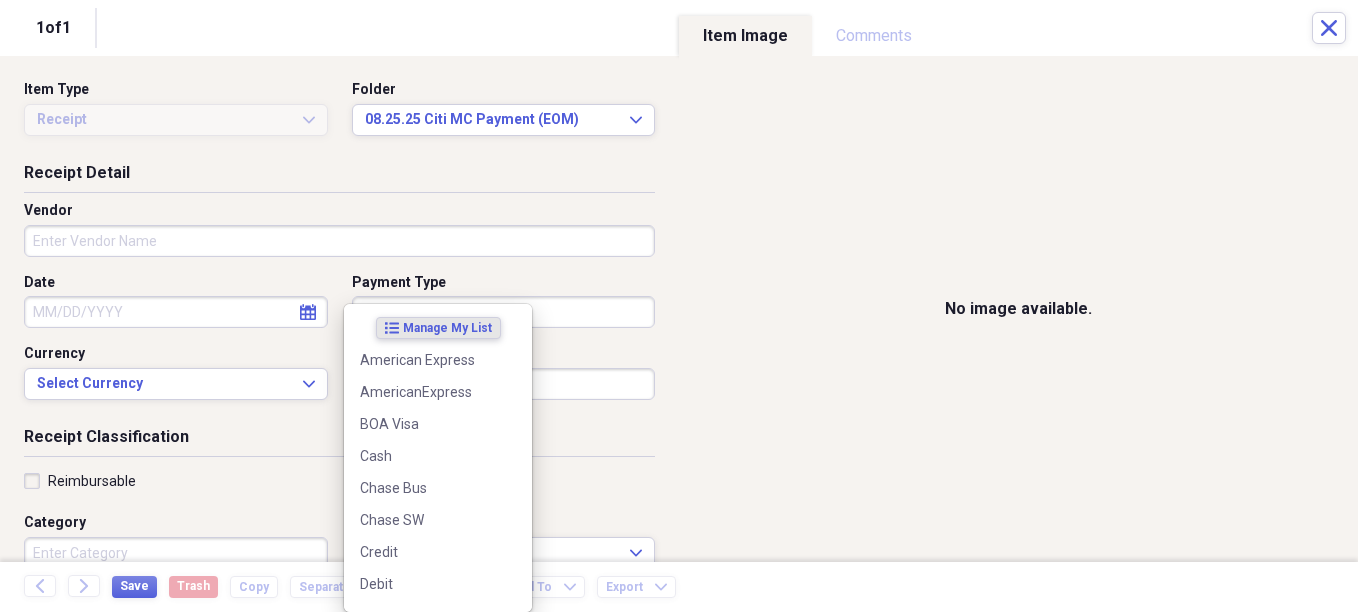 click on "Do My Books Expand Organize My Files Collapse Unfiled Needs Review Unfiled All Files Unfiled Unfiled Unfiled Saved Reports Collapse My Cabinet My Cabinet Add Folder Folder [MONTH].[DAY].[YEAR] SRE Capital One Payment (EOM) Add Folder Folder [MONTH].[DAY].[YEAR] Chase SW Visa Payment (EOM) Add Folder Folder [MONTH].[DAY].[YEAR] Chase BUS Visa Payment (EOM) Add Folder Folder [MONTH].[DAY].[YEAR] Citi MC Payment (EOM) Add Folder Expand Folder History Add Folder Collapse Trash Trash Folder [MONTH].[DAY].[YEAR] Capital One Savor Payment (EOM) Bill My Customers Expand Help & Support Files Expand Submit Import Import Add Create Expand Reports Reports Settings [FIRST] Expand [MONTH].[DAY].[YEAR] Citi MC Payment (EOM) Showing [NUMBER] items , totaling [NUMBER] Column Expand sort Sort Filters Expand Create Item Expand Status Image Date Vendor Amount chevron-up Category check [MONTH]/[DAY]/[YEAR] Amazon -[NUMBER] check [MONTH]/[DAY]/[YEAR] Amazon -[NUMBER] [LAST] - Household/[CITY] ([NUMBER]) check [MONTH]/[DAY]/[YEAR] Amazon -[NUMBER] check [MONTH]/[DAY]/[YEAR] Amazon -[NUMBER] [LAST] - Household/[CITY] ([NUMBER]) check media [MONTH]/[DAY]/[YEAR] Amazon -[NUMBER]" at bounding box center (679, 306) 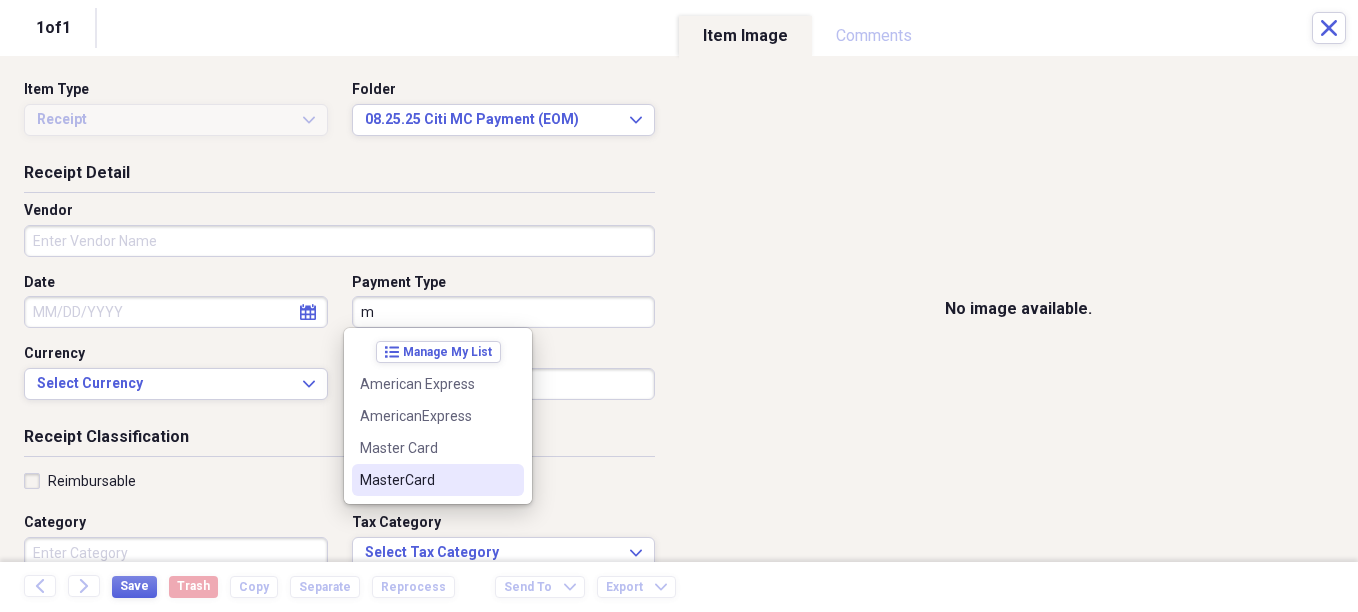 click on "MasterCard" at bounding box center (426, 480) 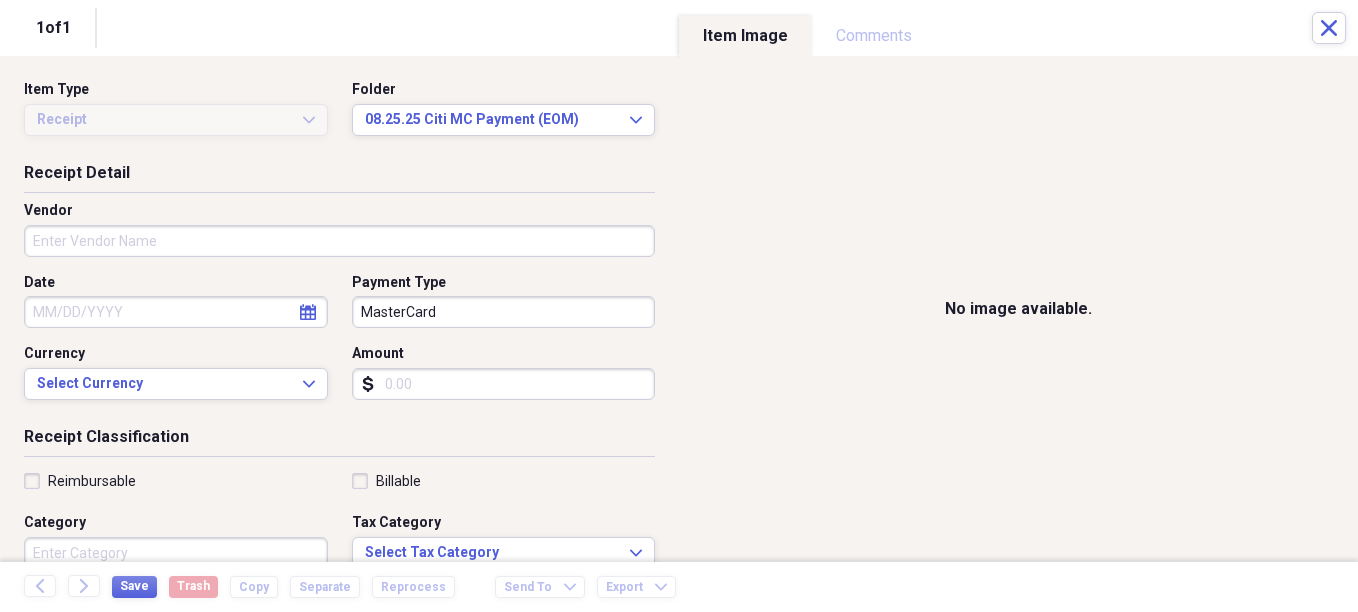click on "Amount" at bounding box center (504, 384) 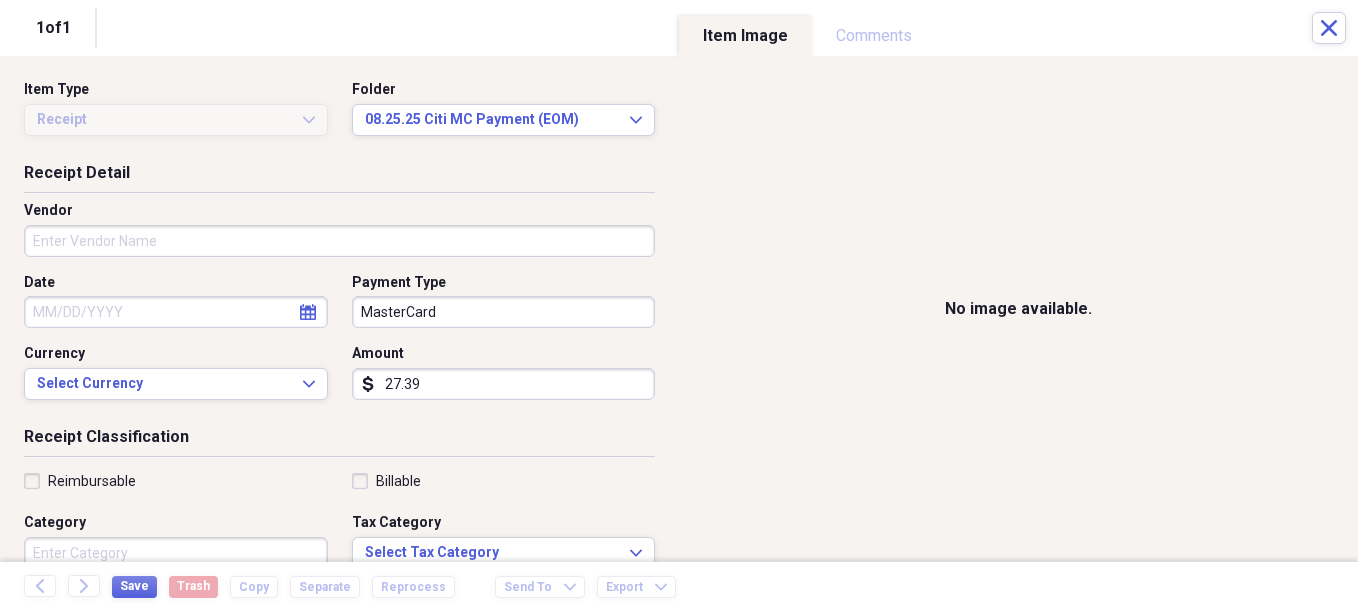 click on "27.39" at bounding box center (504, 384) 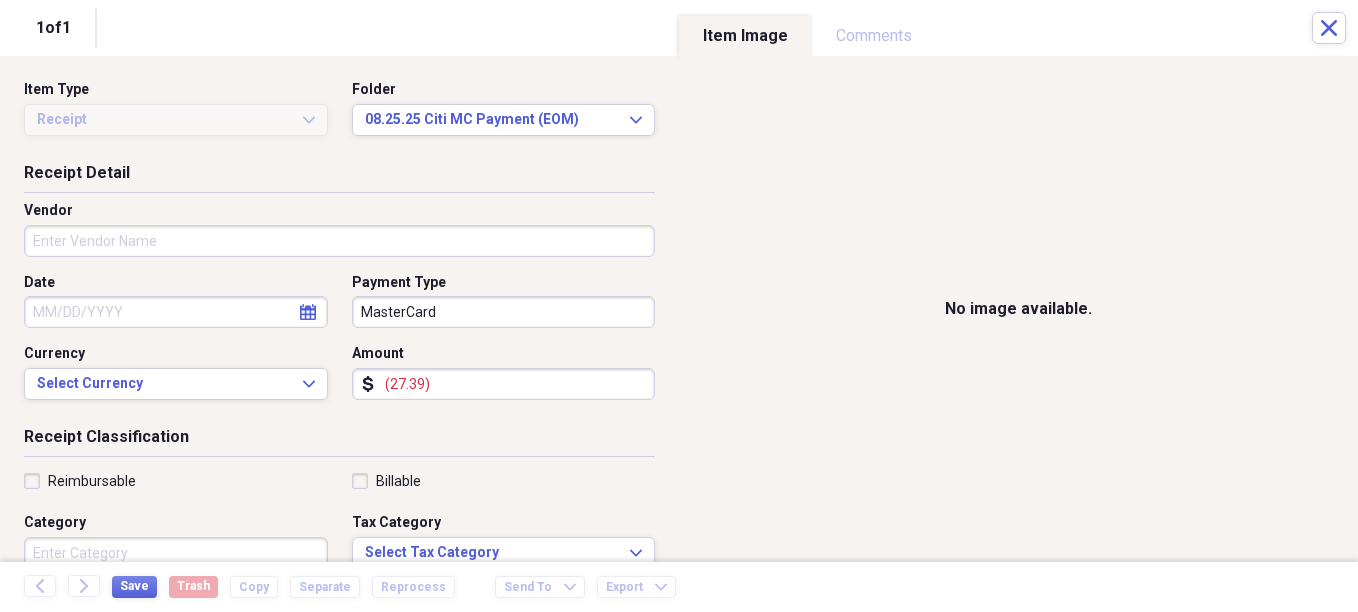 type on "(27.39)" 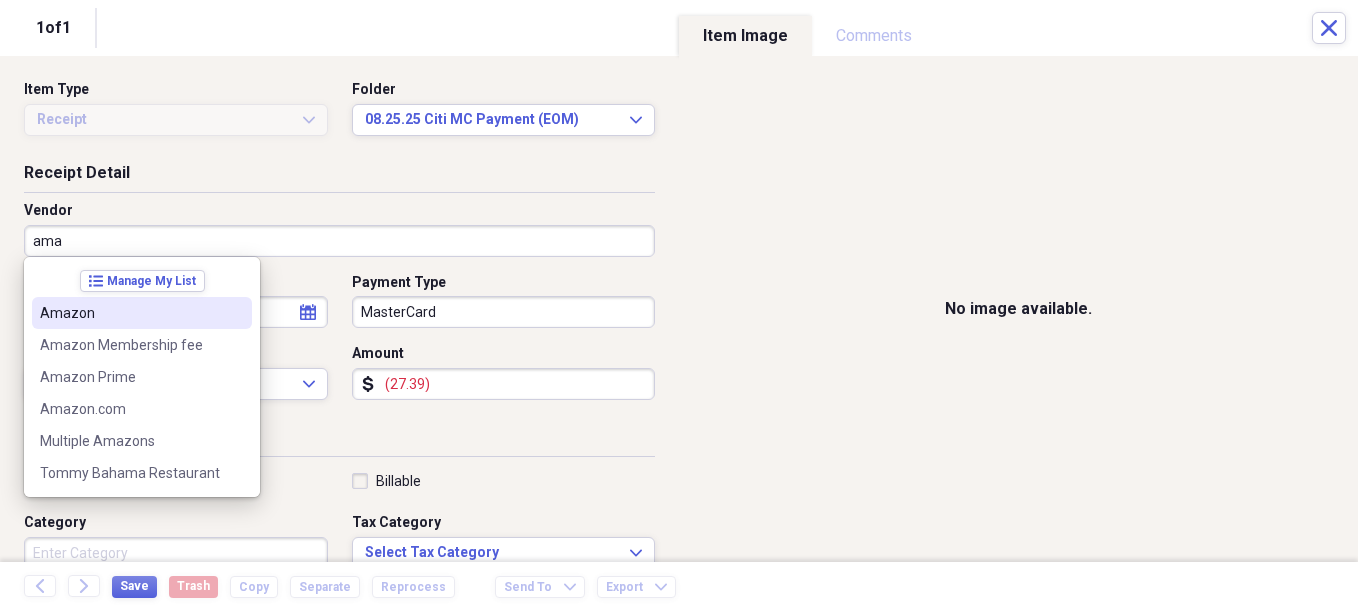 click on "Amazon" at bounding box center (130, 313) 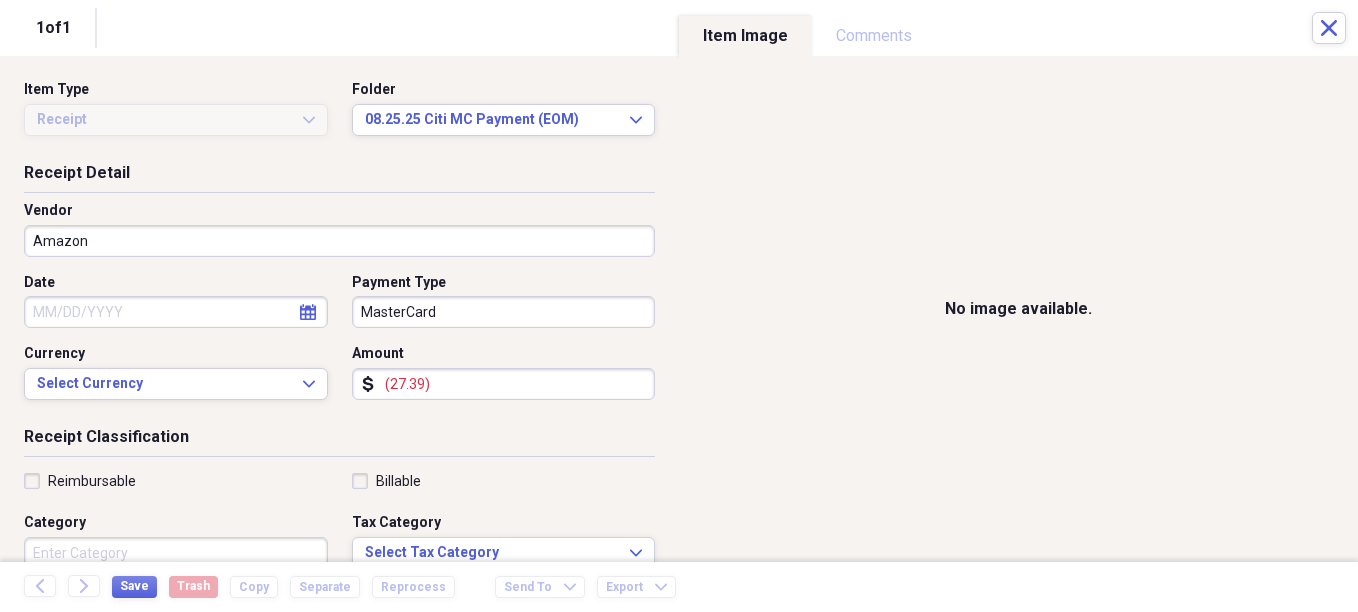 click on "Date" at bounding box center [176, 312] 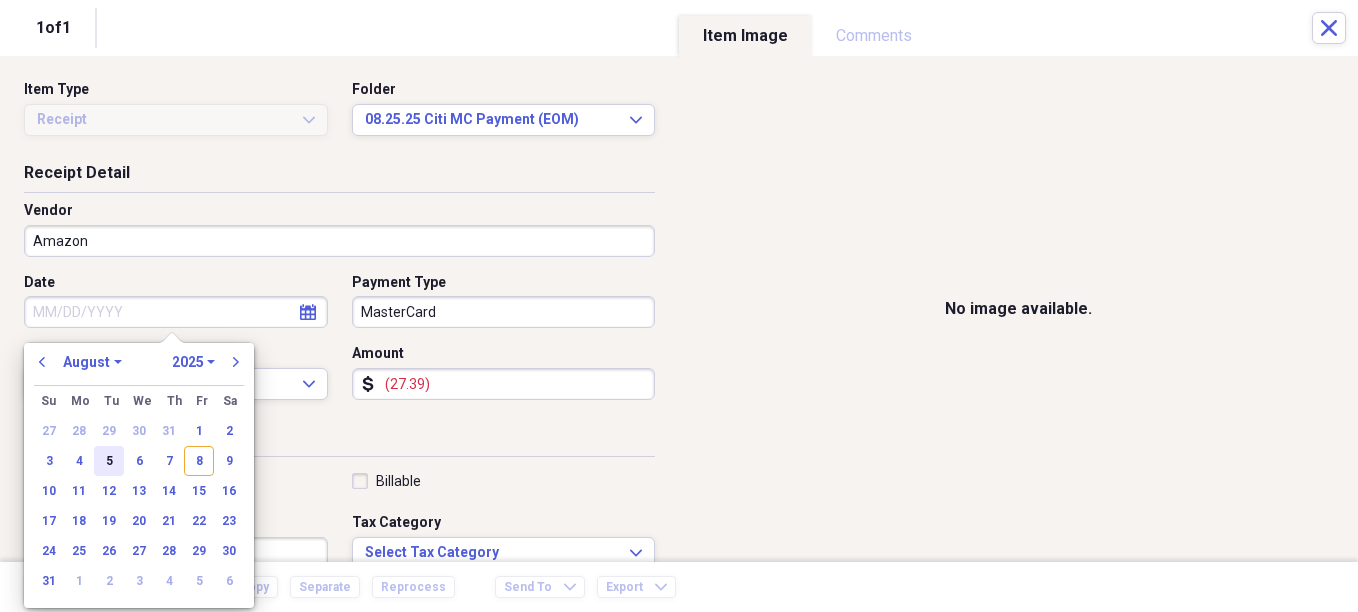 click on "5" at bounding box center [109, 461] 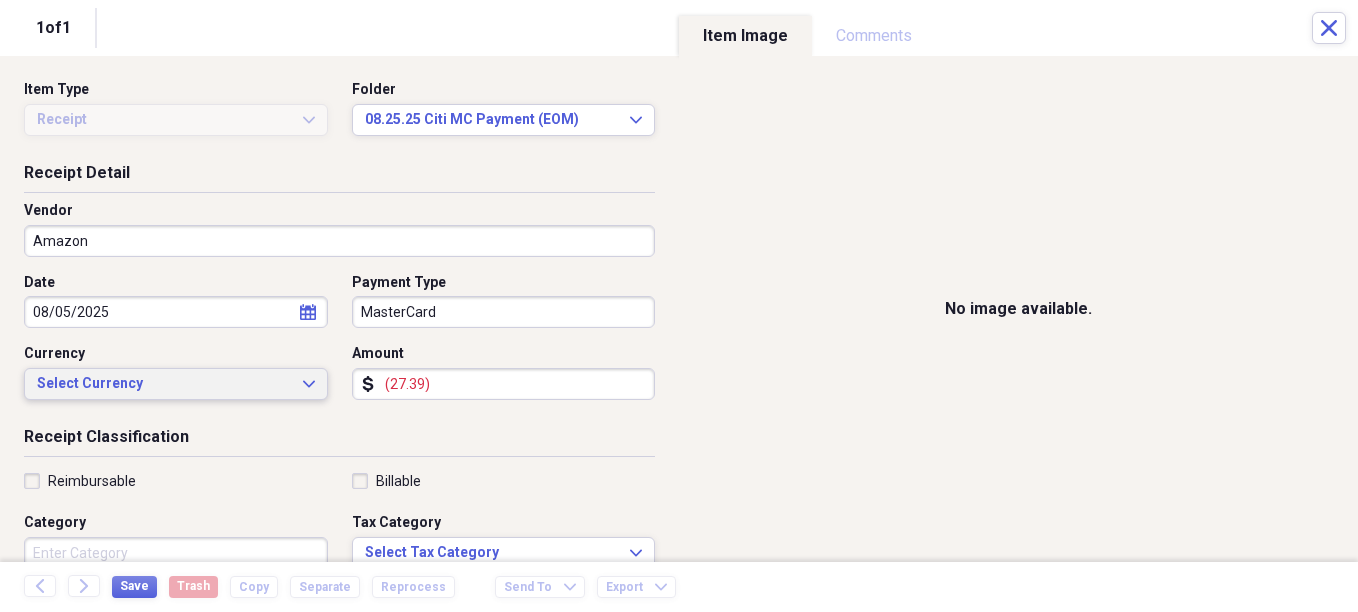click on "Select Currency" at bounding box center [164, 384] 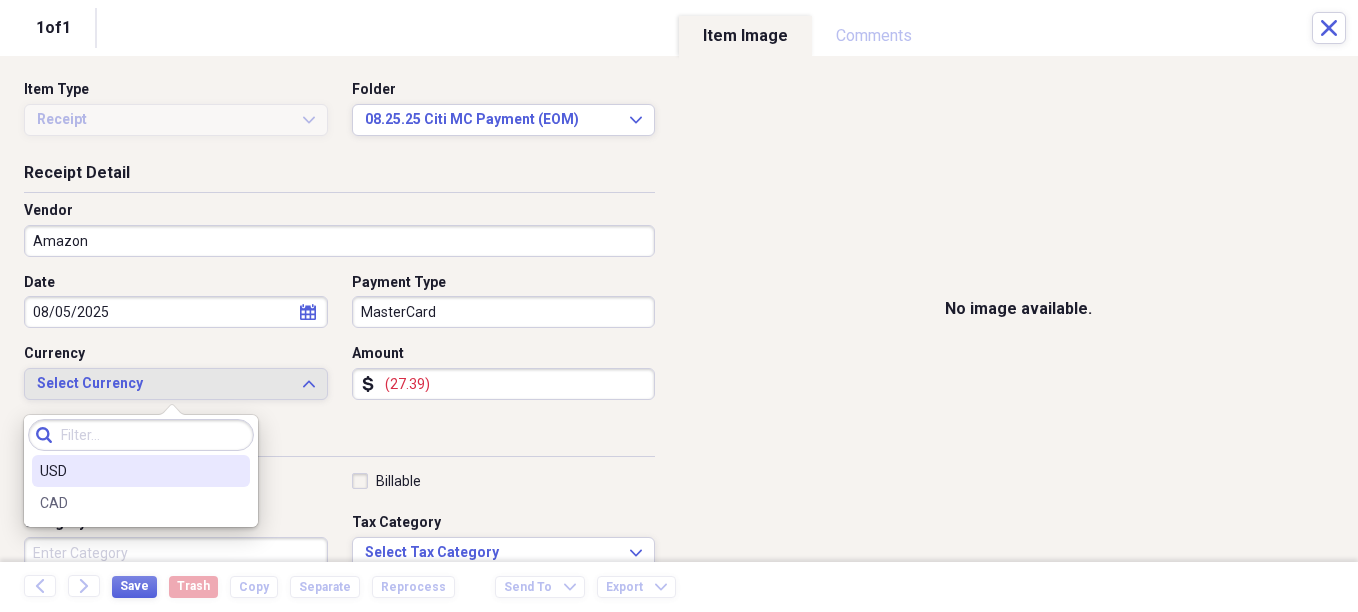 click on "USD" at bounding box center (129, 471) 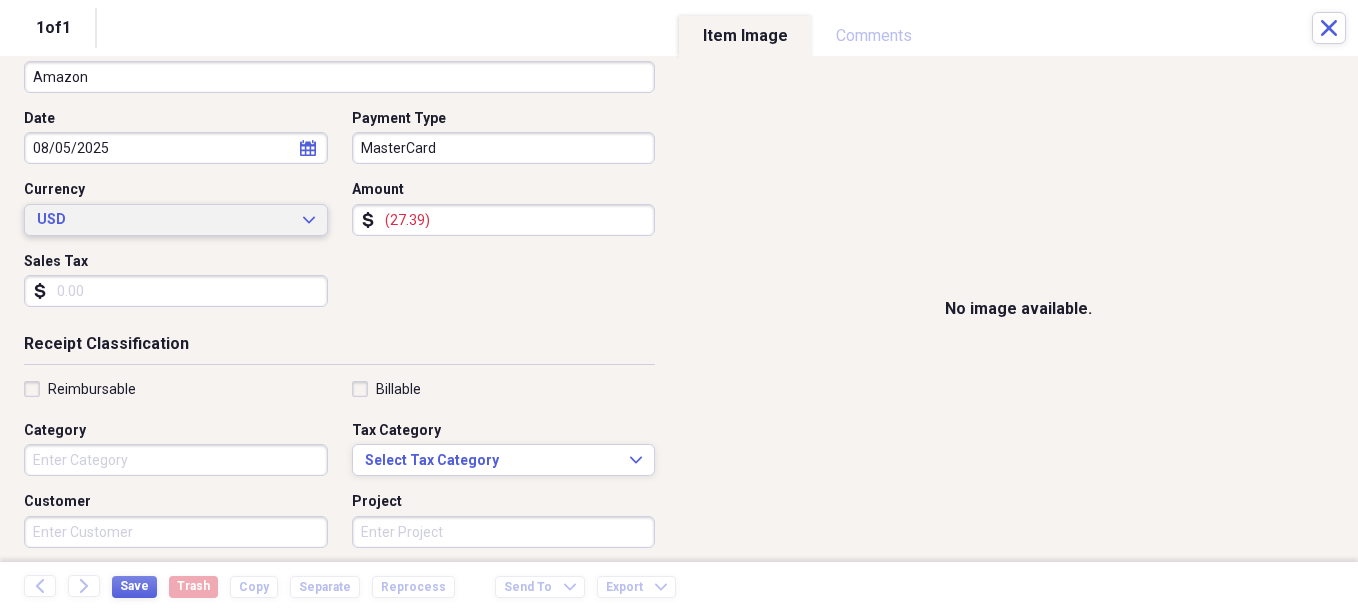 scroll, scrollTop: 200, scrollLeft: 0, axis: vertical 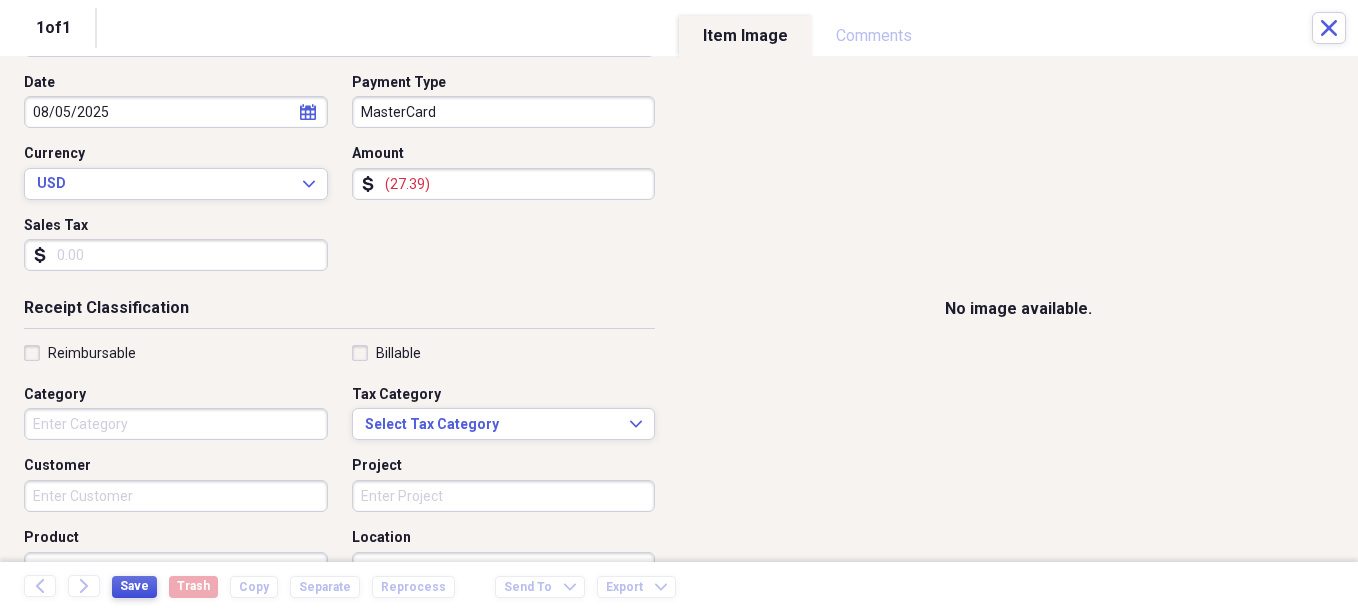 click on "Save" at bounding box center [134, 586] 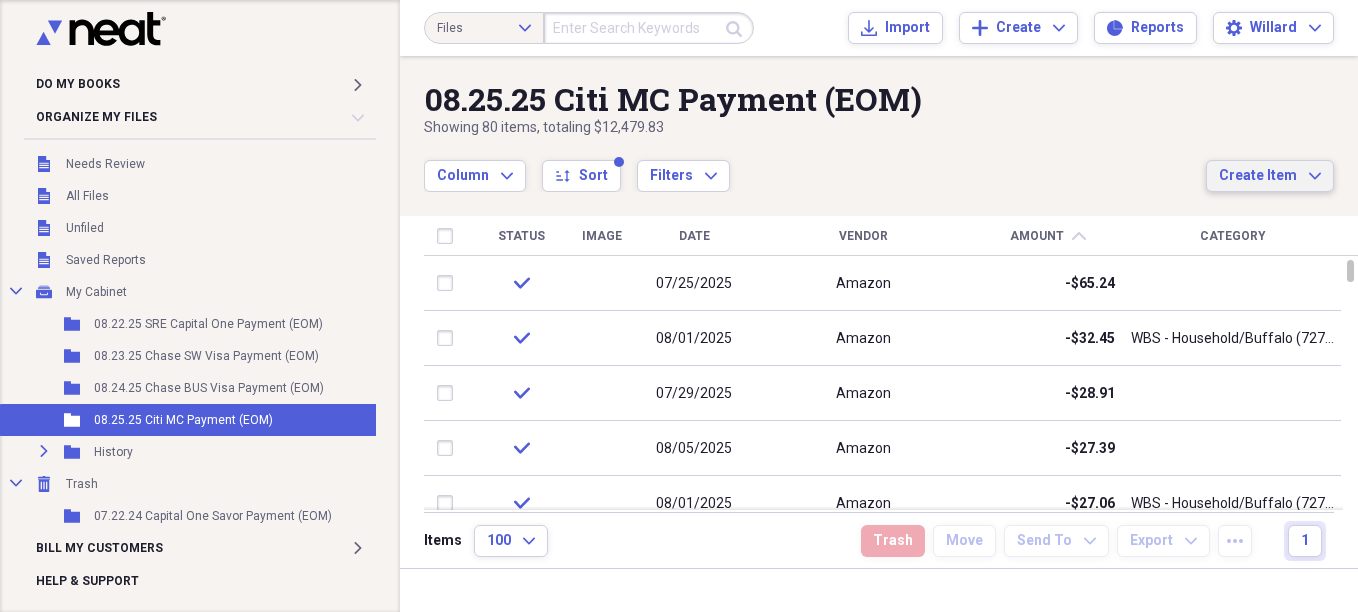 click on "Expand" 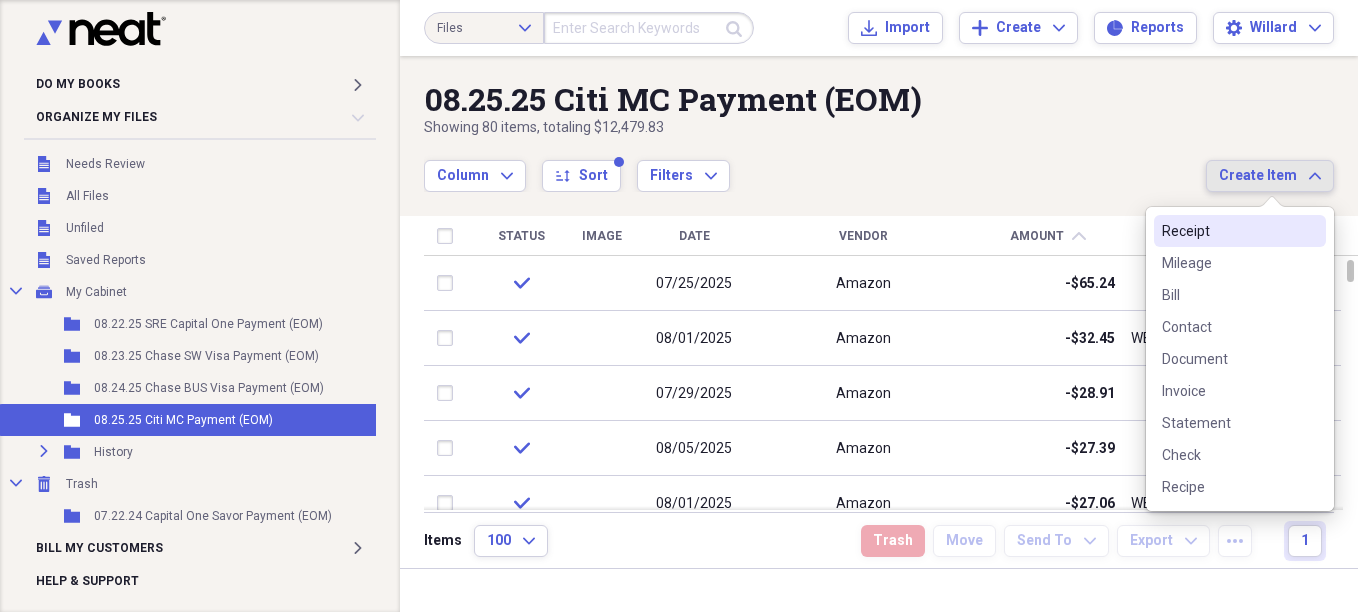 click on "Receipt" at bounding box center (1228, 231) 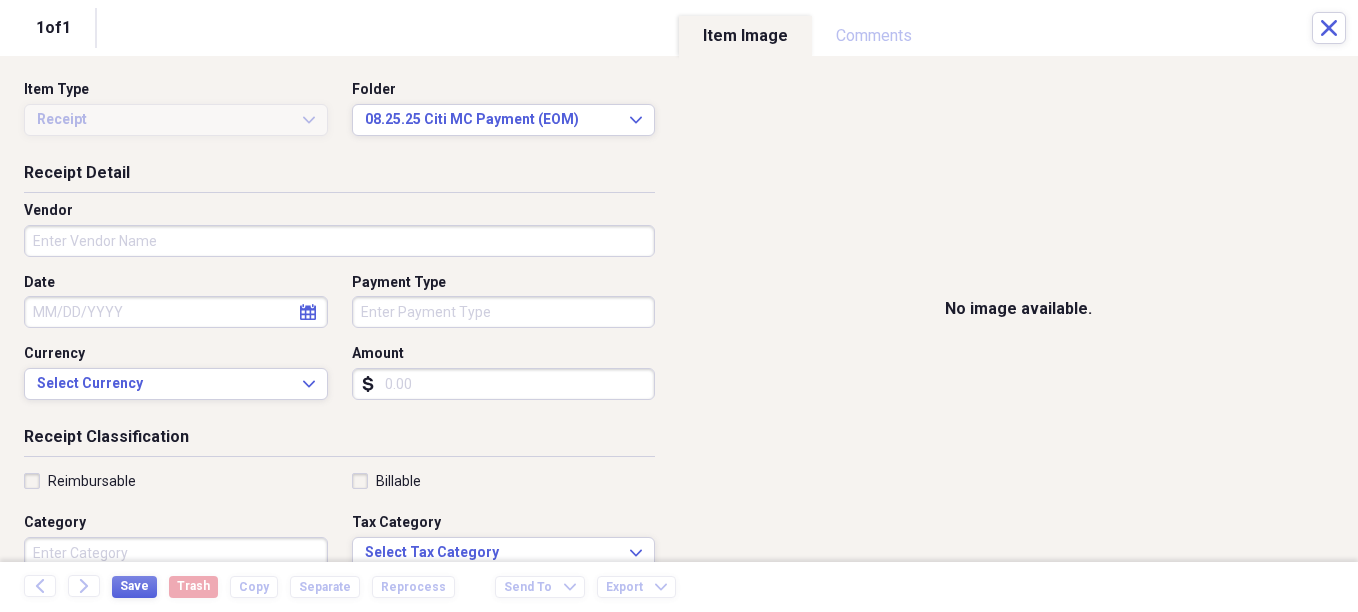 click on "Payment Type" at bounding box center [504, 312] 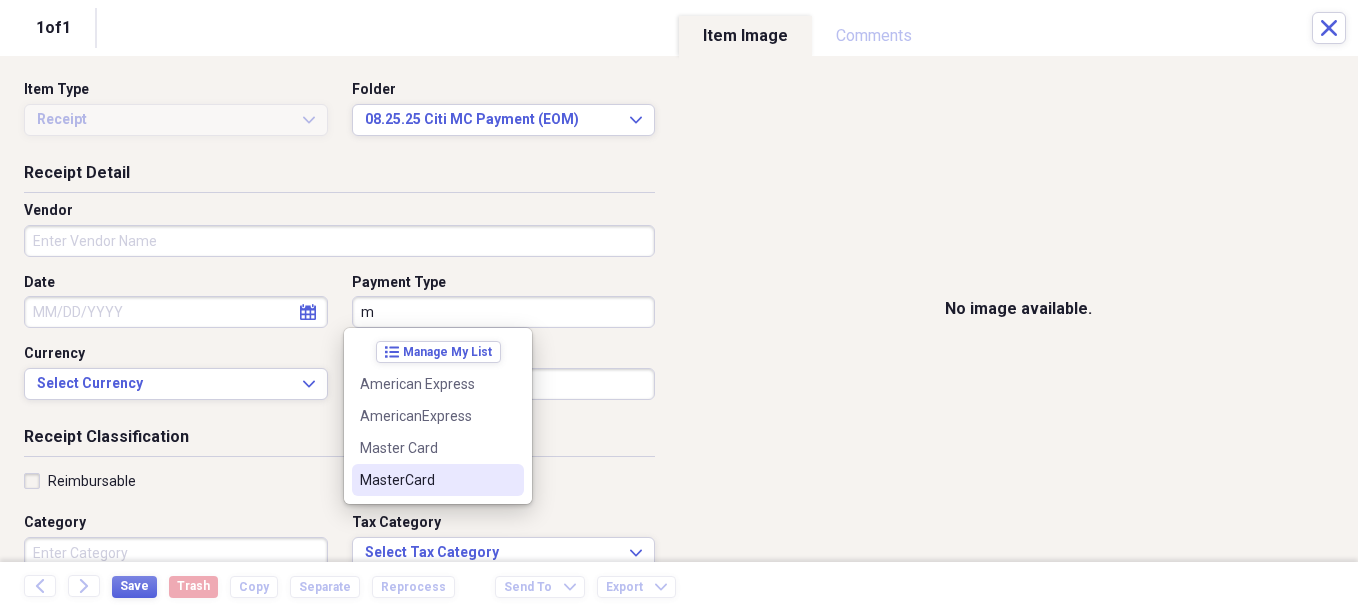 drag, startPoint x: 406, startPoint y: 471, endPoint x: 409, endPoint y: 445, distance: 26.172504 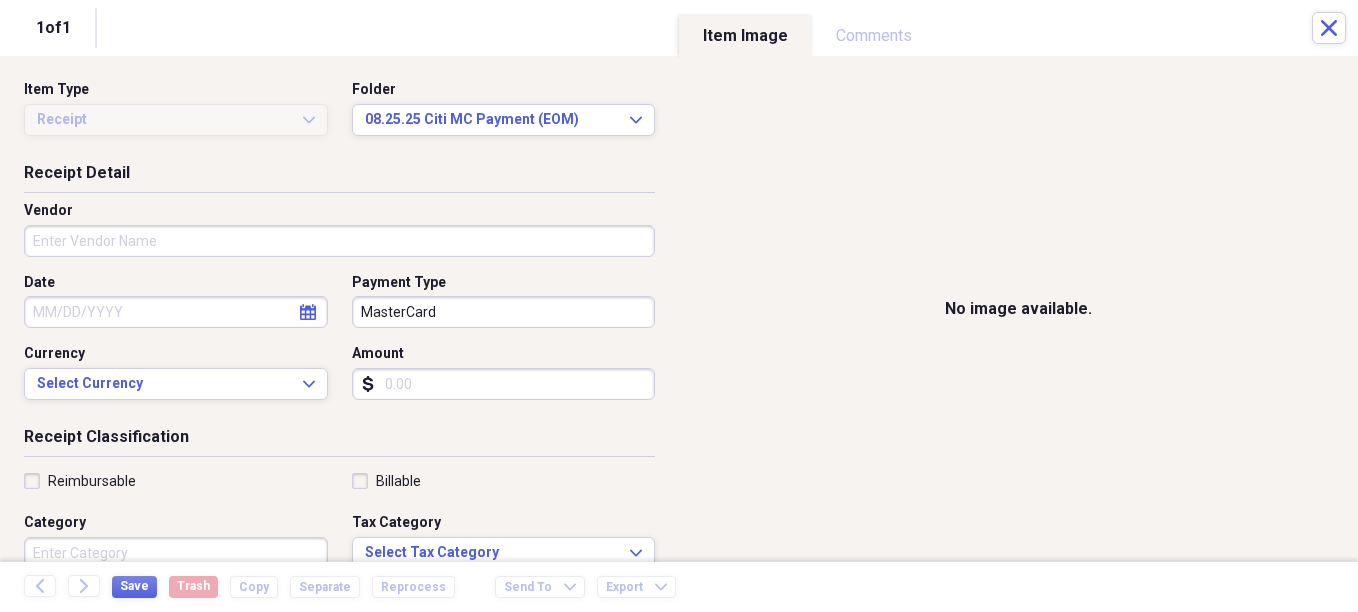 click on "Amount" at bounding box center [504, 384] 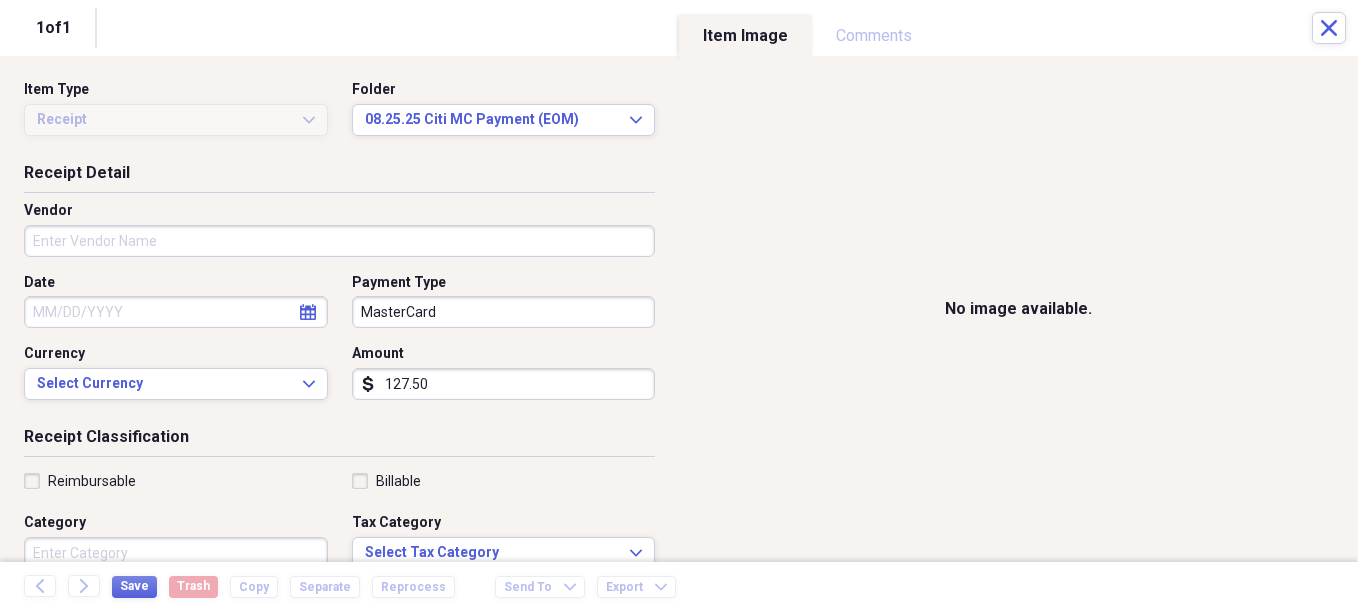 type on "127.50" 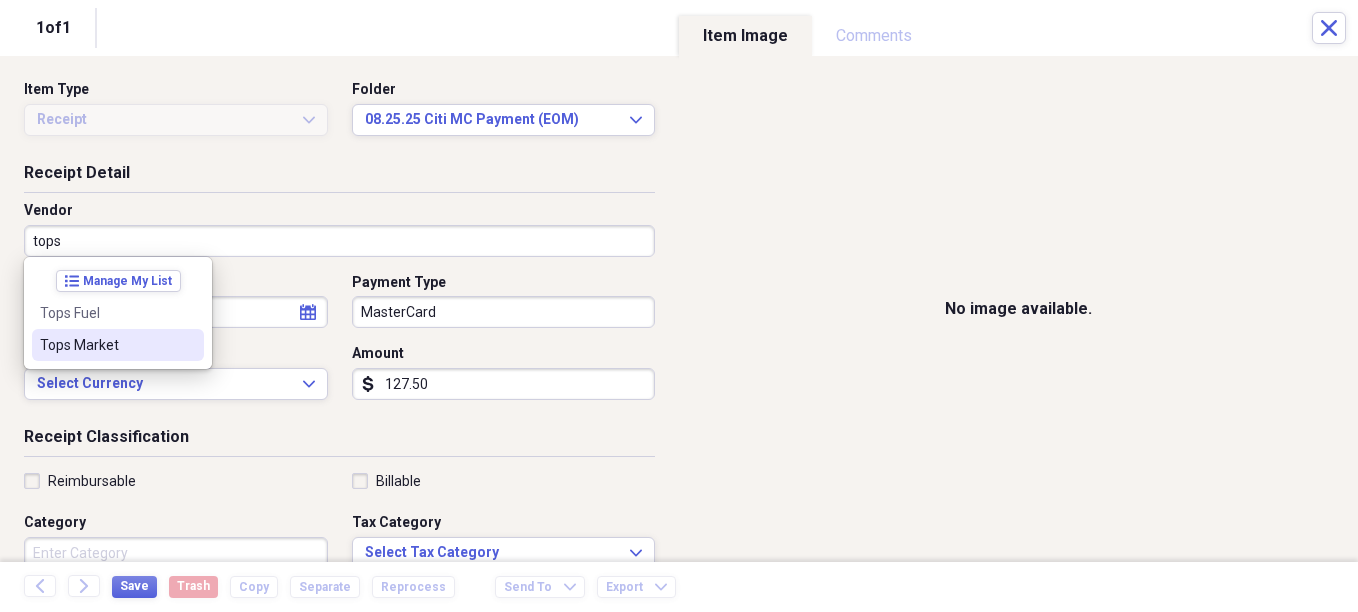 click on "Tops Market" at bounding box center [118, 345] 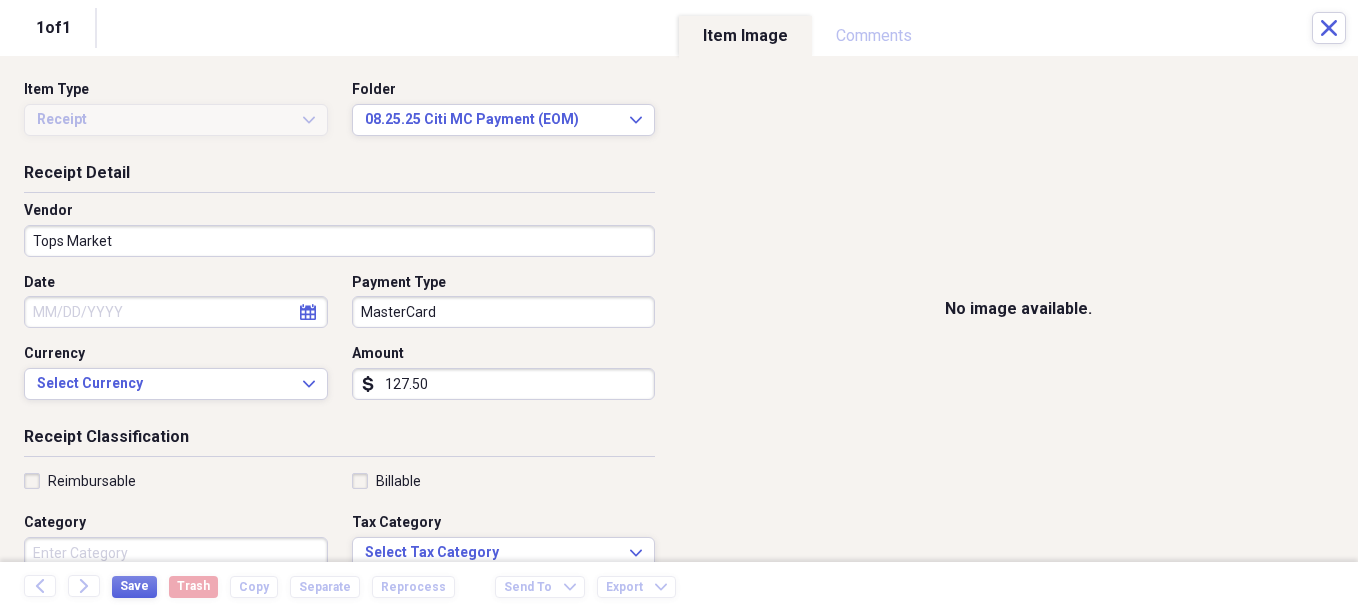 select on "7" 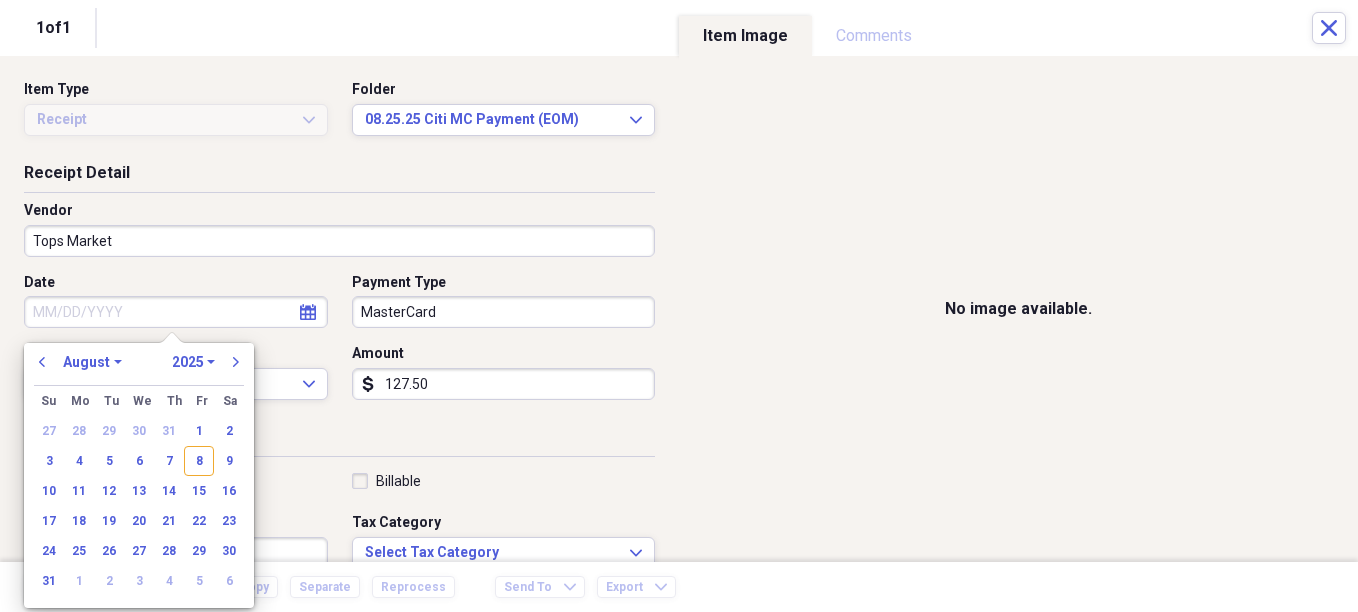click on "Date" at bounding box center [176, 312] 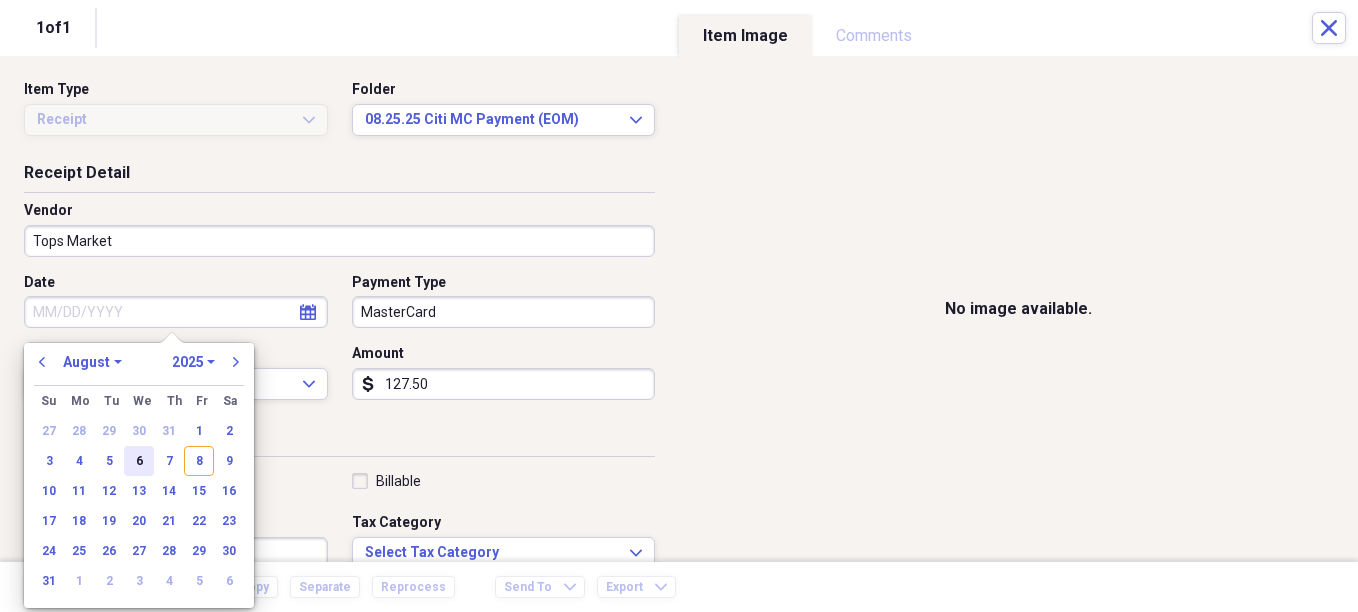 click on "6" at bounding box center (139, 461) 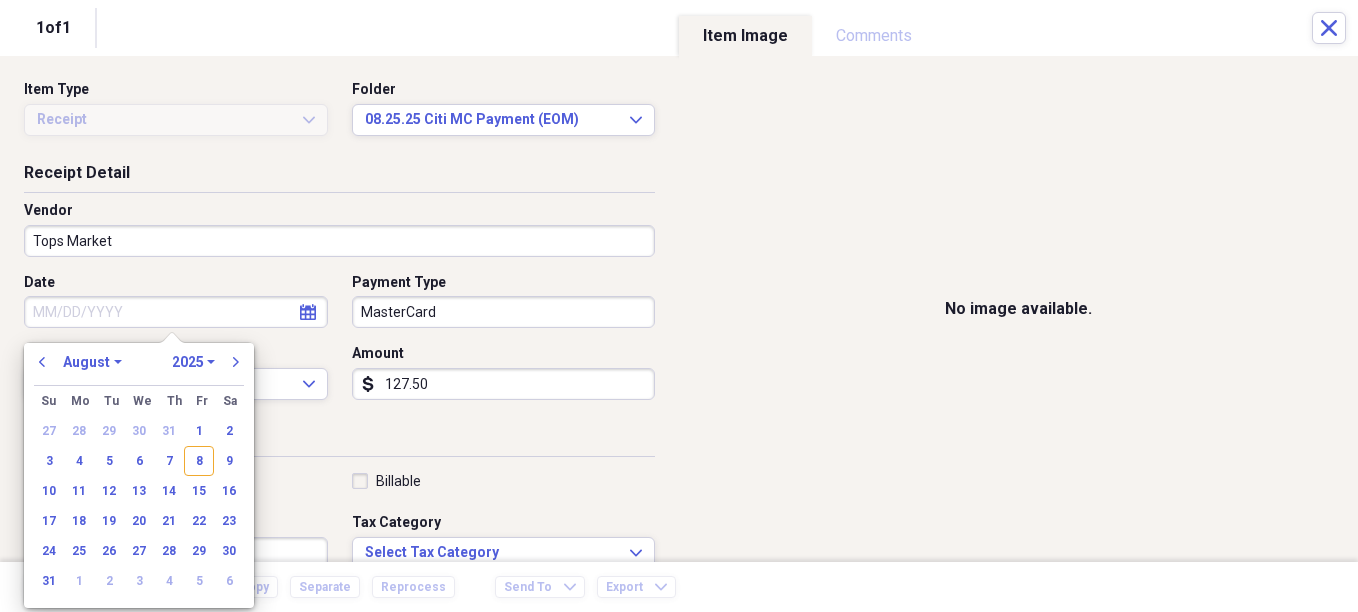 type on "08/06/2025" 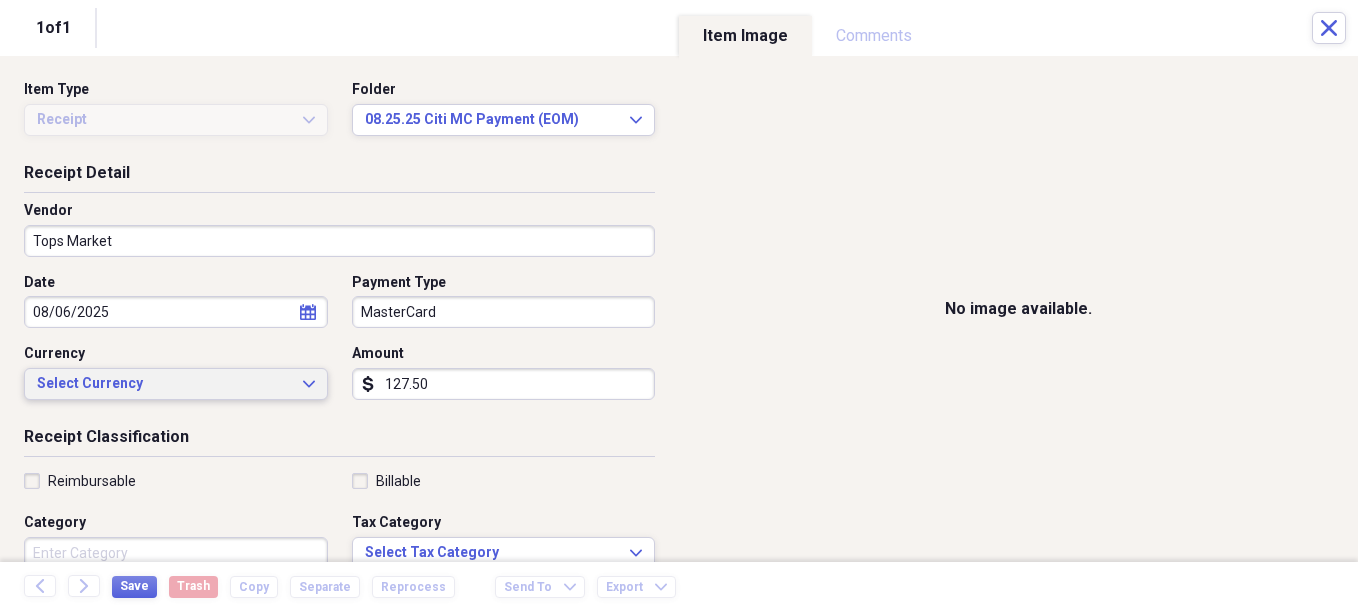 click on "Select Currency" at bounding box center (164, 384) 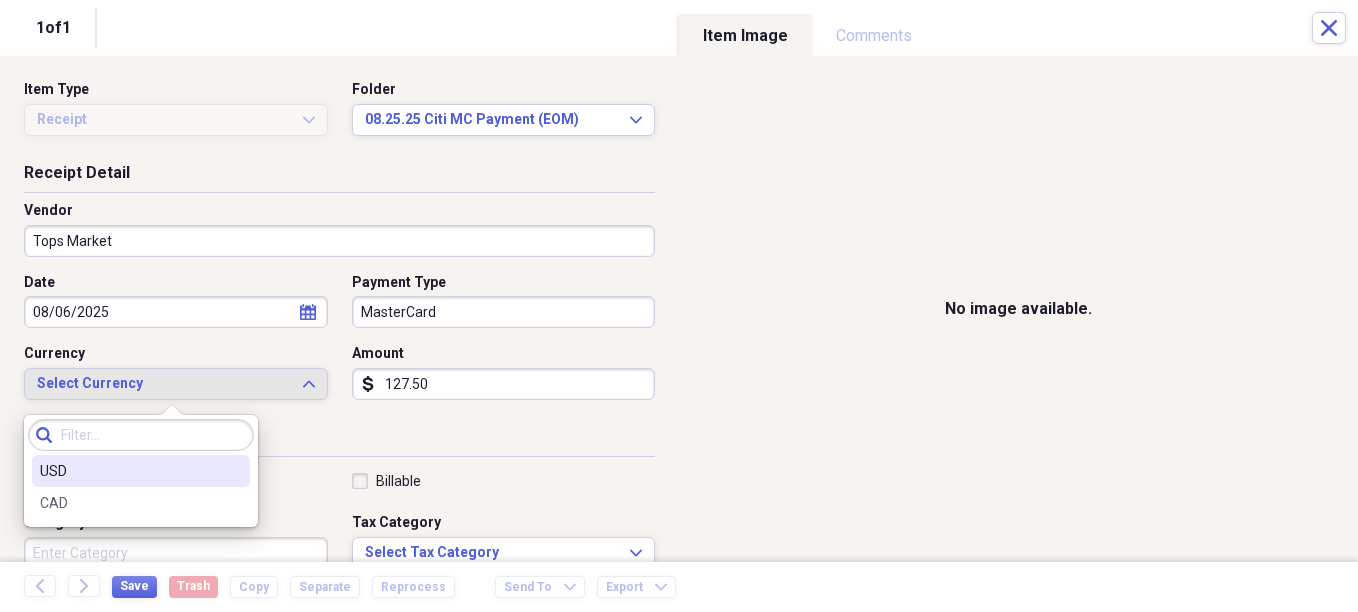 click on "USD" at bounding box center (129, 471) 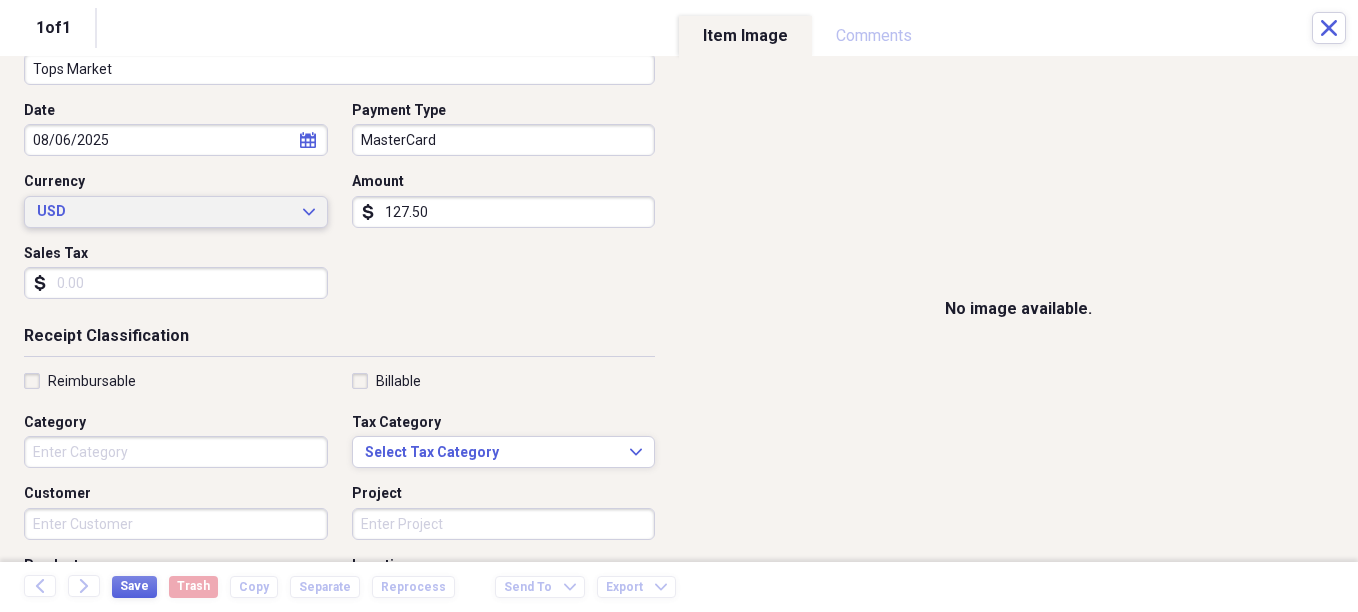 scroll, scrollTop: 200, scrollLeft: 0, axis: vertical 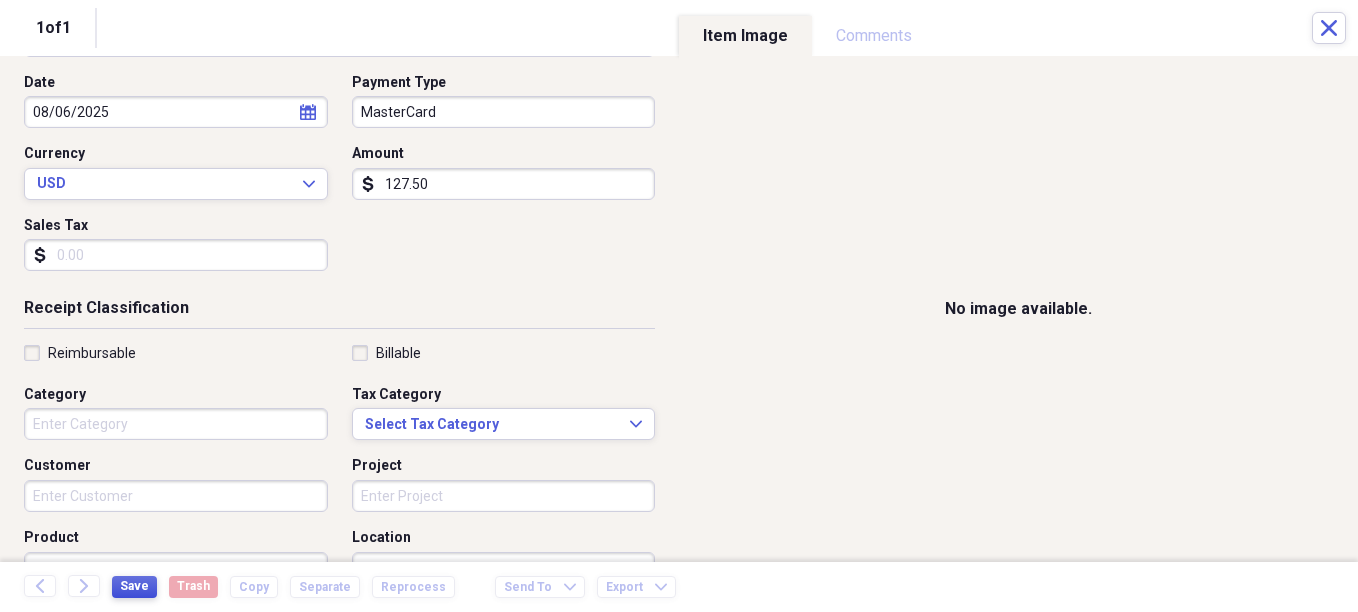 click on "Save" at bounding box center [134, 586] 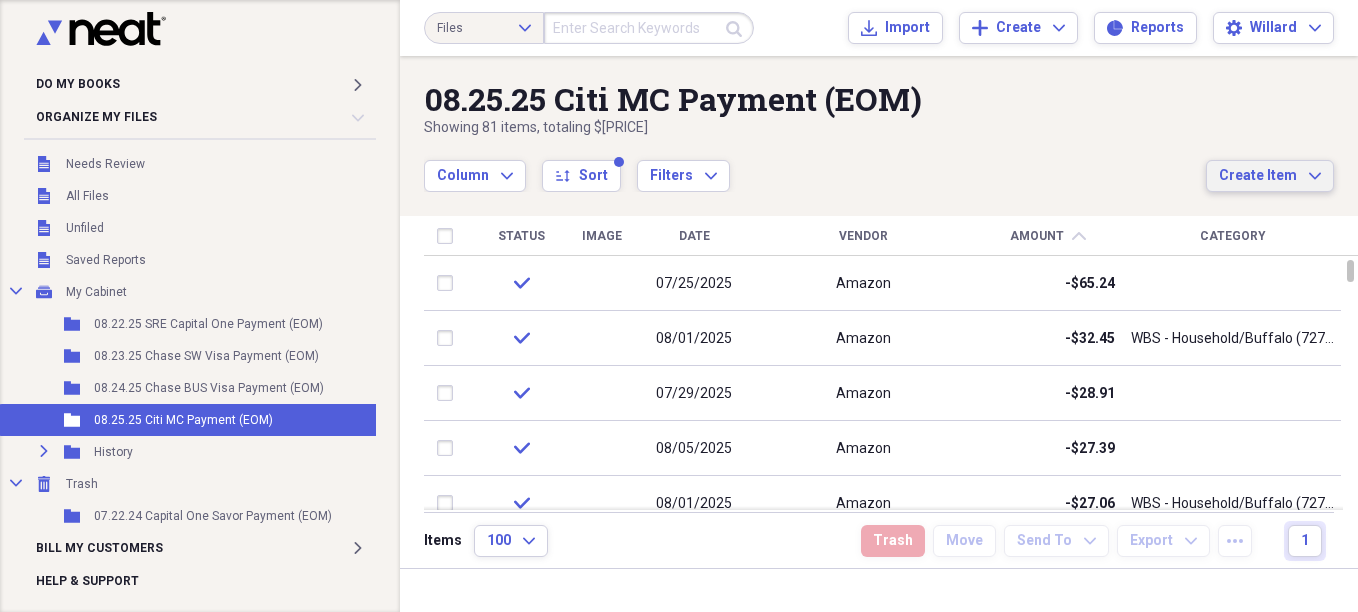 click on "Create Item Expand" at bounding box center [1270, 176] 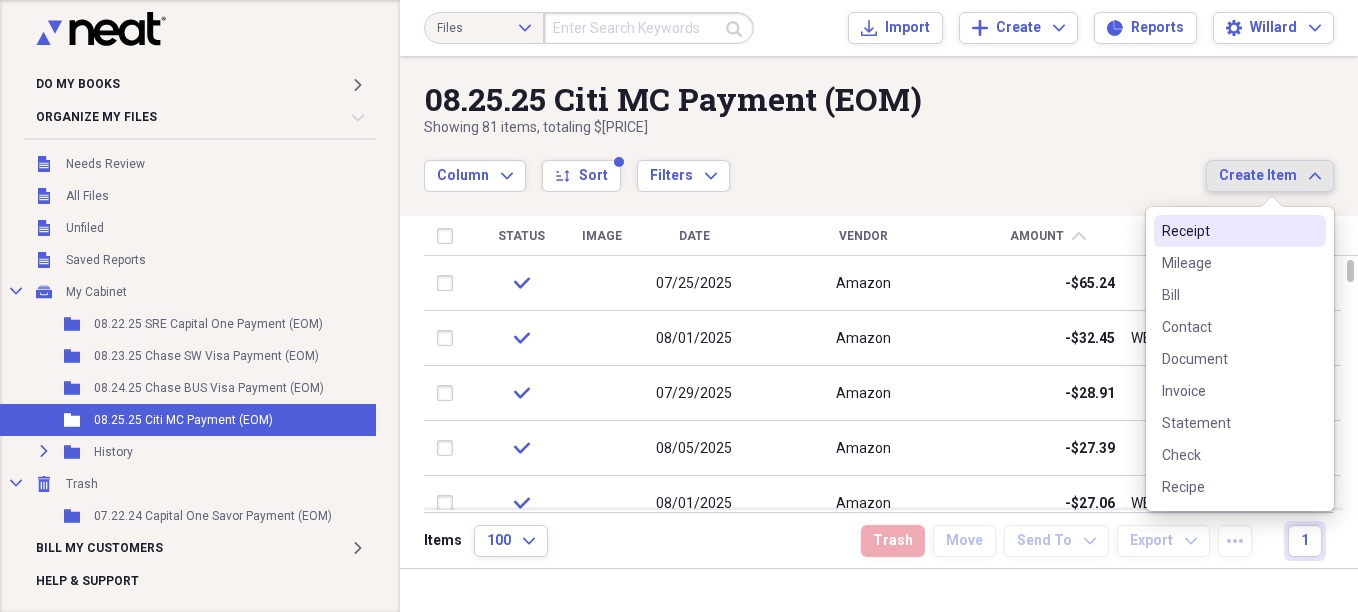 click on "Receipt" at bounding box center (1228, 231) 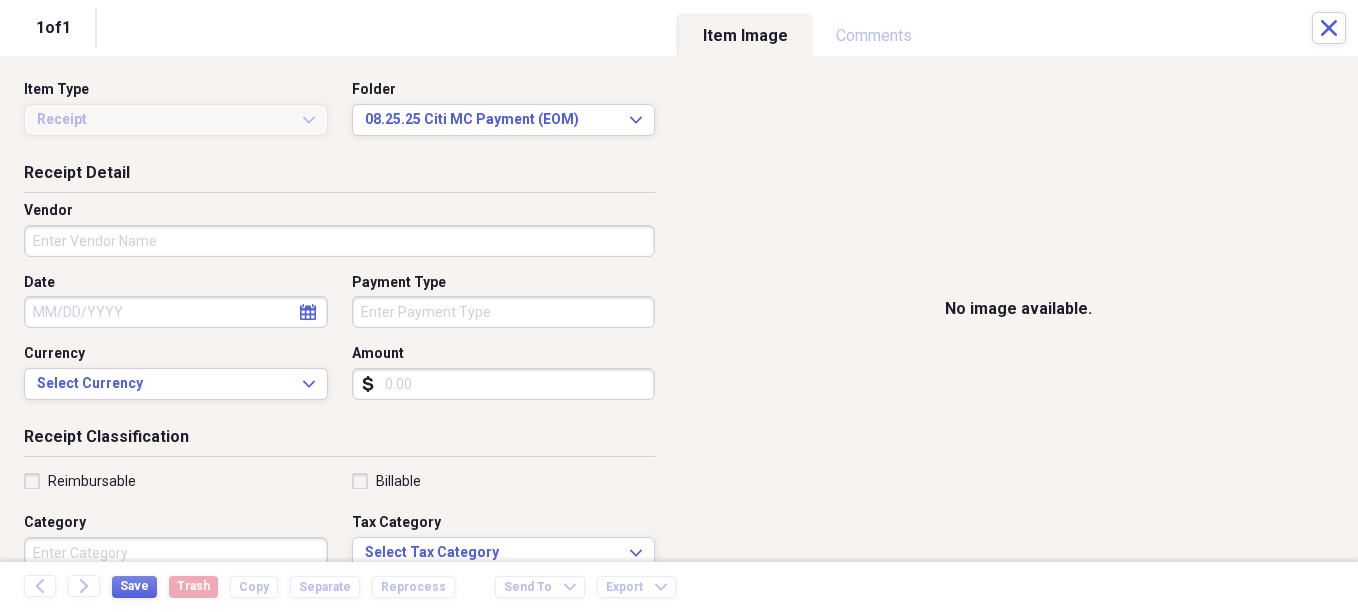 click on "Payment Type" at bounding box center [504, 312] 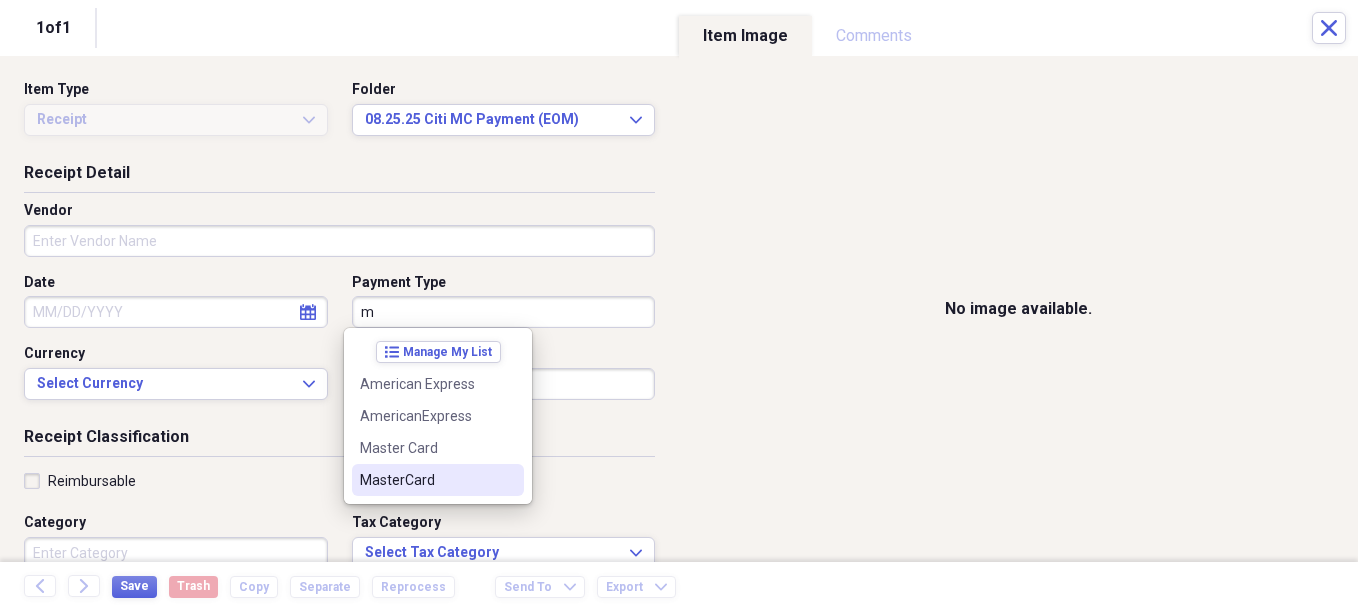 drag, startPoint x: 411, startPoint y: 472, endPoint x: 406, endPoint y: 461, distance: 12.083046 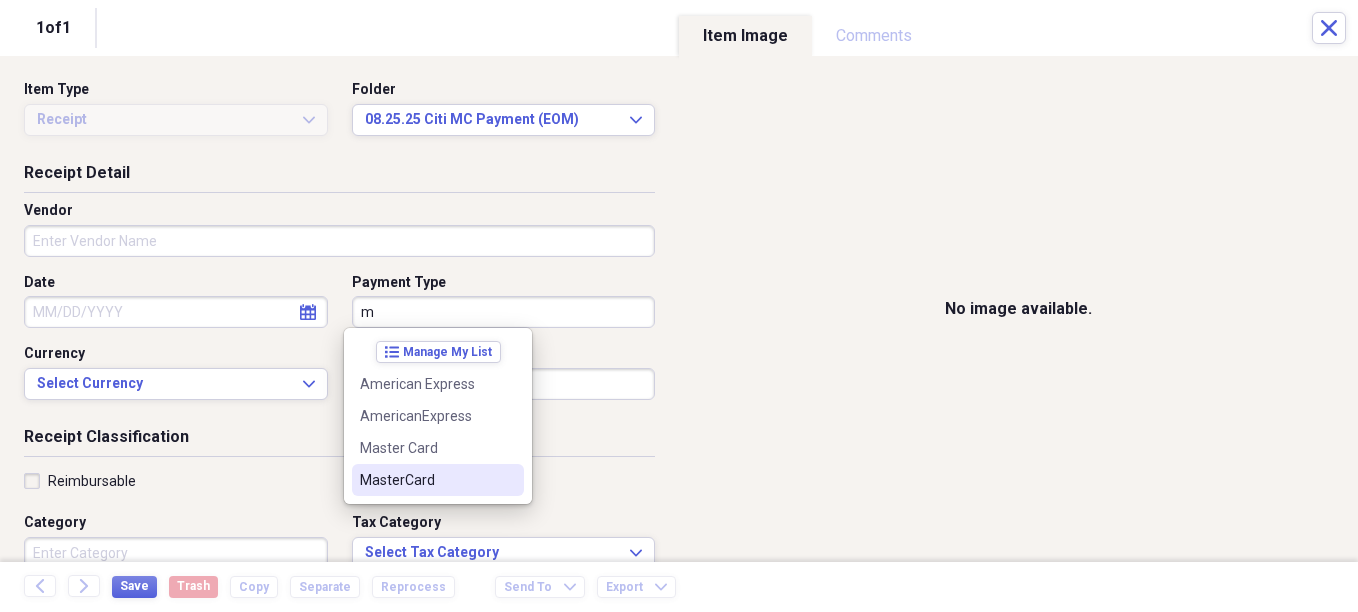 click on "MasterCard" at bounding box center [438, 480] 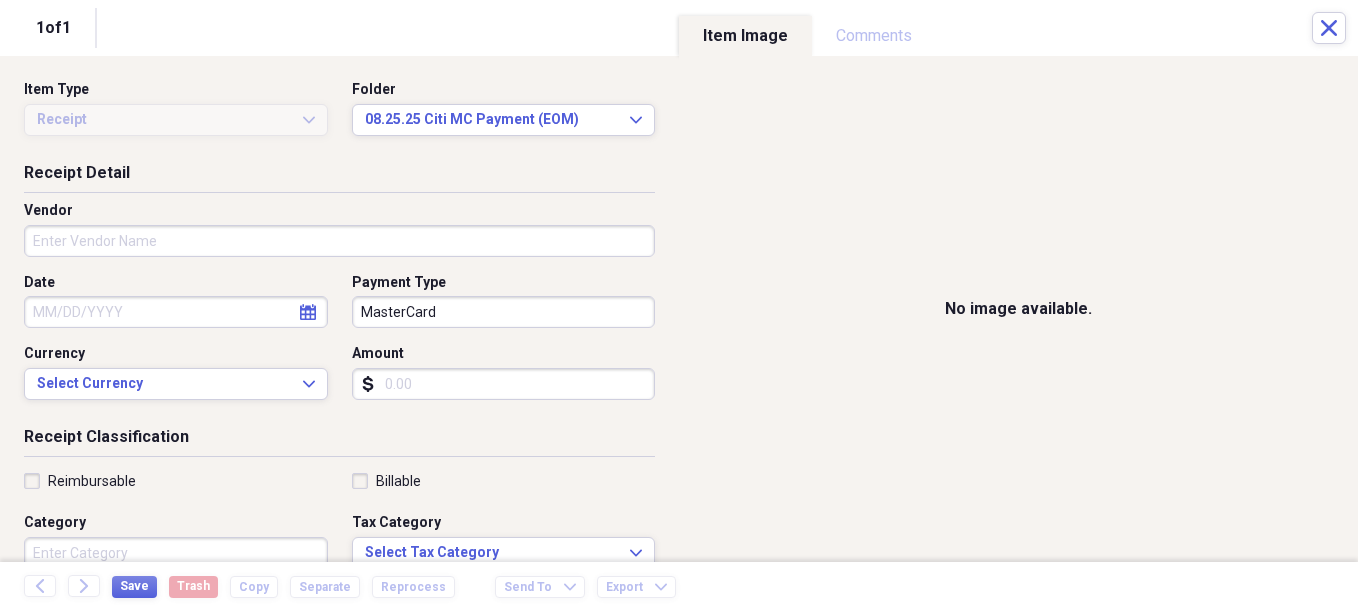click on "Amount" at bounding box center (504, 384) 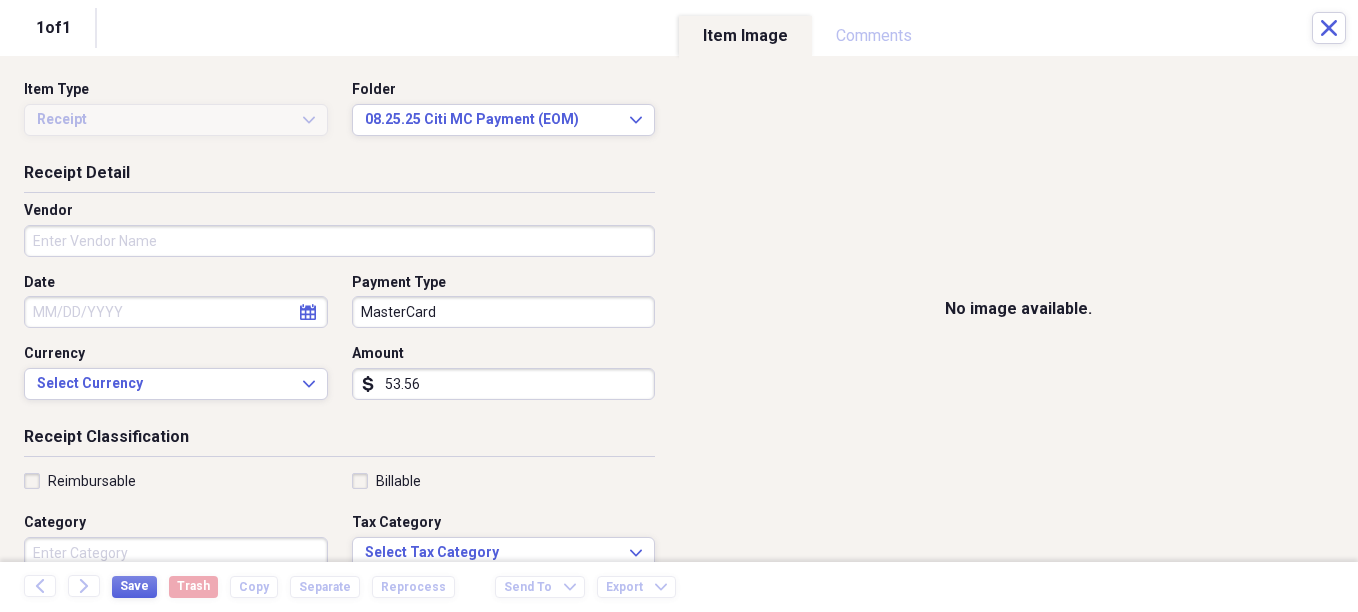 type on "53.56" 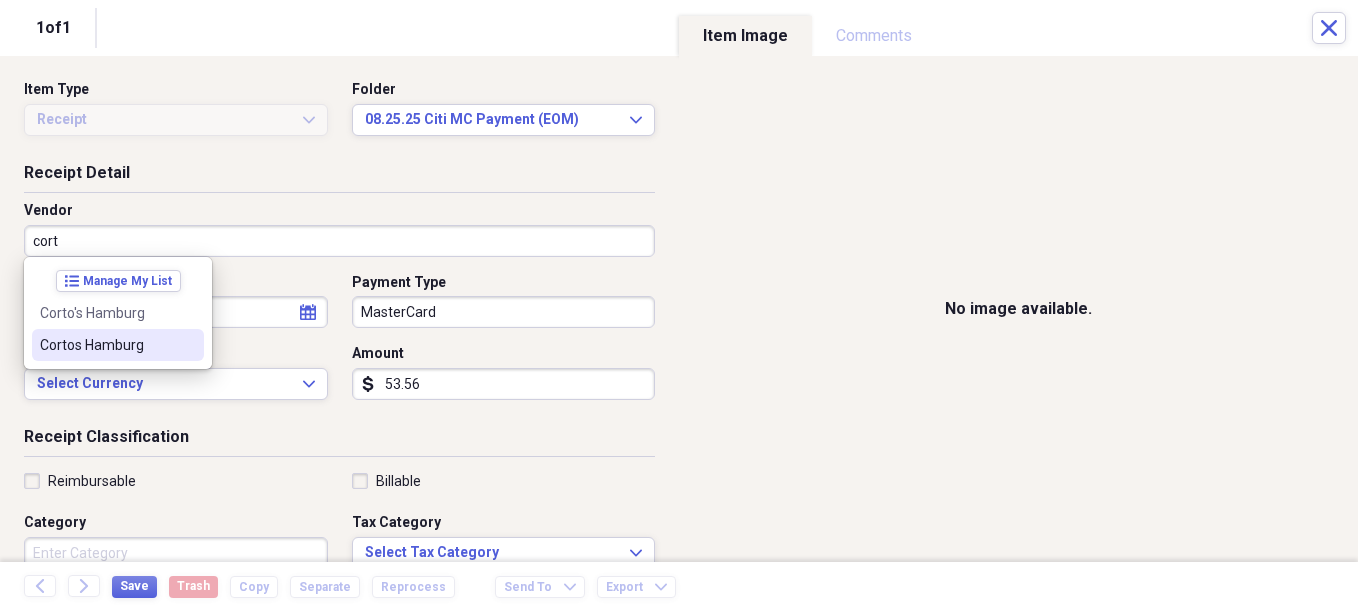 click on "Cortos Hamburg" at bounding box center [106, 345] 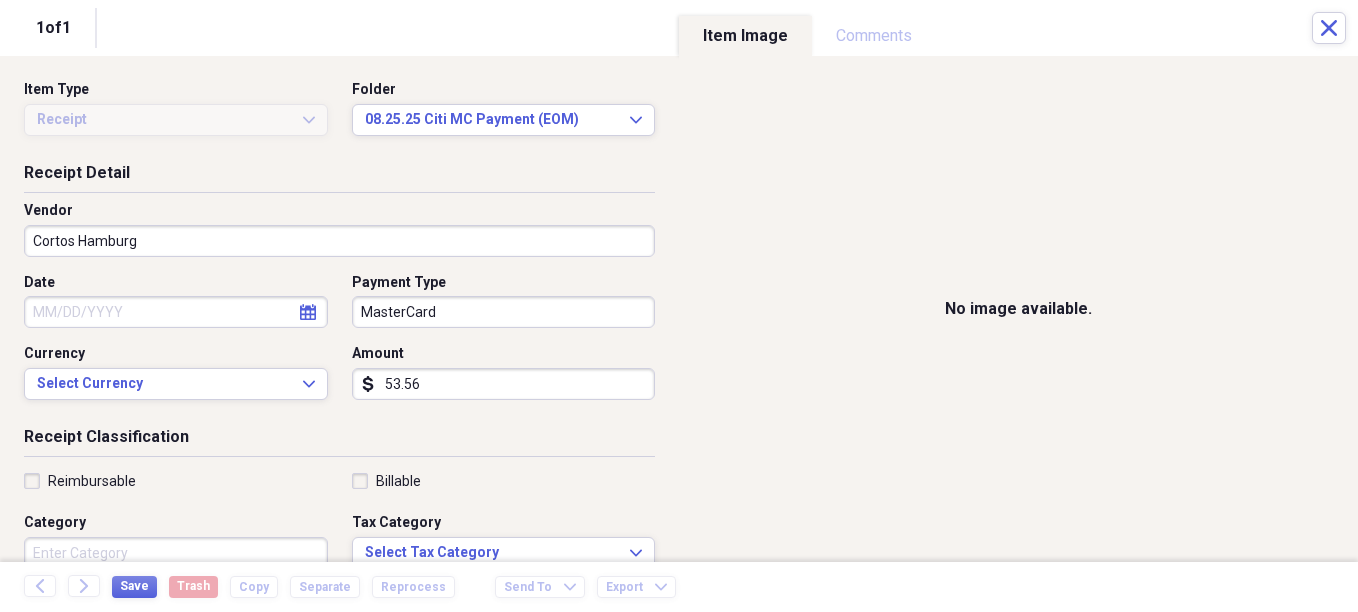 click on "Date" at bounding box center [176, 312] 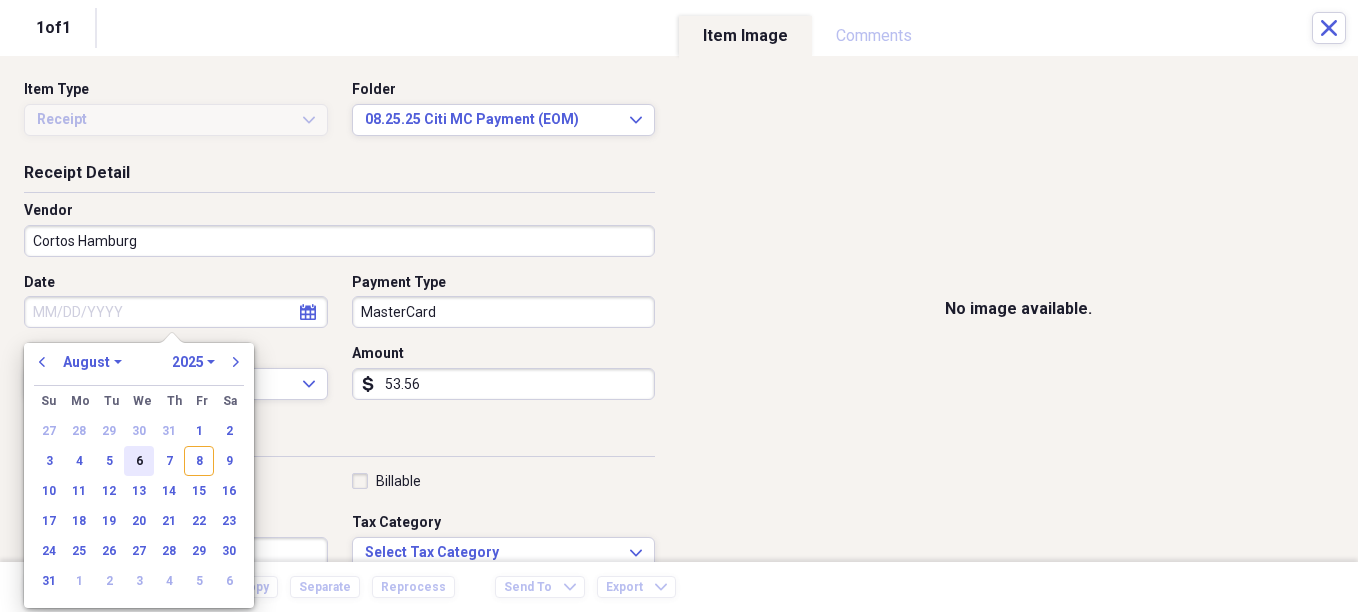 click on "6" at bounding box center [139, 461] 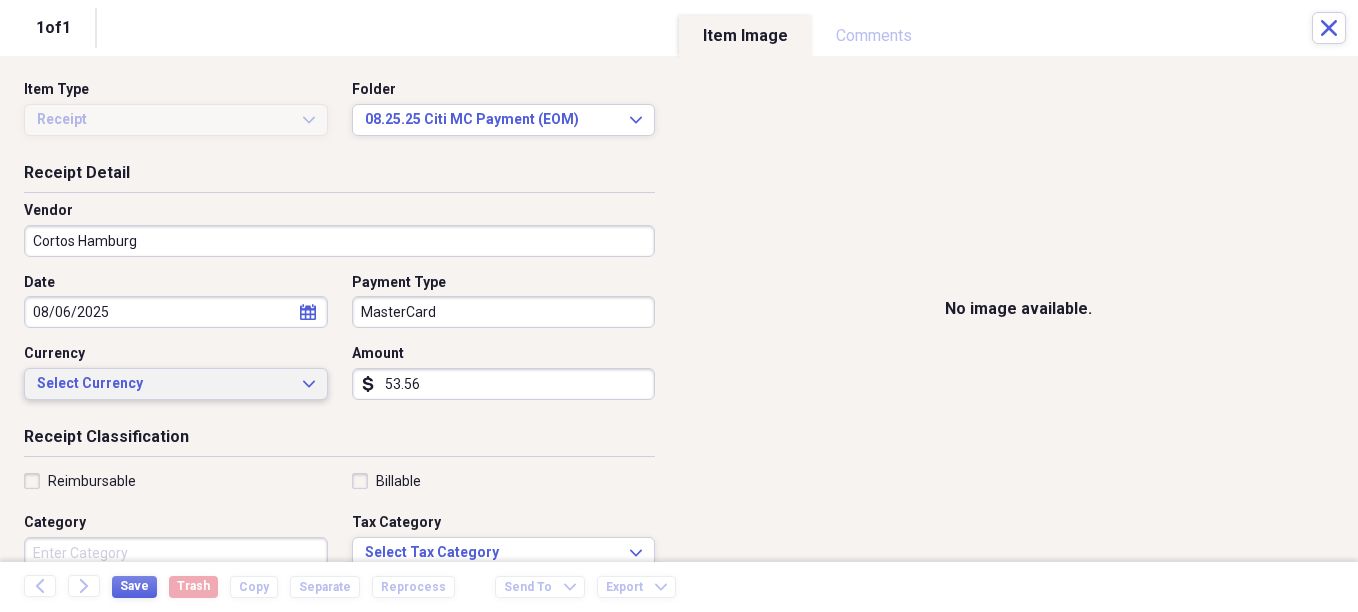click on "Select Currency" at bounding box center (164, 384) 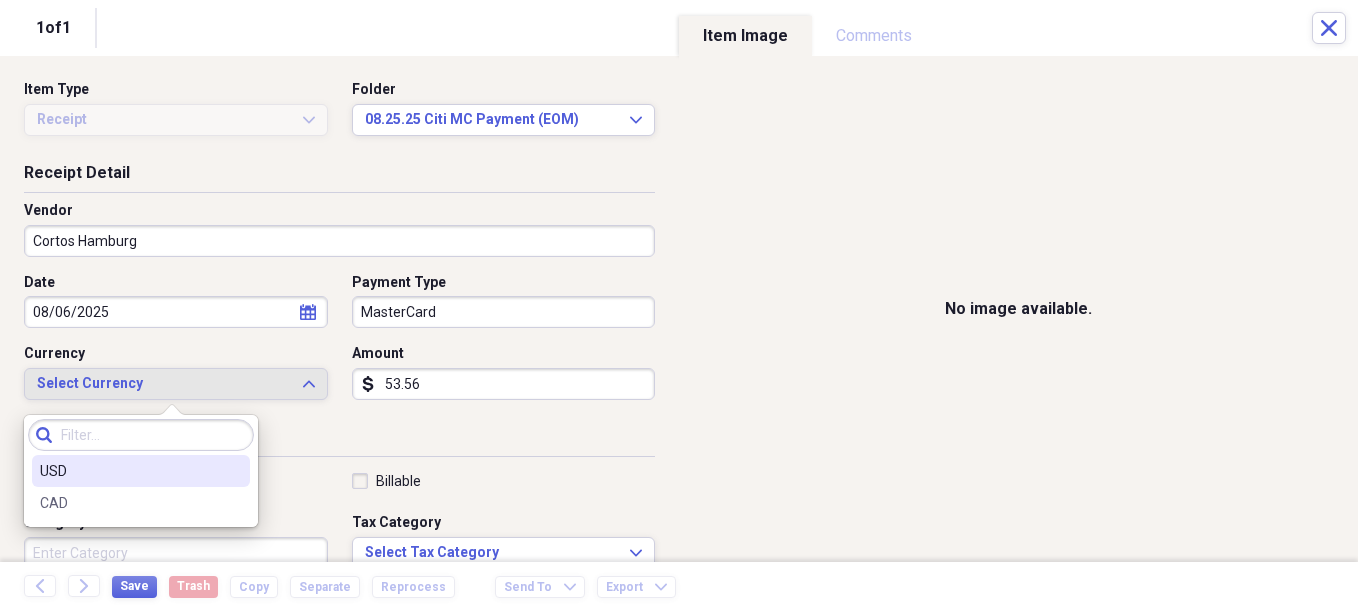 click on "USD" at bounding box center (141, 471) 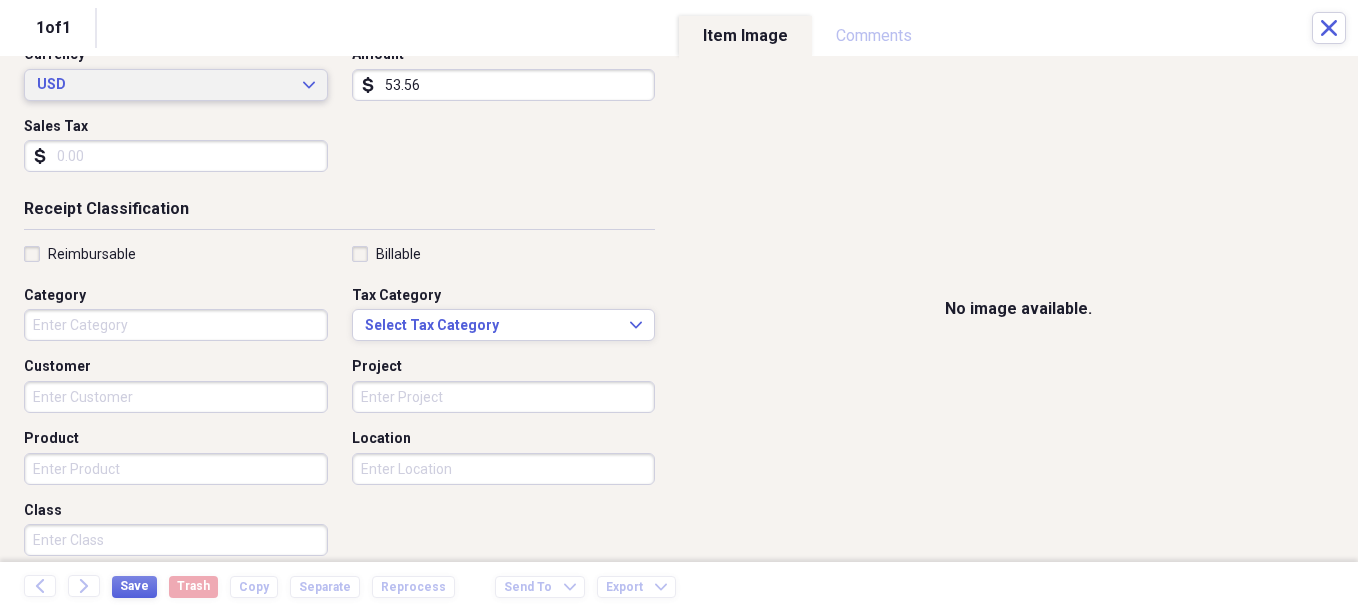 scroll, scrollTop: 300, scrollLeft: 0, axis: vertical 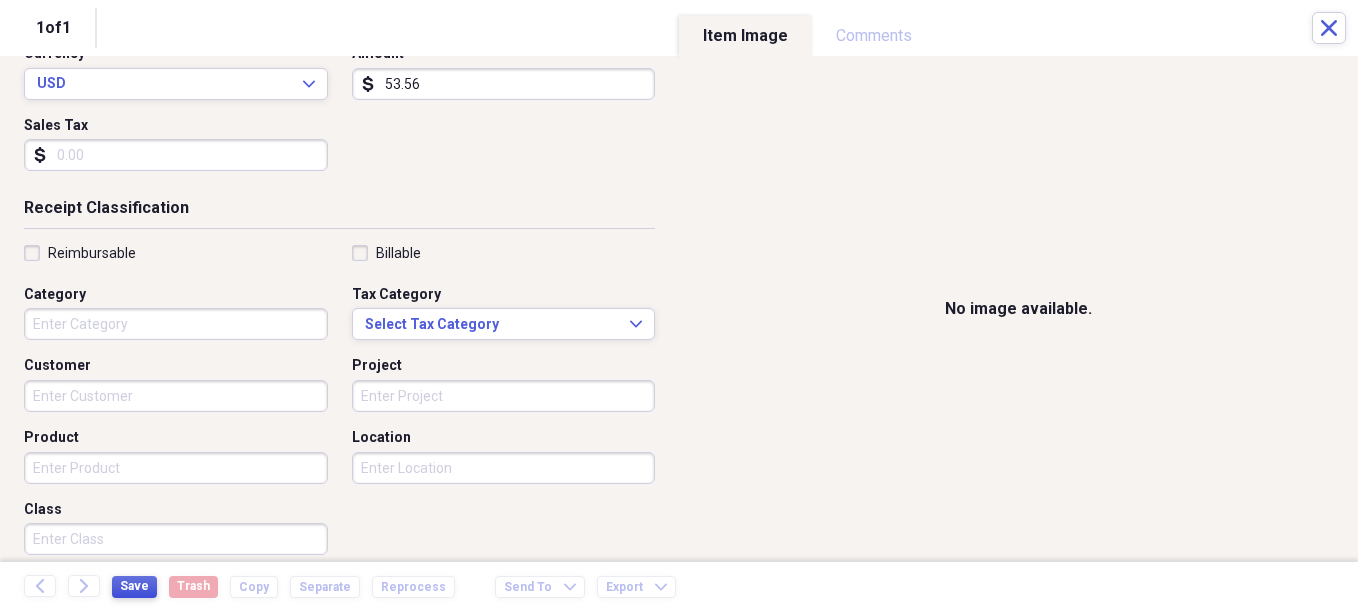 click on "Save" at bounding box center (134, 586) 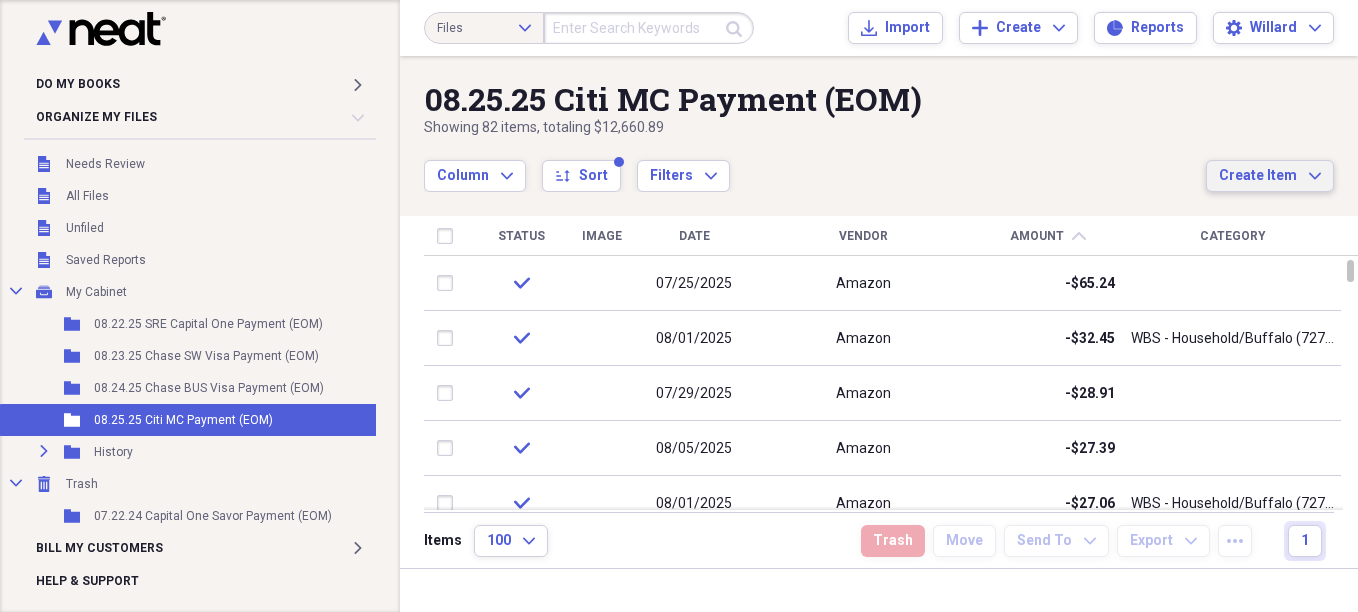 click on "Expand" 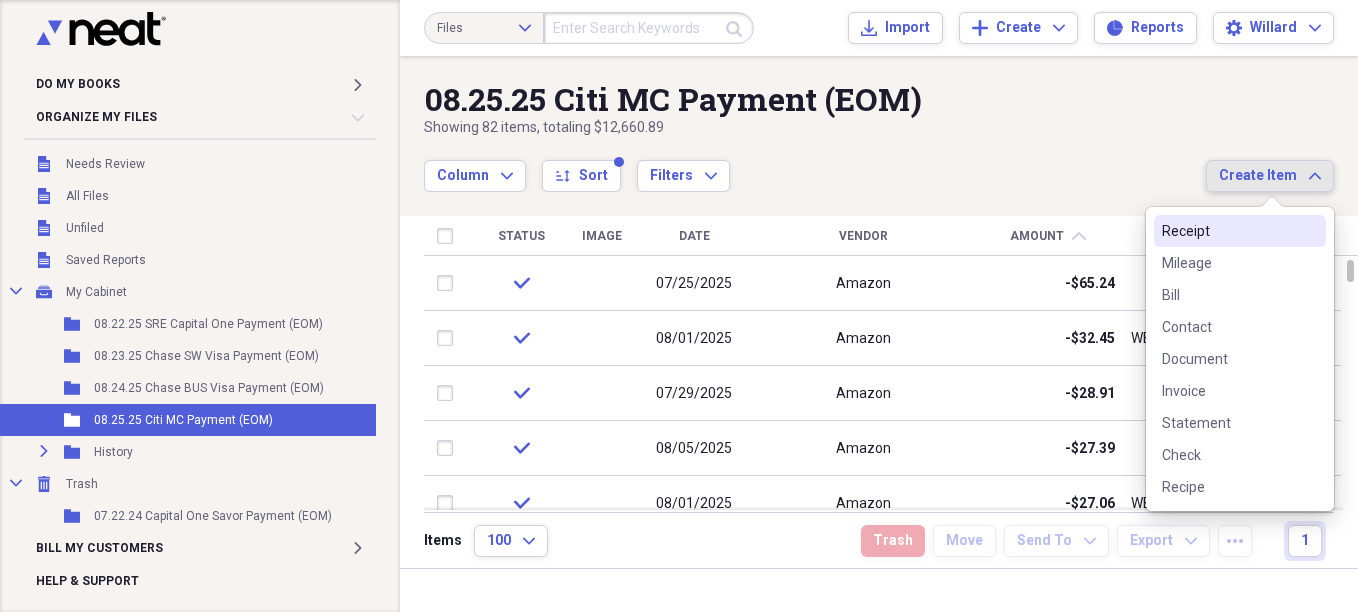 click on "Receipt" at bounding box center (1240, 231) 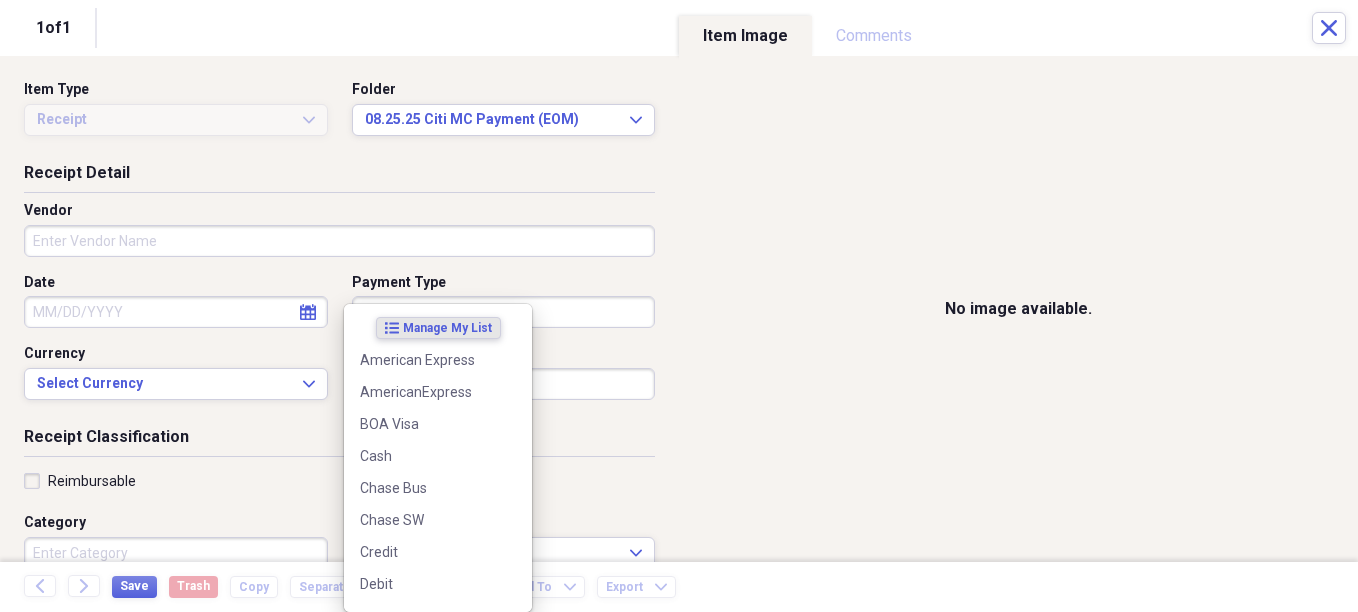 click on "Payment Type" at bounding box center (504, 312) 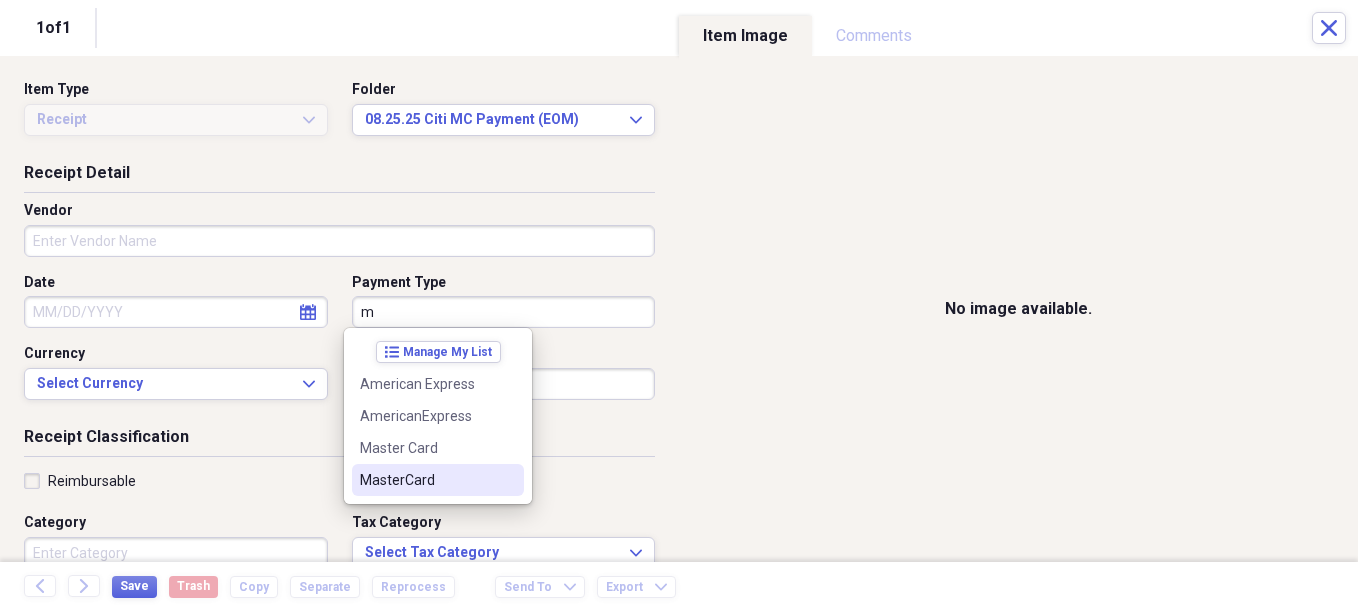 click on "MasterCard" at bounding box center (438, 480) 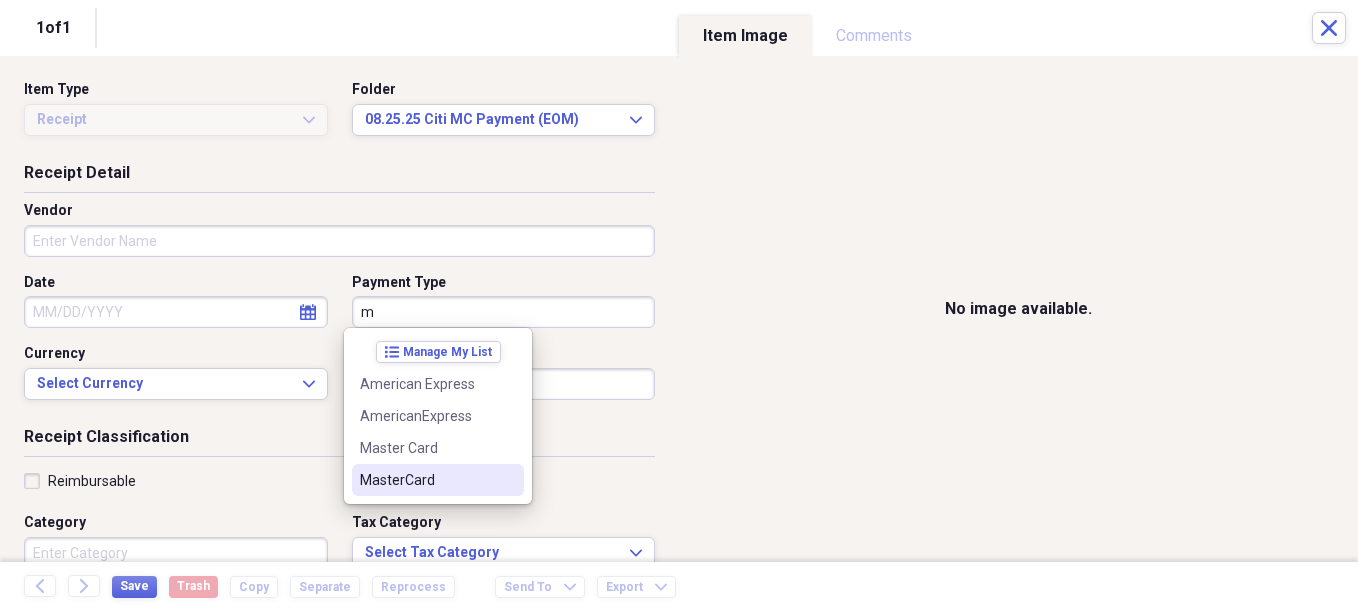 type on "MasterCard" 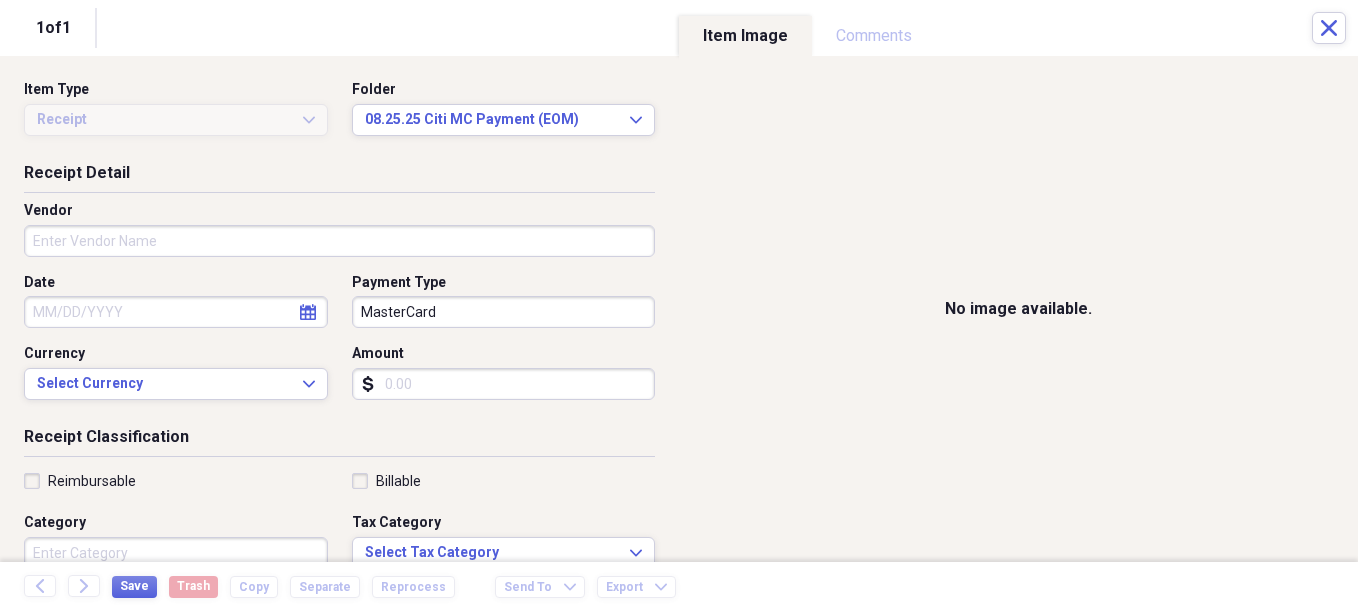 click on "Amount" at bounding box center (504, 384) 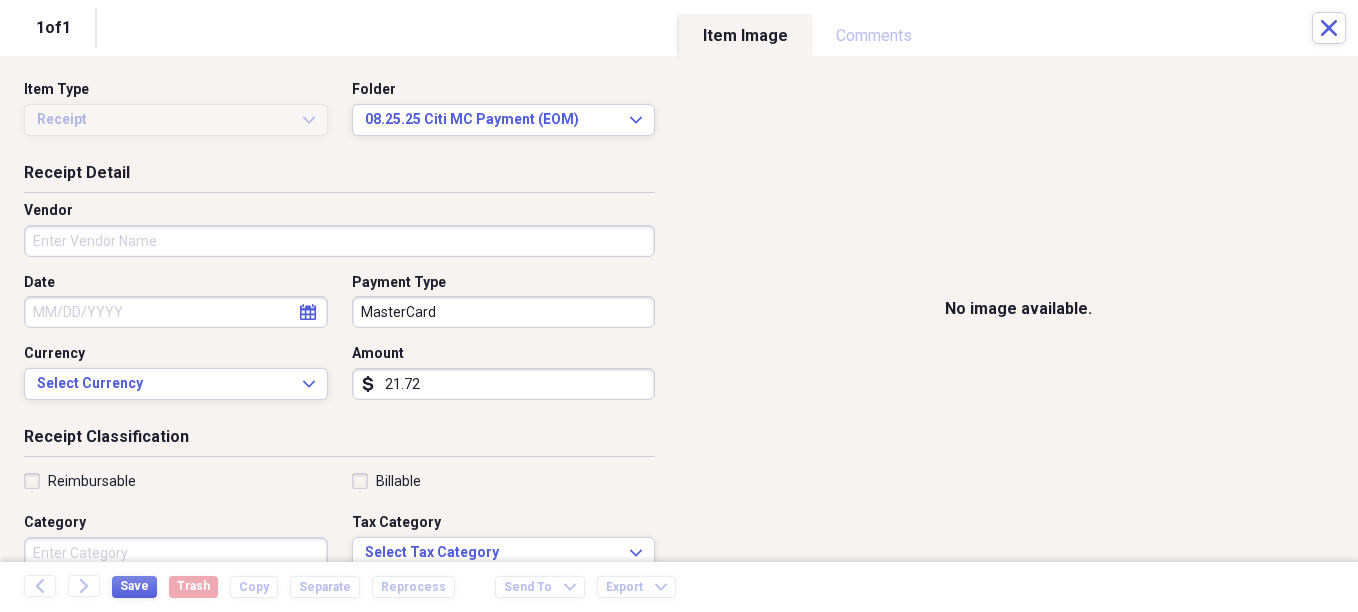 type on "21.72" 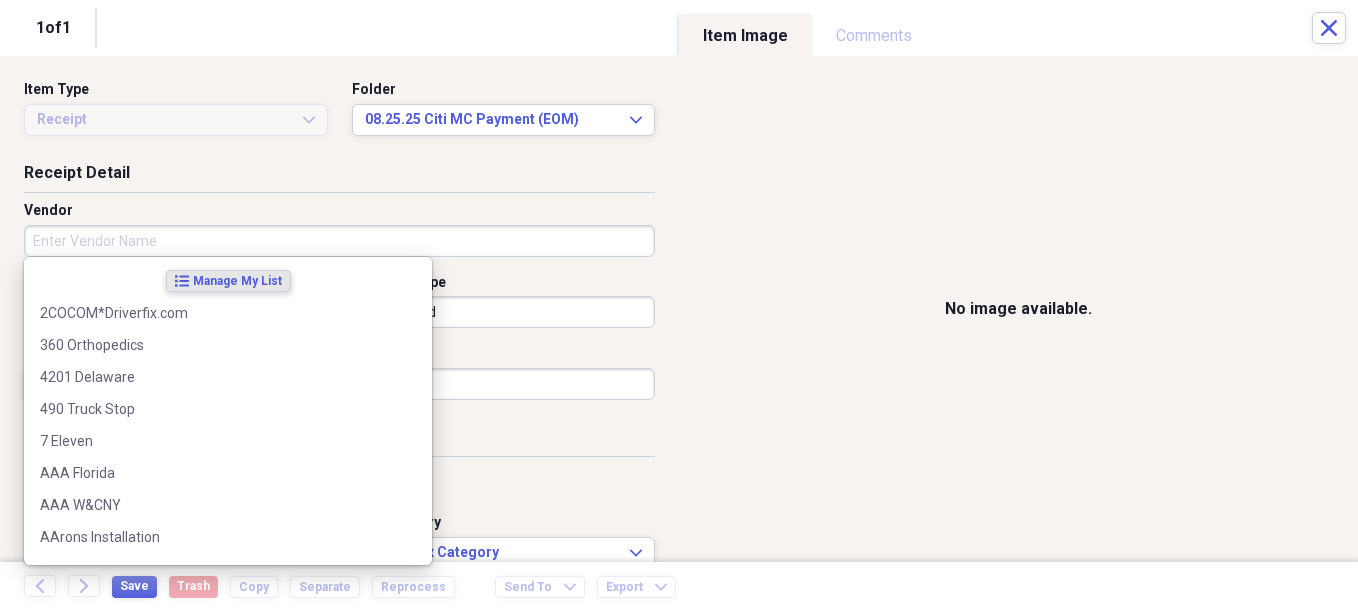click on "Vendor" at bounding box center (339, 241) 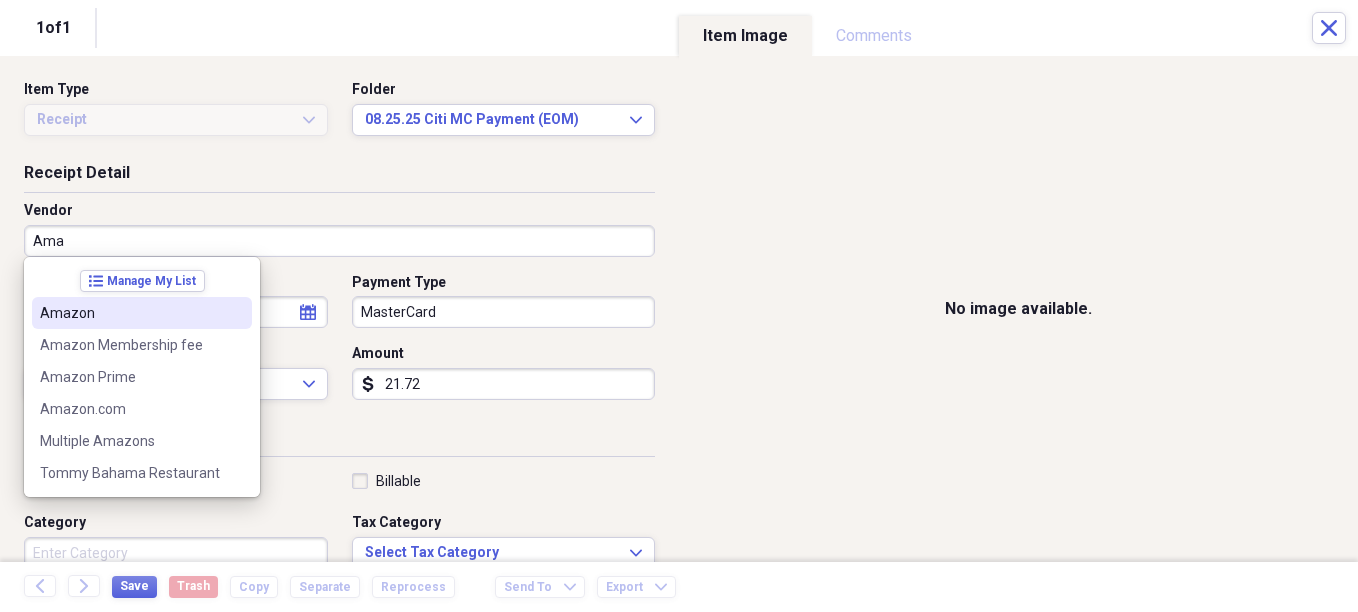 click on "Amazon" at bounding box center (130, 313) 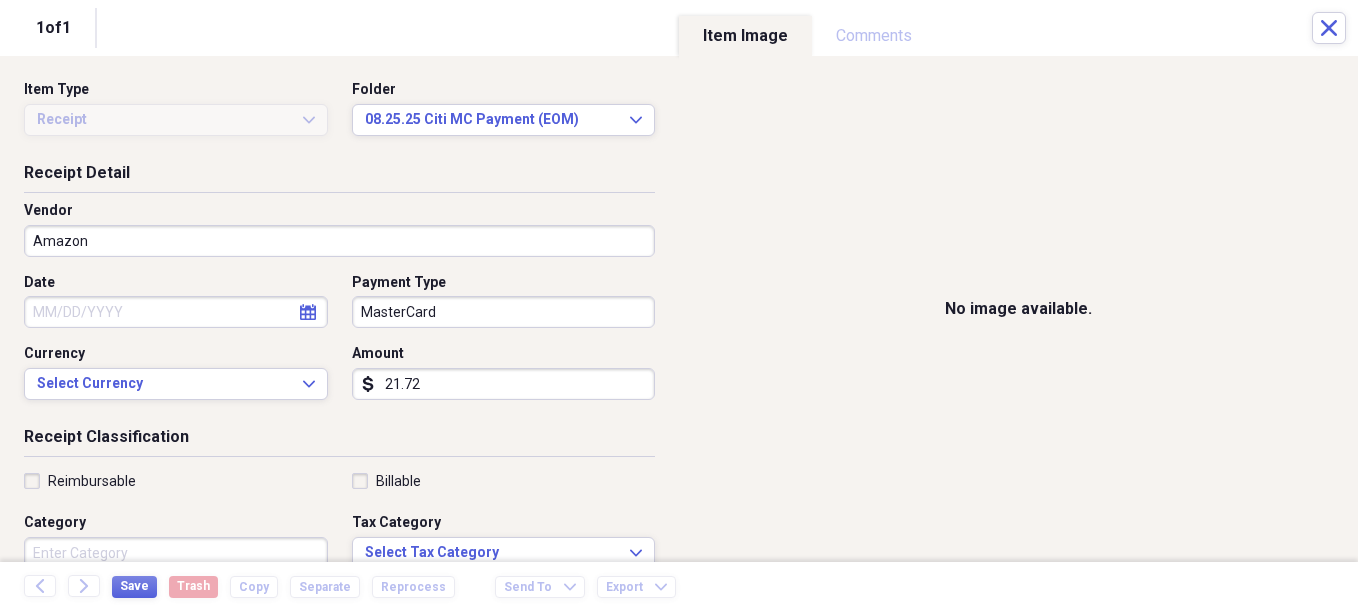 click on "Date" at bounding box center [176, 312] 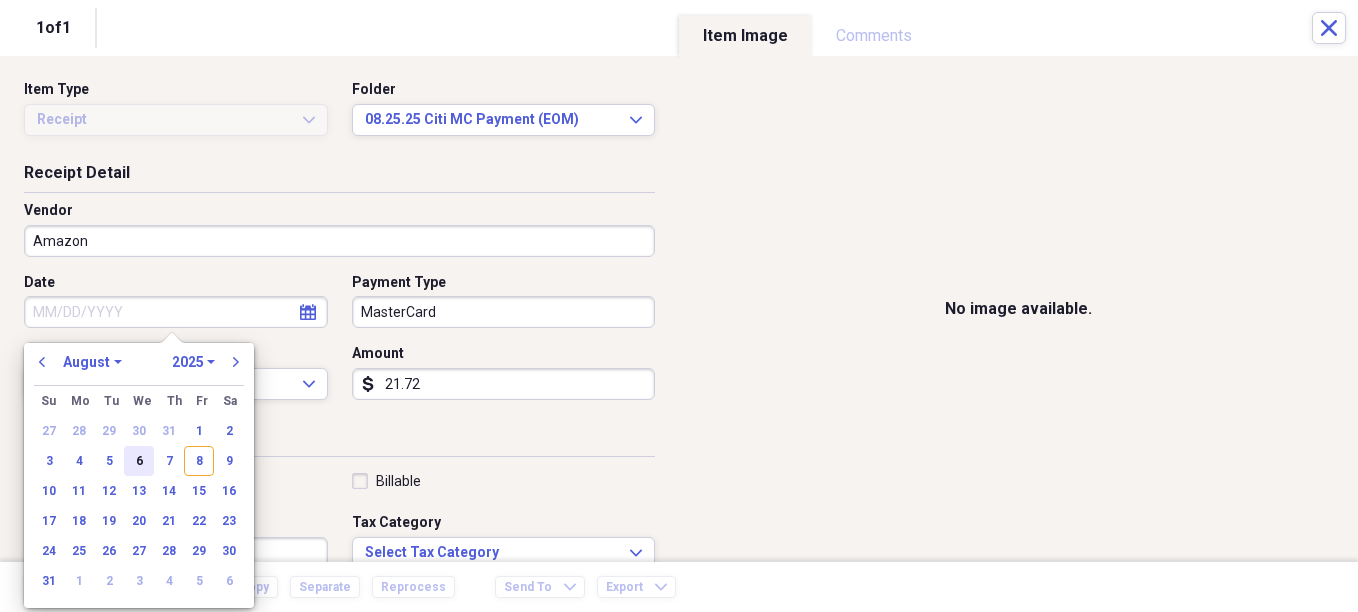 click on "6" at bounding box center (139, 461) 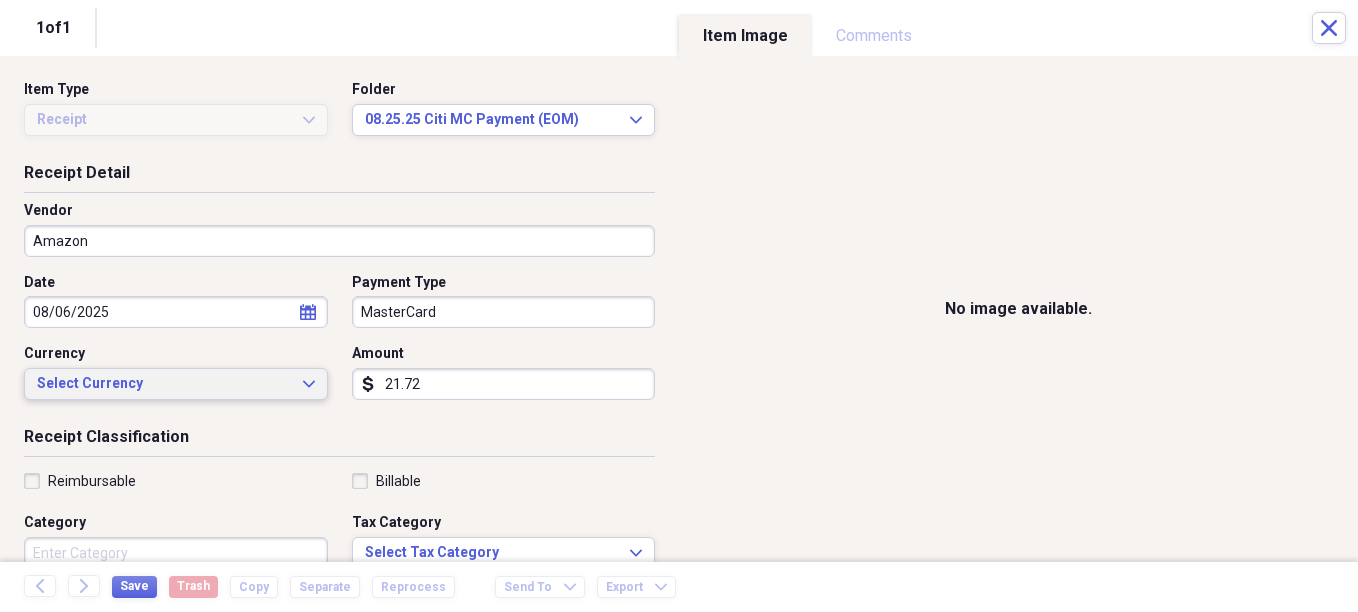 click on "Select Currency" at bounding box center [164, 384] 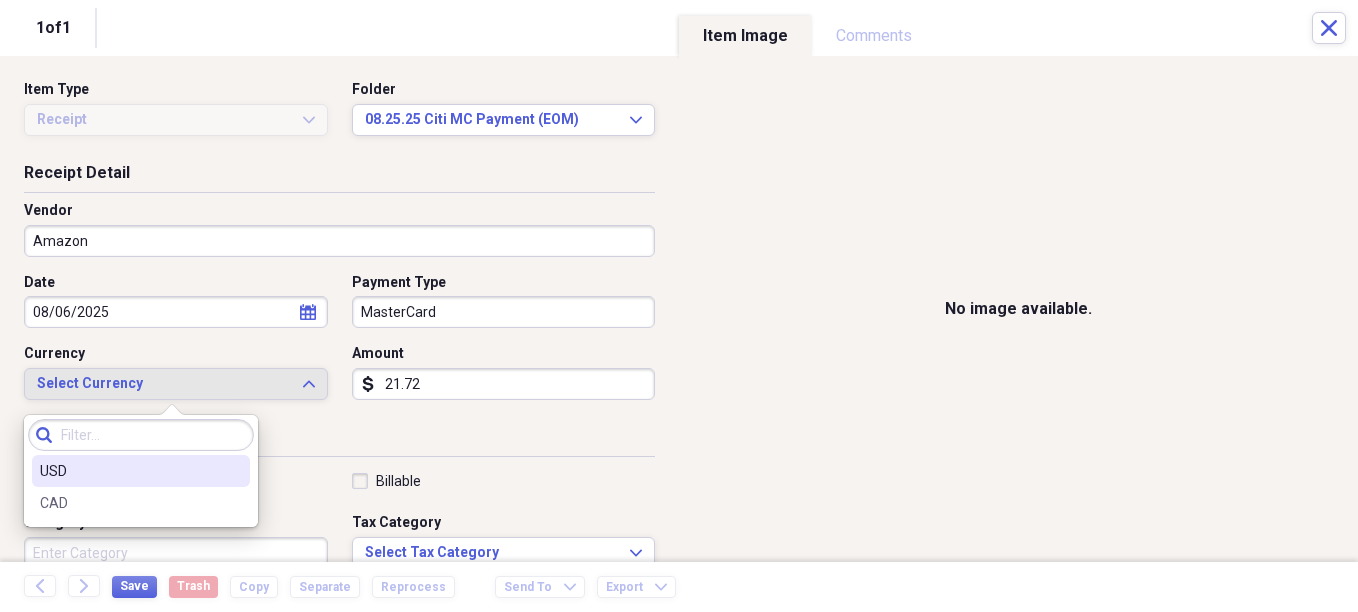 click on "USD" at bounding box center (129, 471) 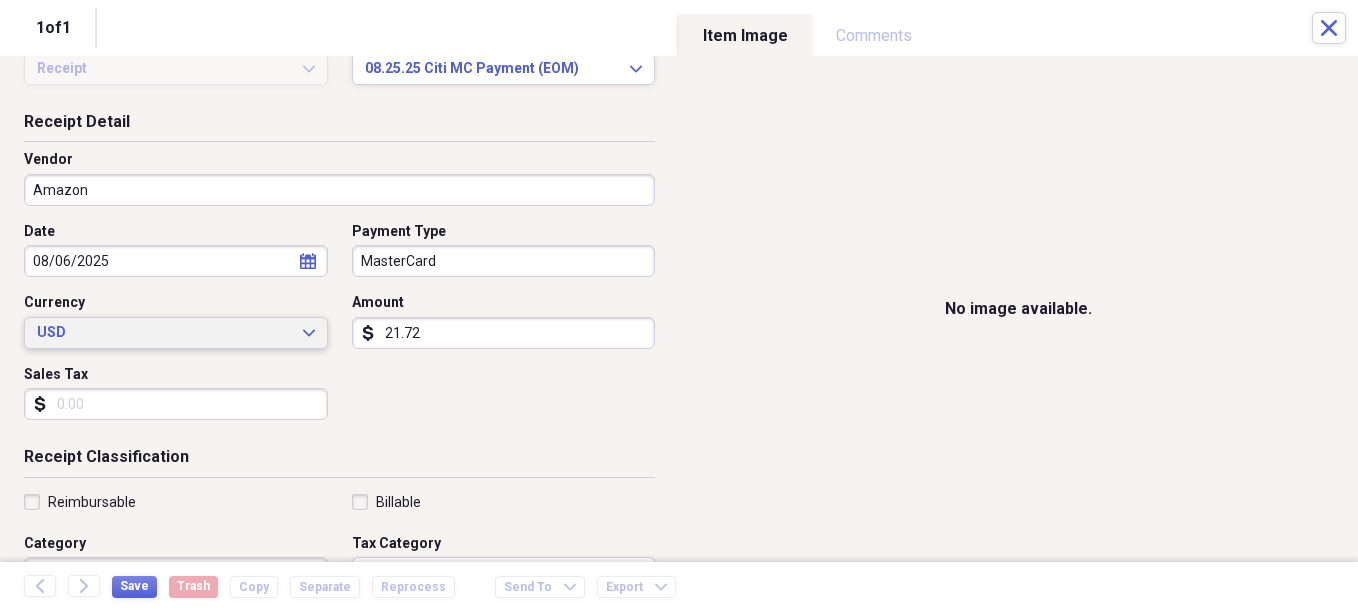 scroll, scrollTop: 100, scrollLeft: 0, axis: vertical 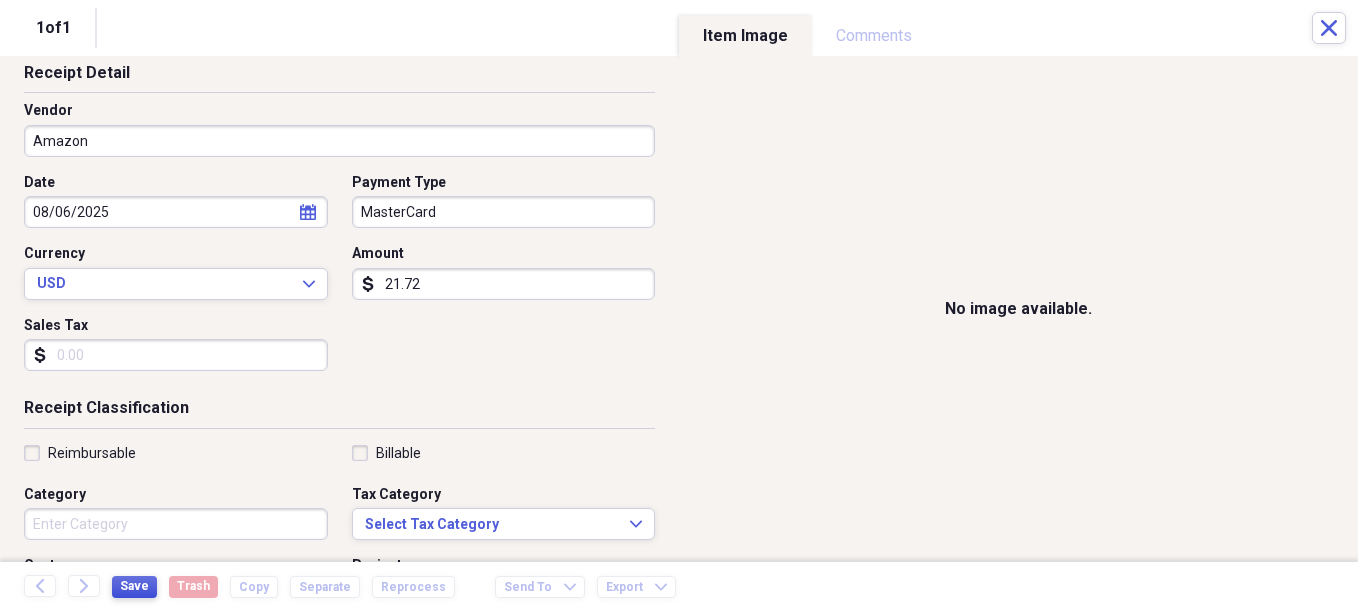 click on "Save" at bounding box center (134, 587) 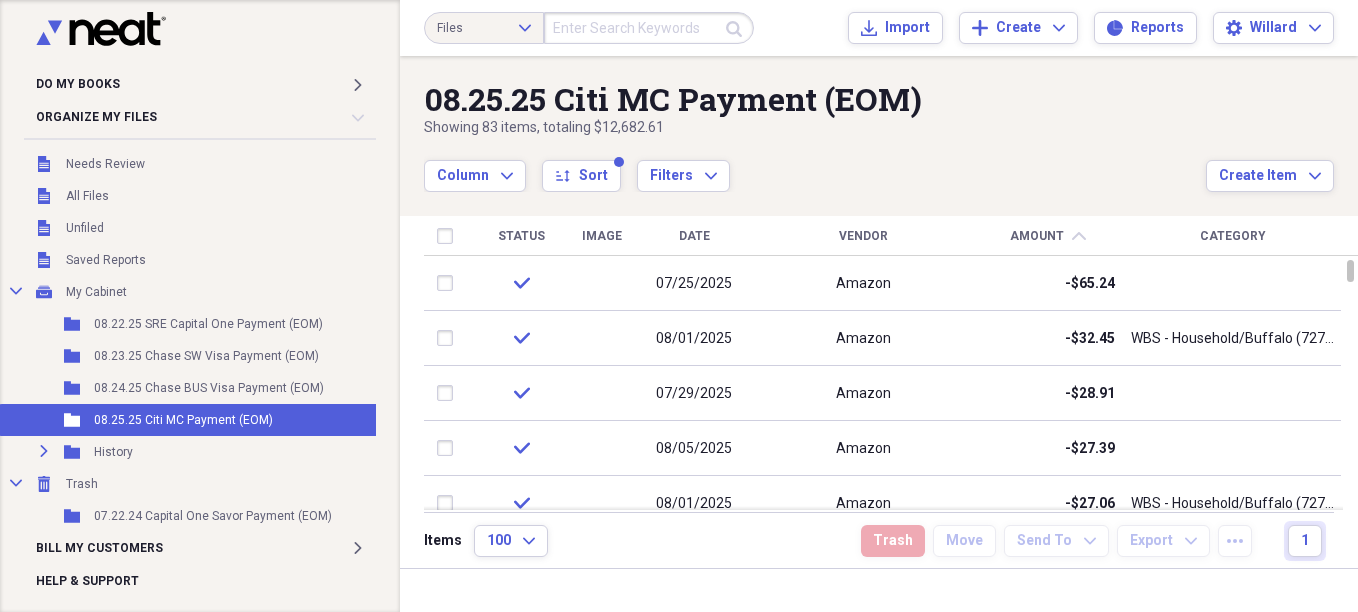 click on "Date" at bounding box center (694, 236) 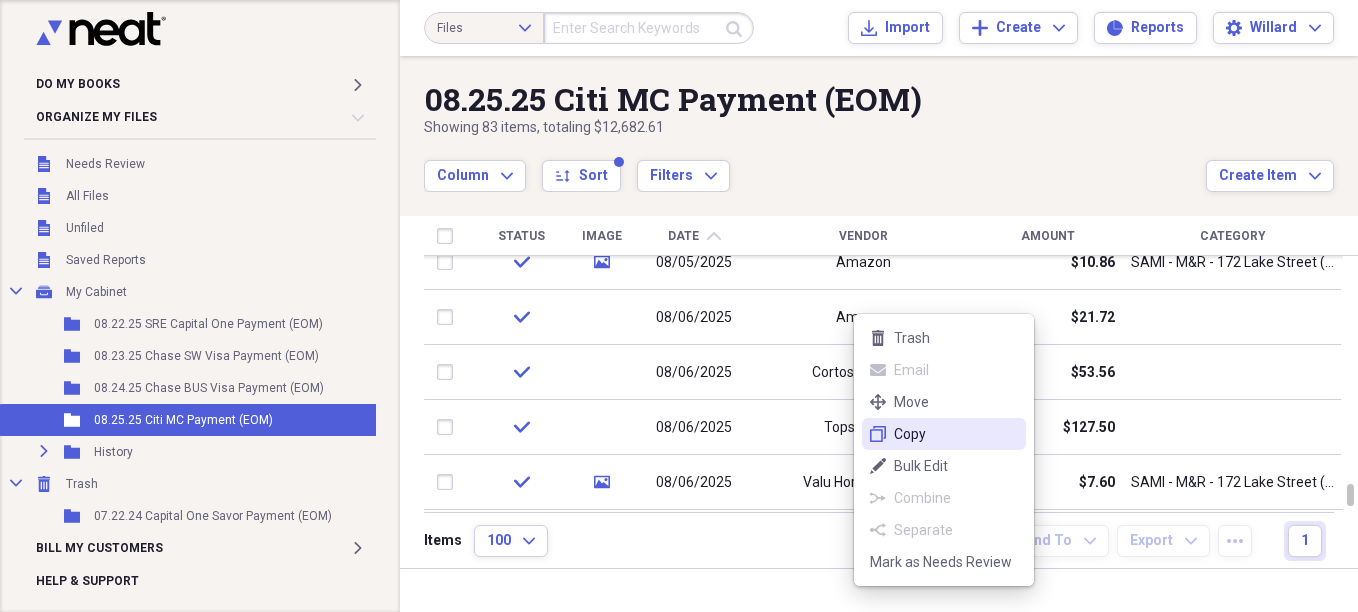 click on "Copy" at bounding box center (956, 434) 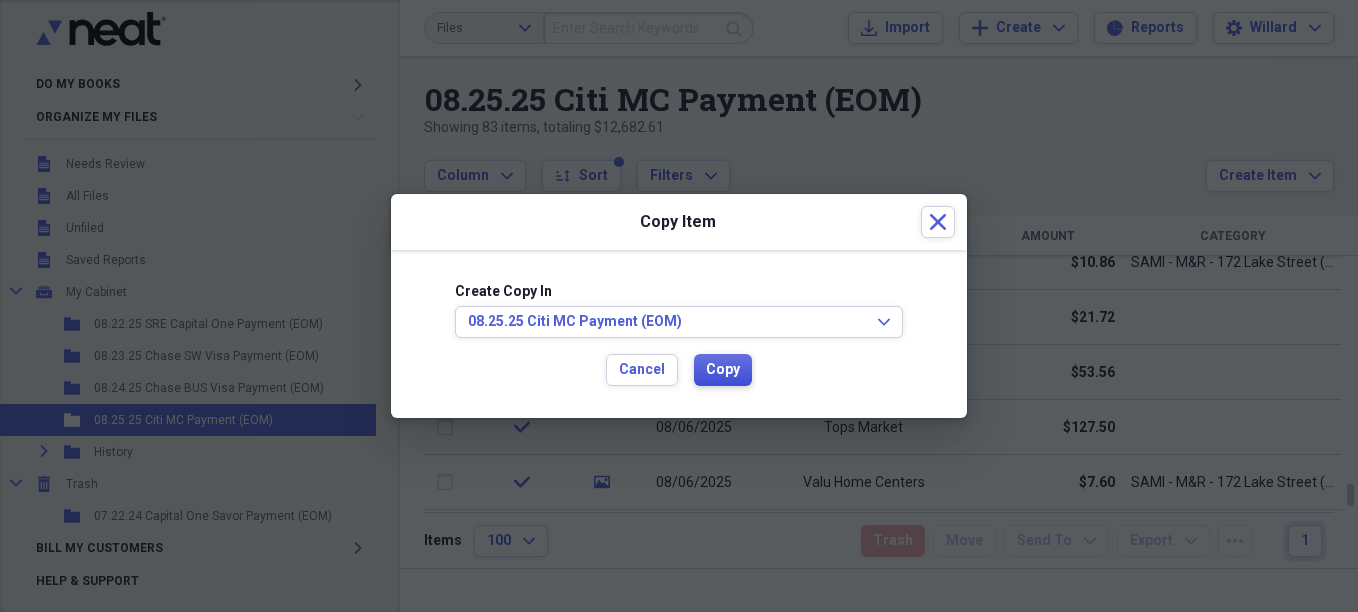 click on "Copy" at bounding box center [723, 370] 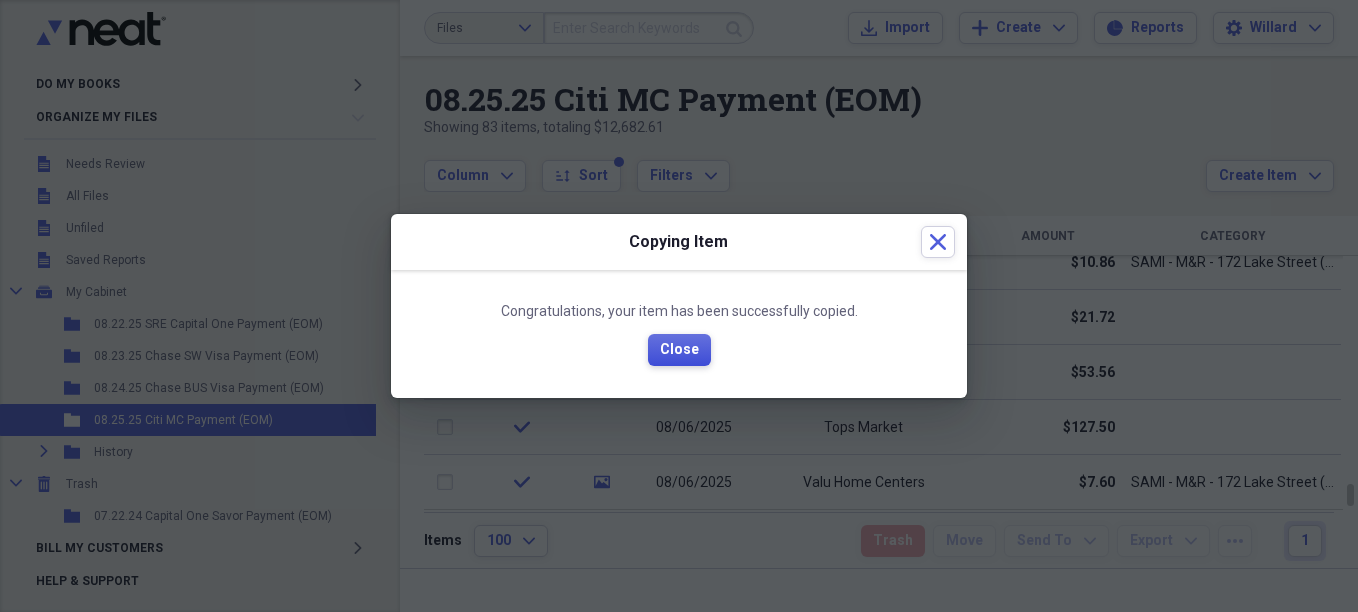 click on "Close" at bounding box center (679, 350) 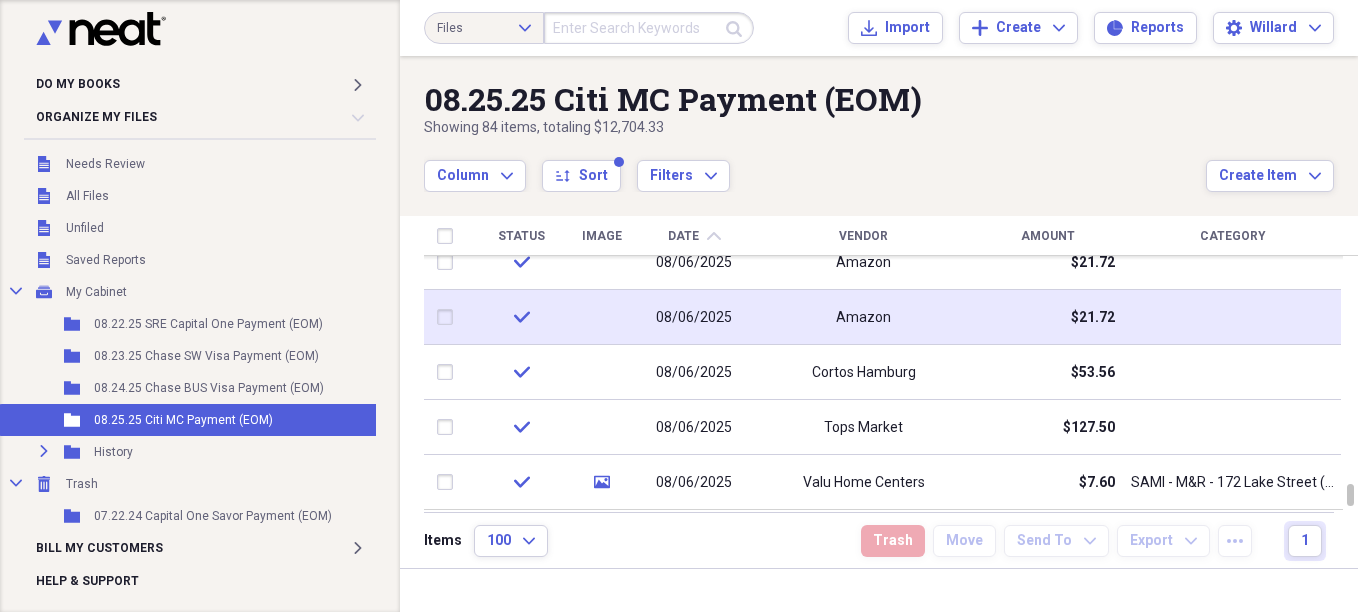 click on "08/06/2025" at bounding box center (694, 318) 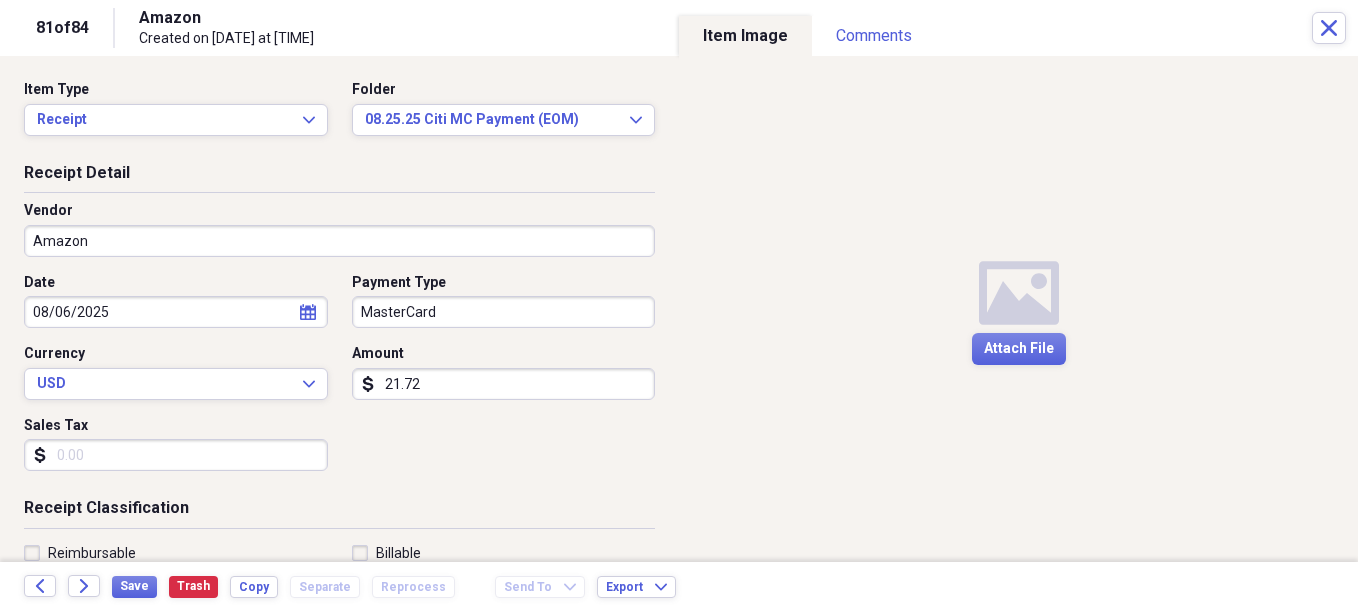 click on "21.72" at bounding box center [504, 384] 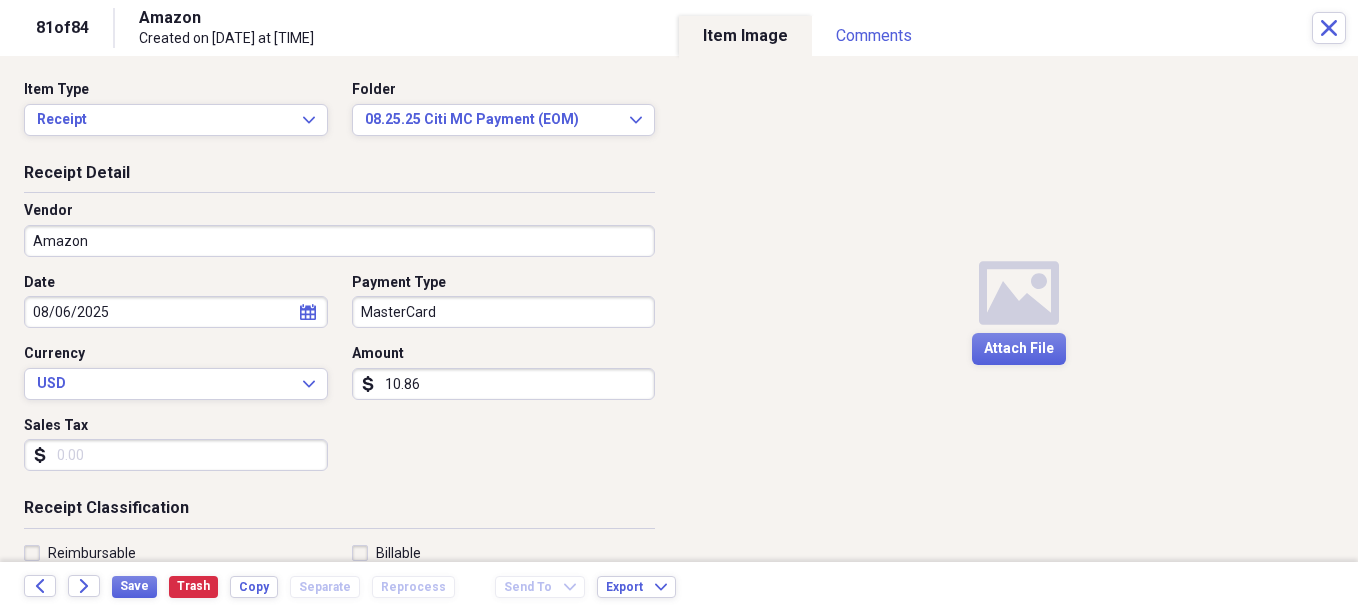 scroll, scrollTop: 100, scrollLeft: 0, axis: vertical 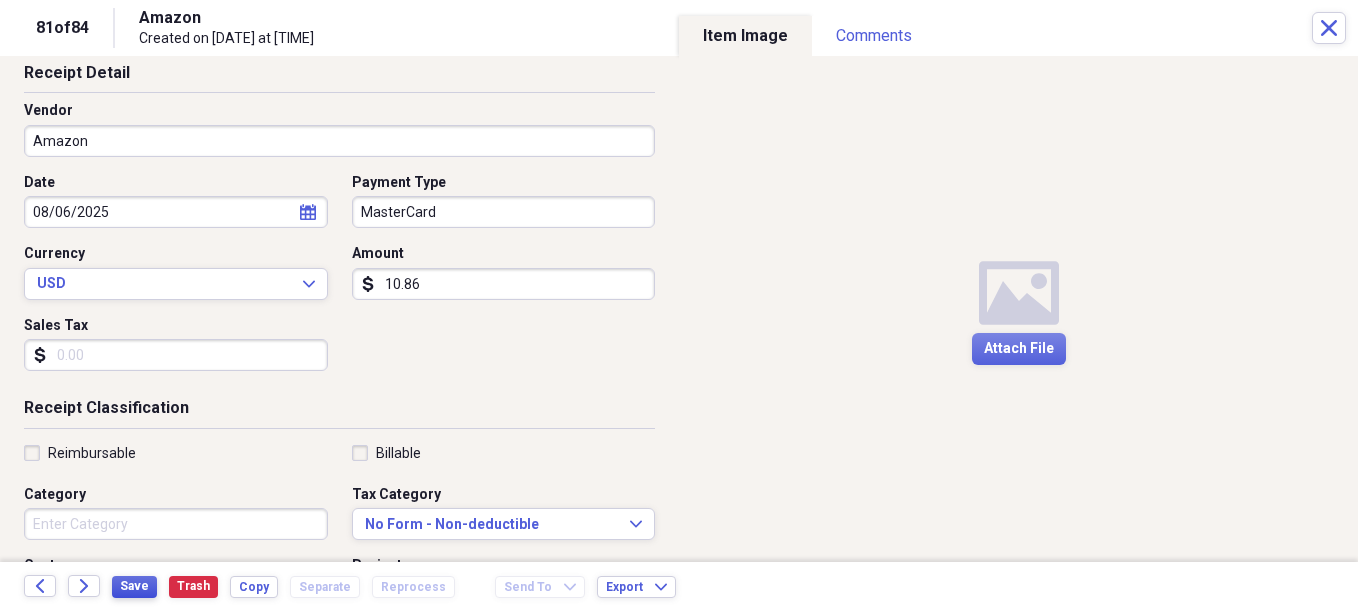 click on "Save" at bounding box center (134, 586) 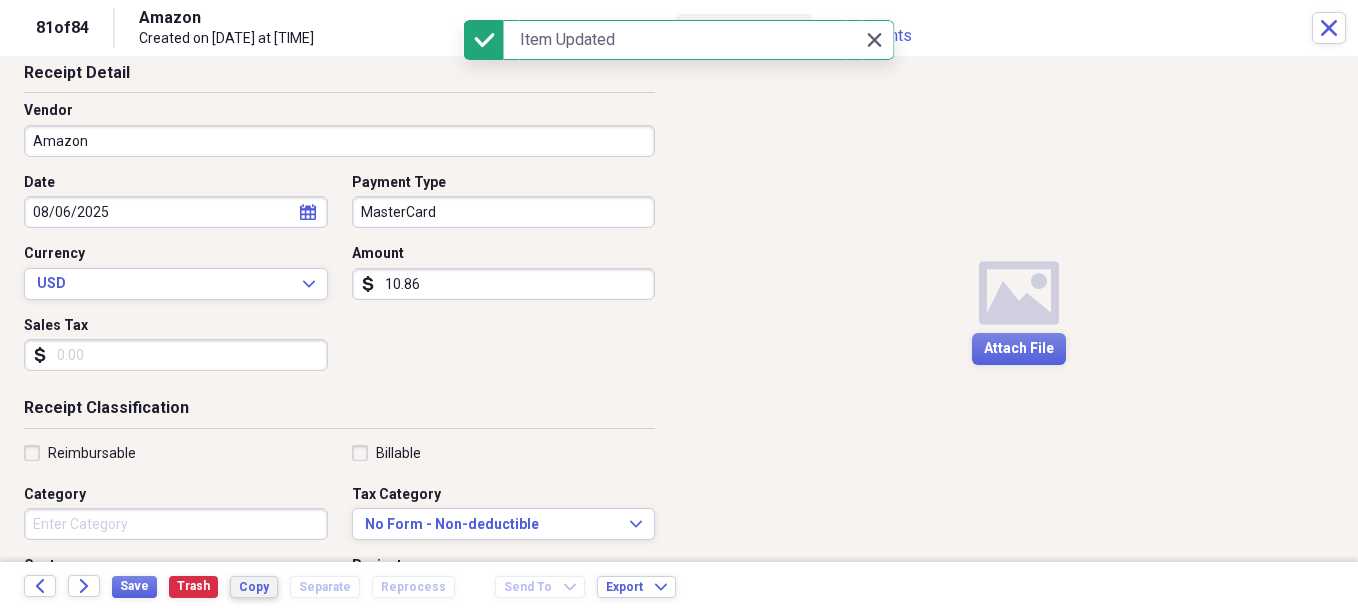click on "Copy" at bounding box center [254, 587] 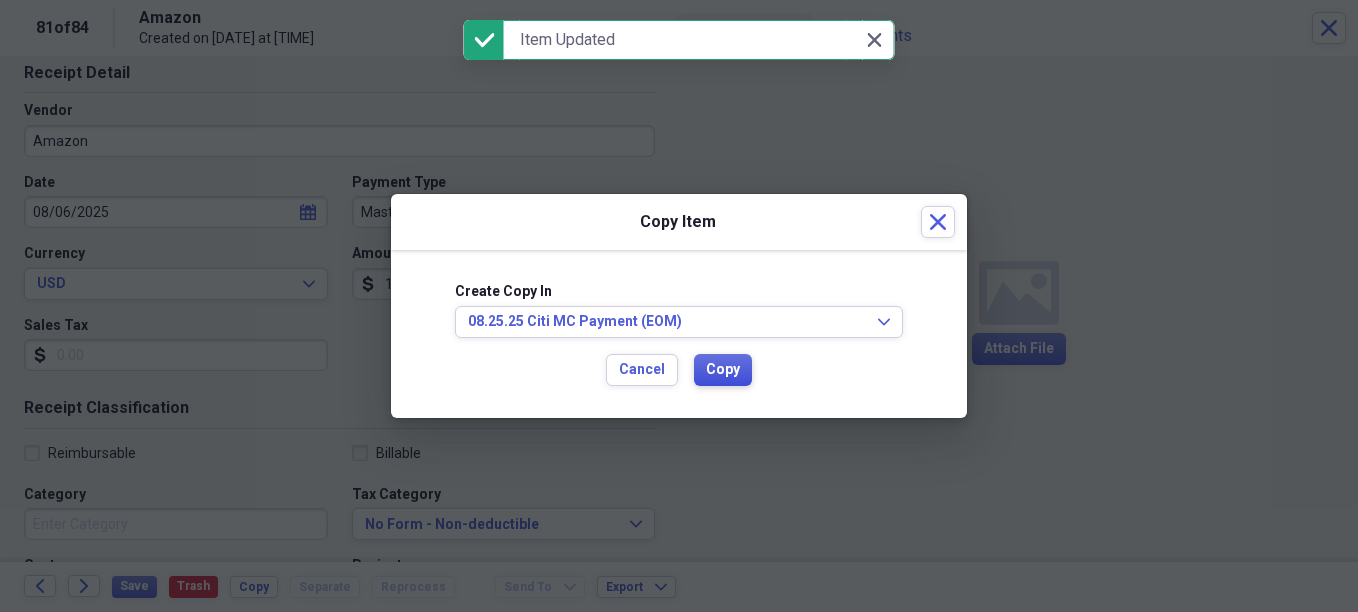 click on "Copy" at bounding box center [723, 370] 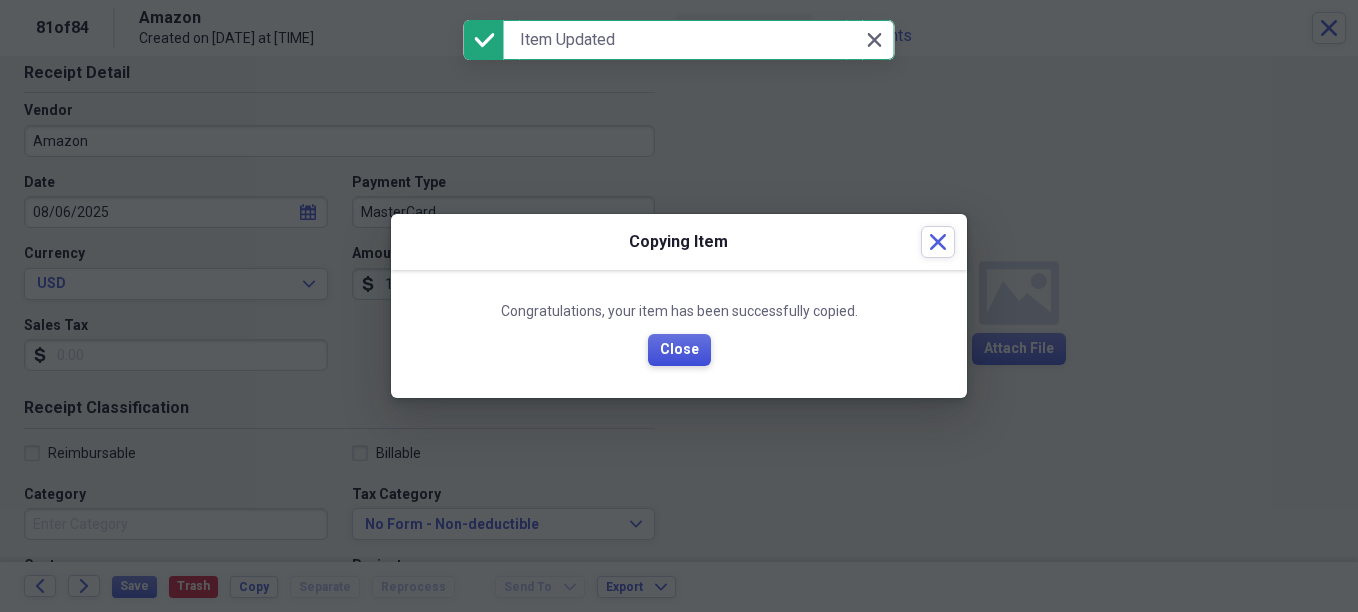click on "Close" at bounding box center [679, 350] 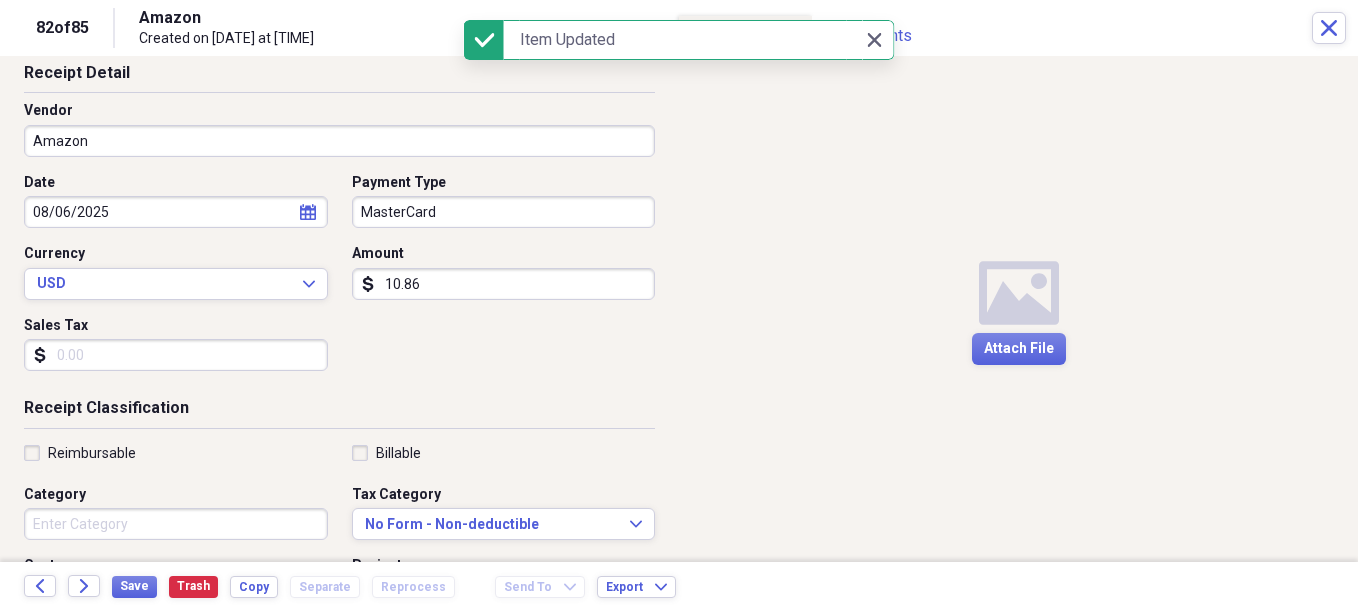 click on "10.86" at bounding box center (504, 284) 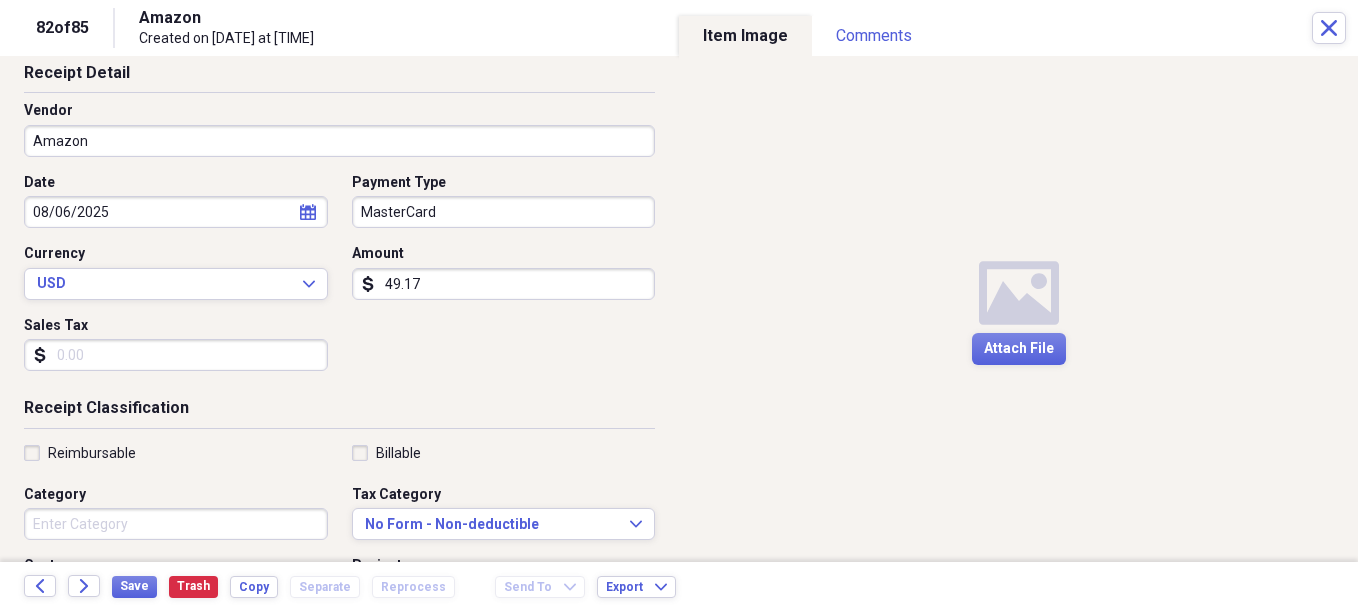type on "49.17" 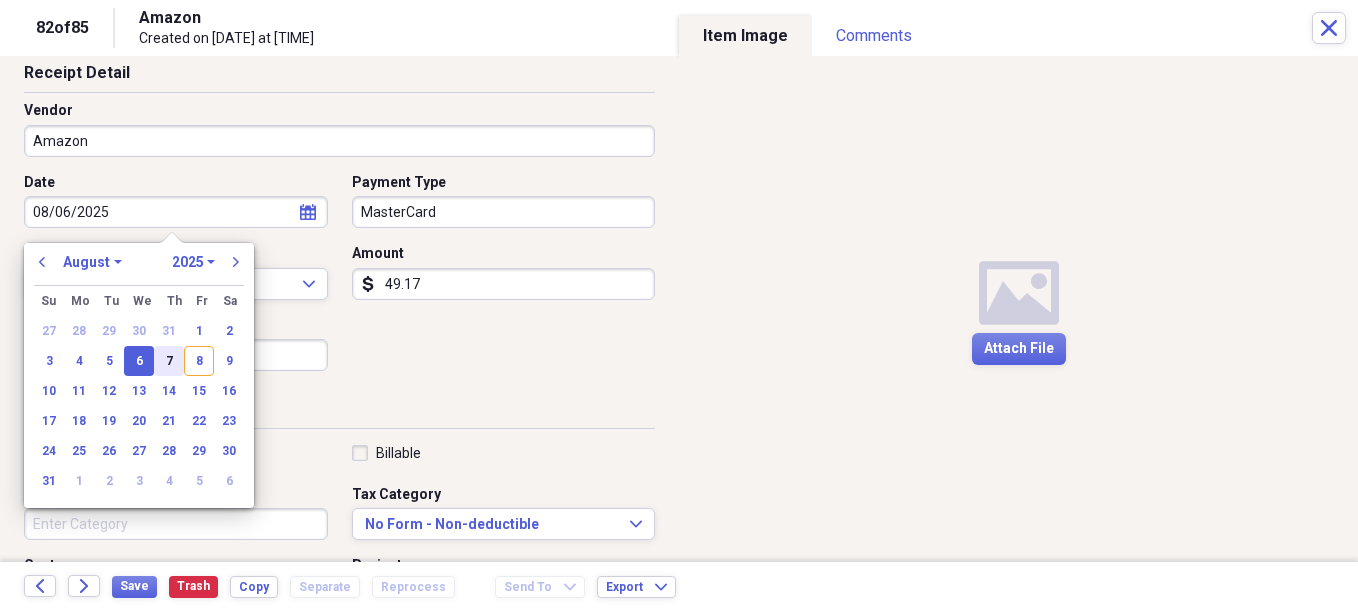 click on "7" at bounding box center (169, 361) 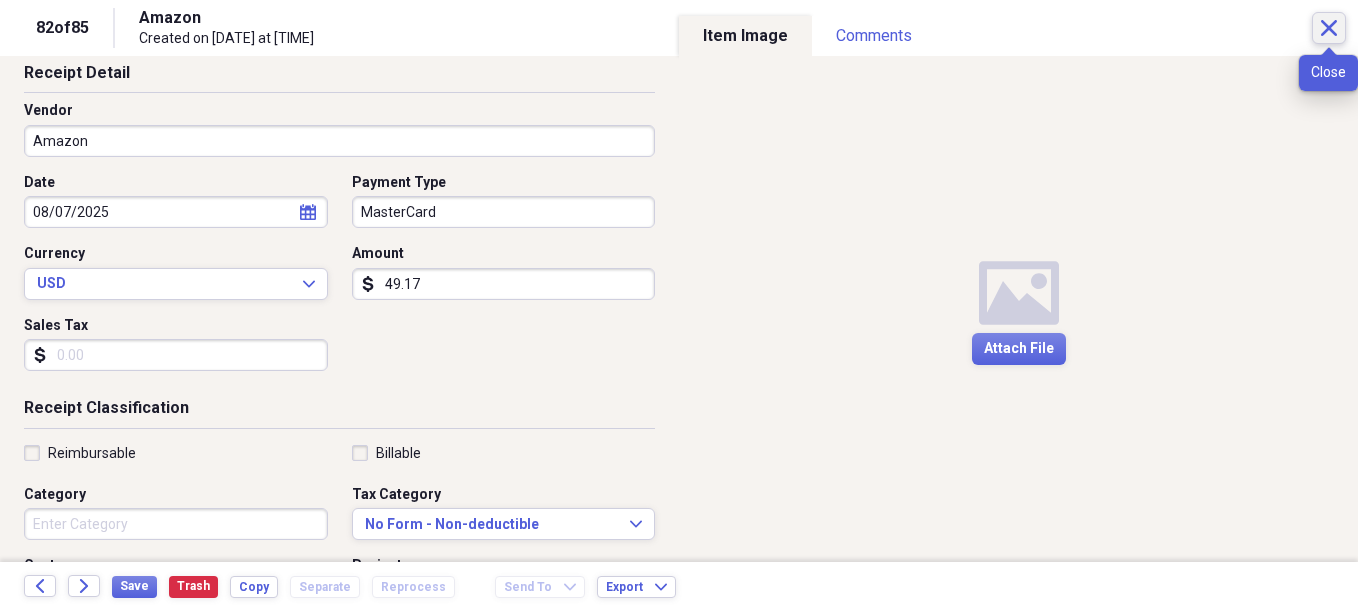 click on "Close" at bounding box center (1329, 28) 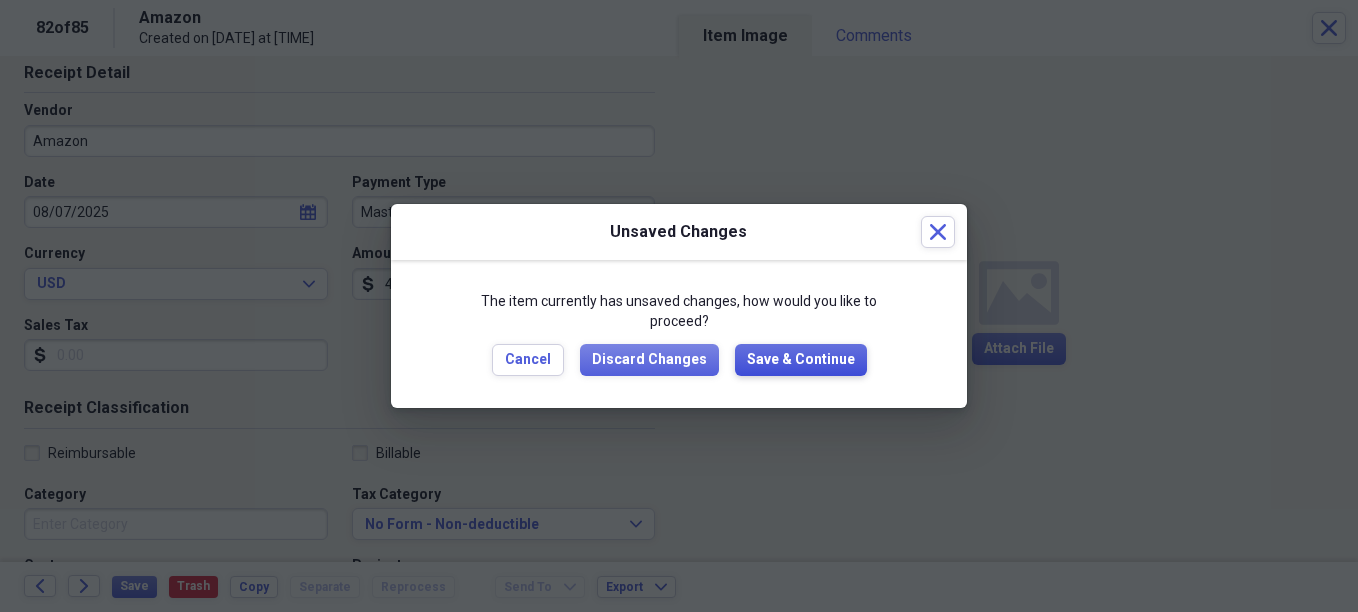 click on "Save & Continue" at bounding box center (801, 360) 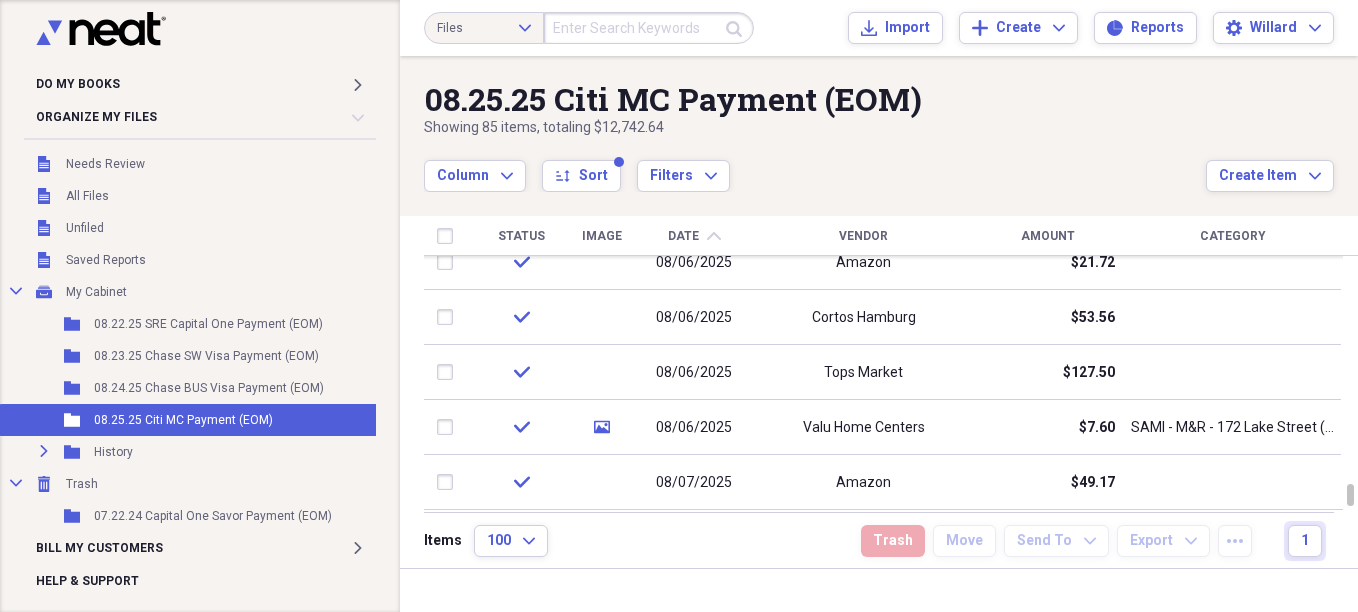 click on "Category" at bounding box center [1233, 236] 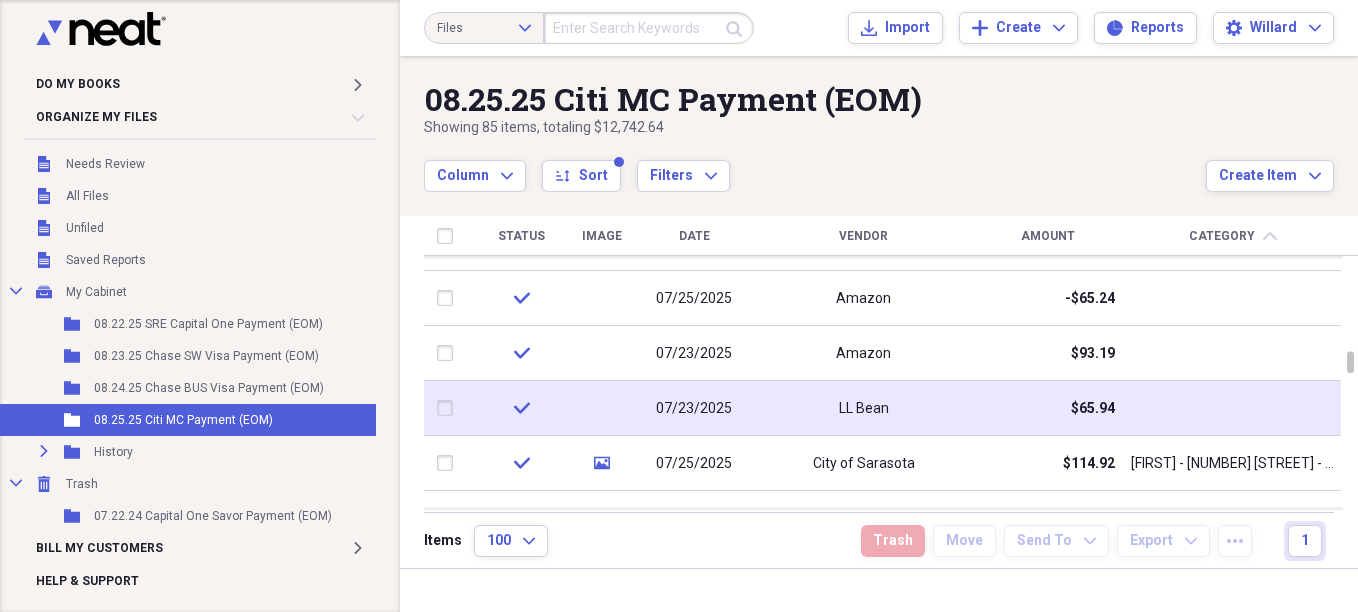 click at bounding box center (449, 408) 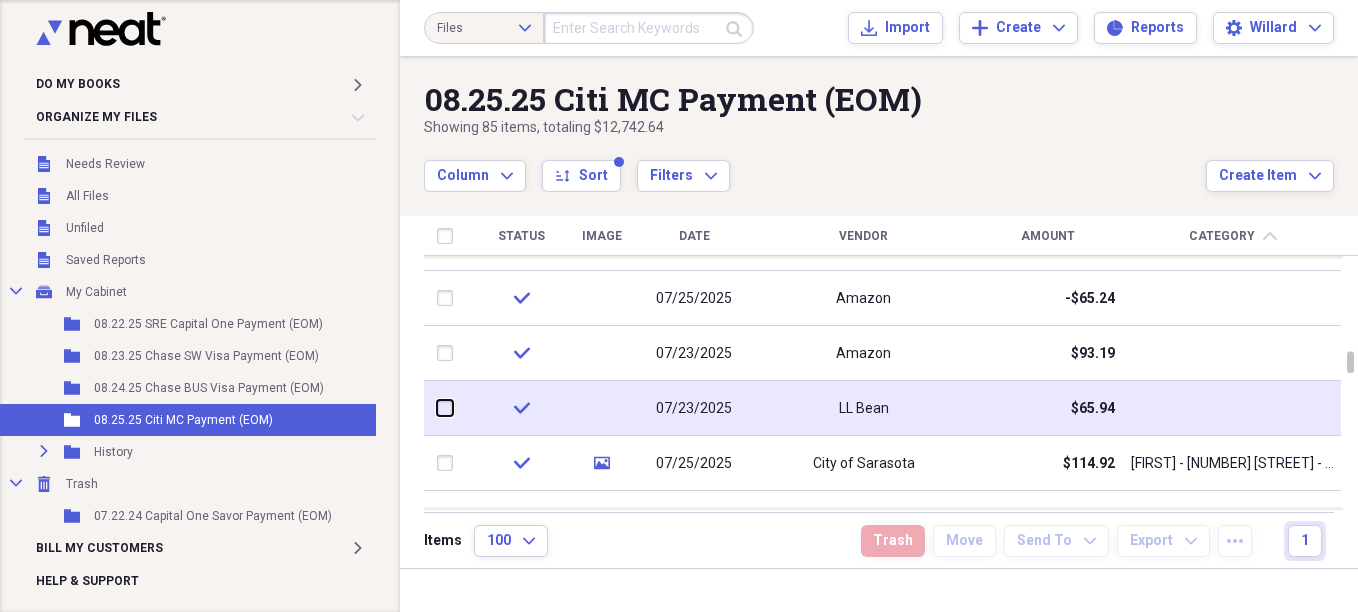 click at bounding box center (437, 408) 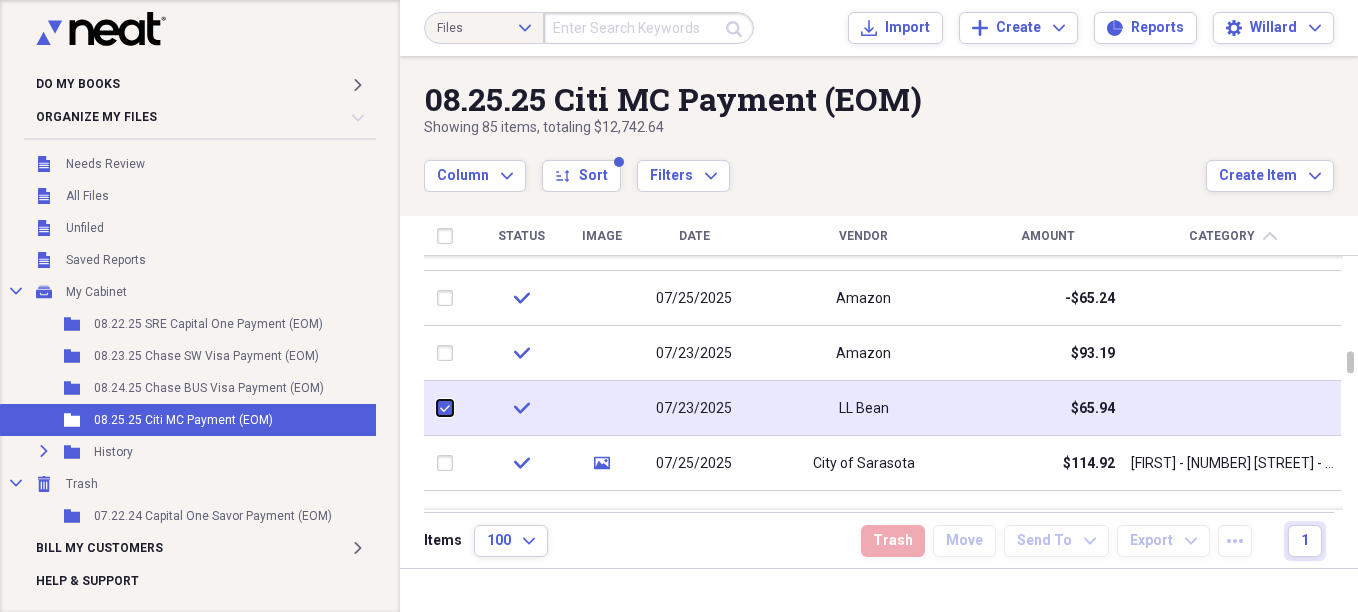 checkbox on "true" 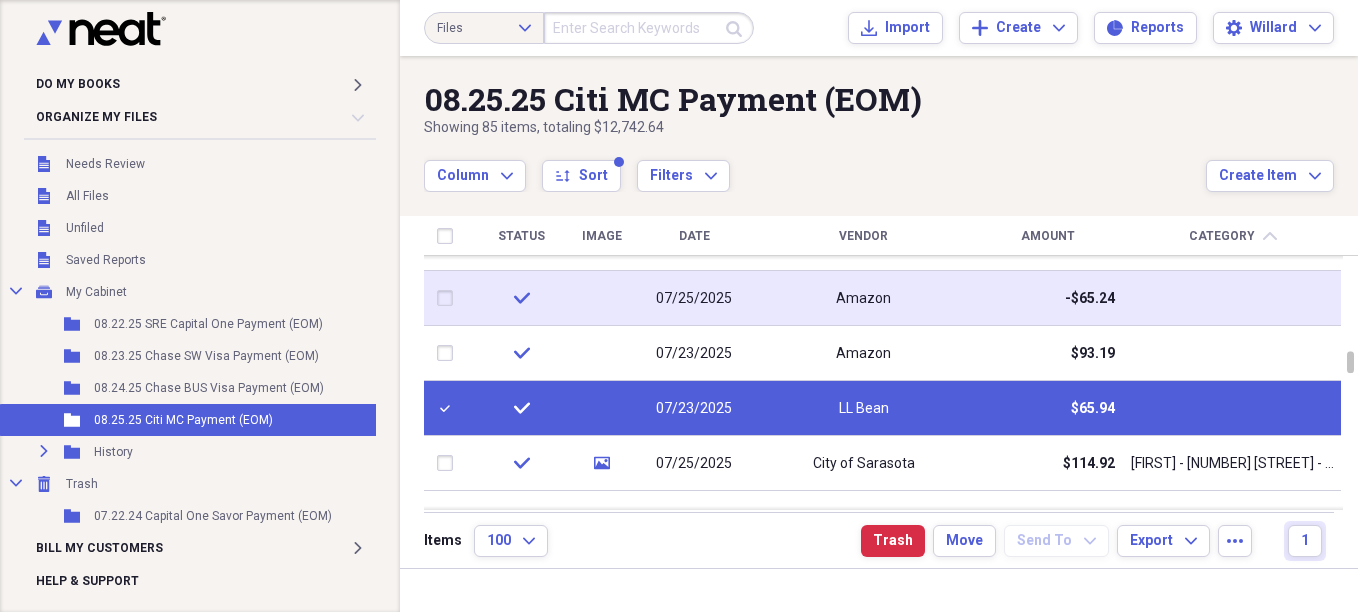 click at bounding box center [449, 298] 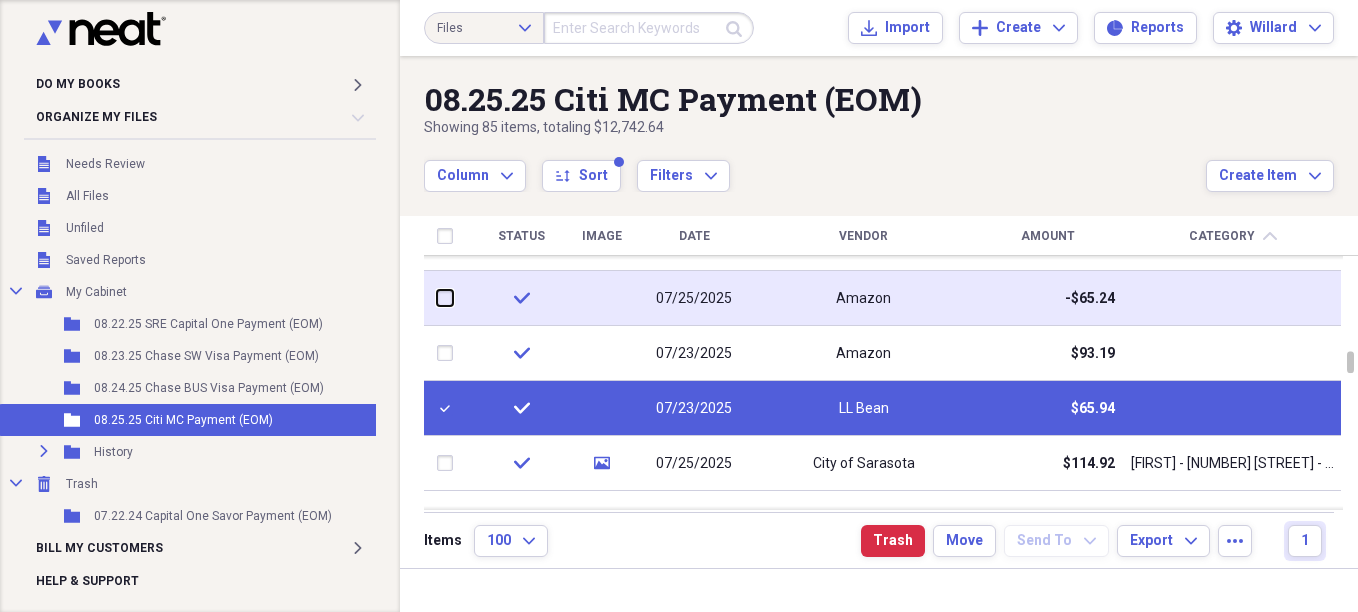 click at bounding box center [437, 298] 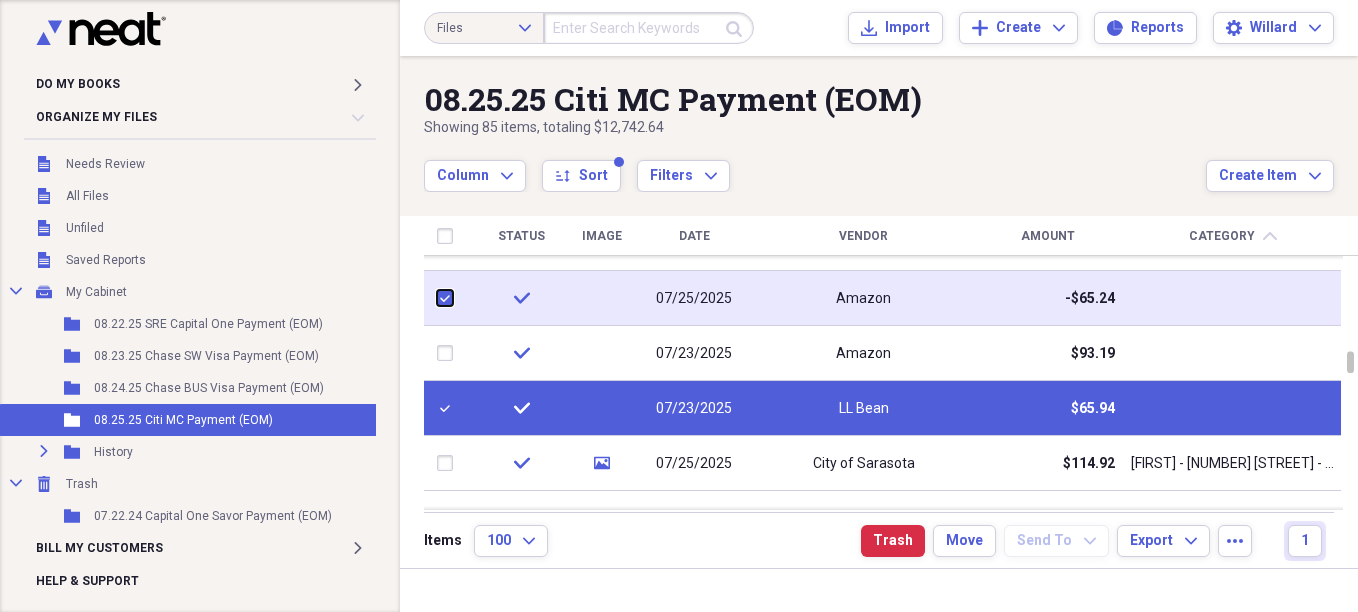 checkbox on "true" 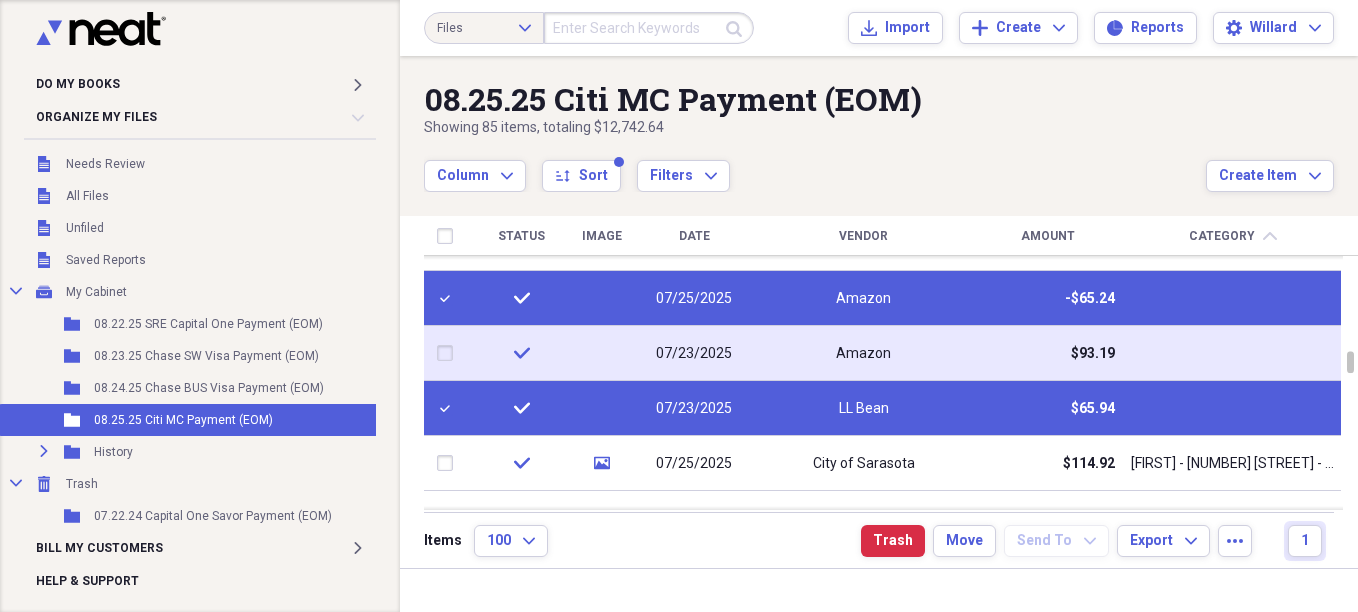 click at bounding box center [449, 353] 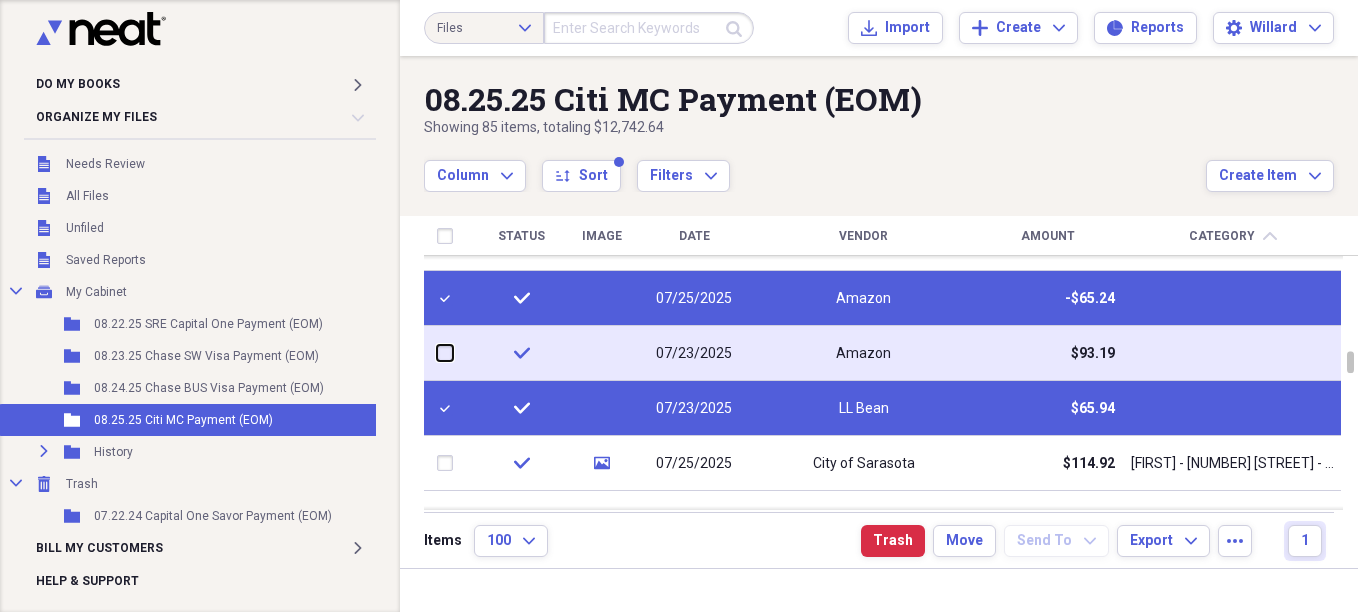 click at bounding box center (437, 353) 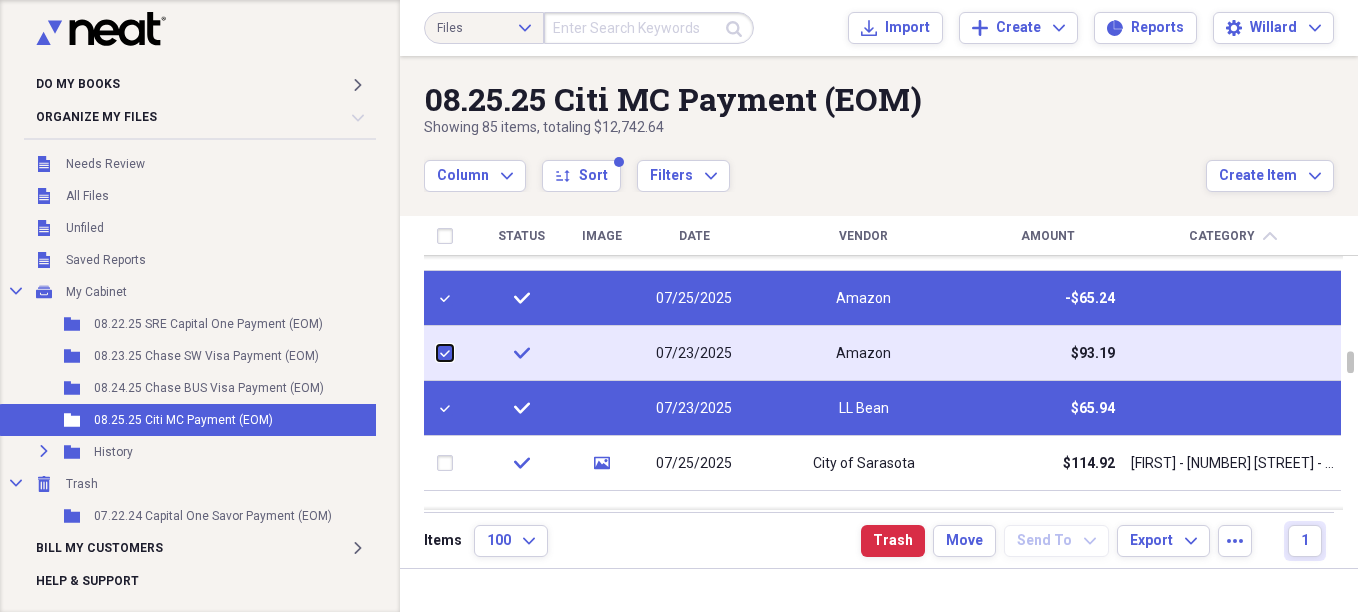 checkbox on "true" 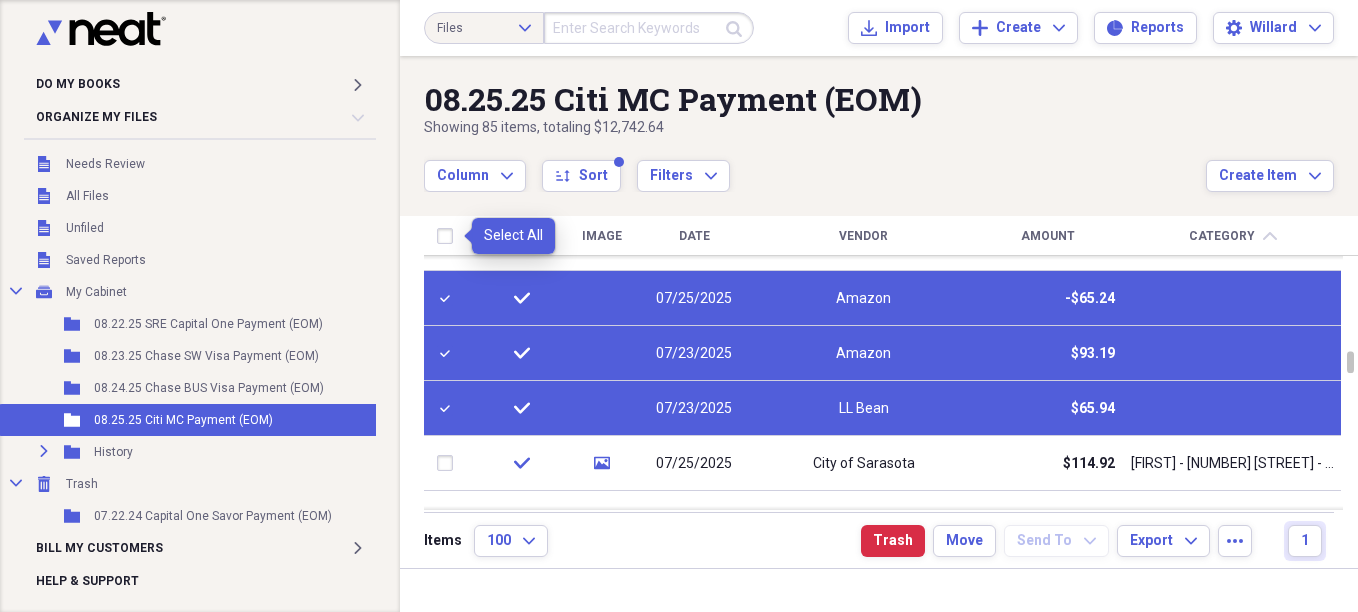 click at bounding box center (449, 236) 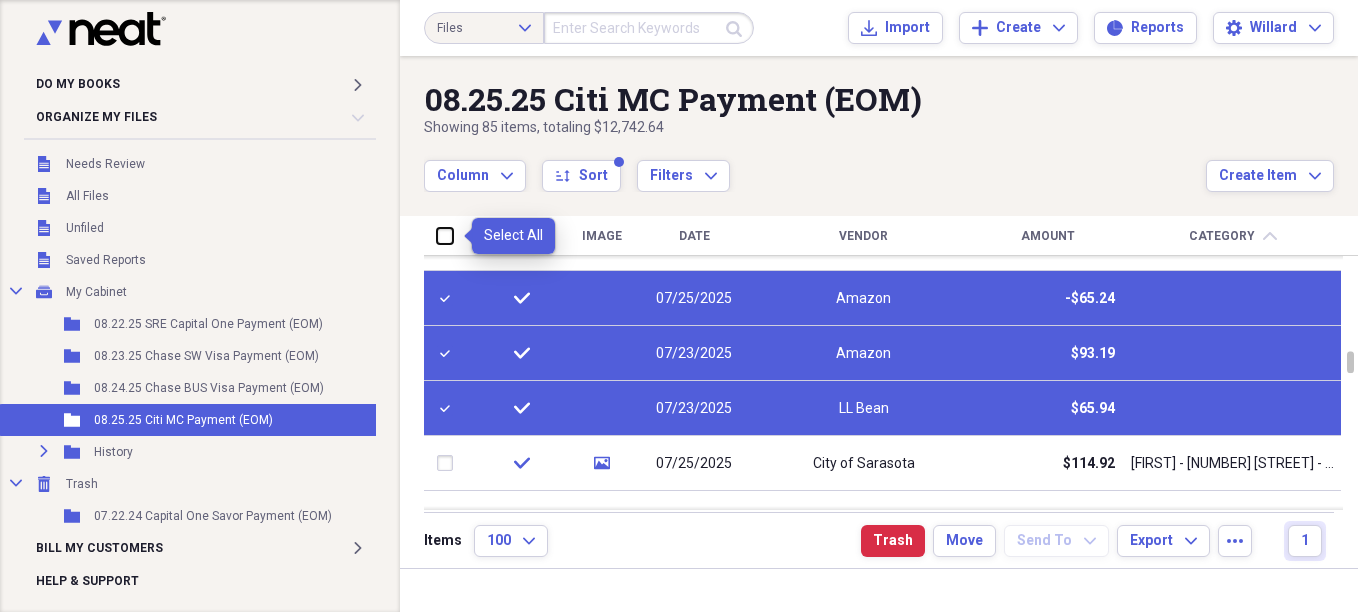 click at bounding box center [437, 235] 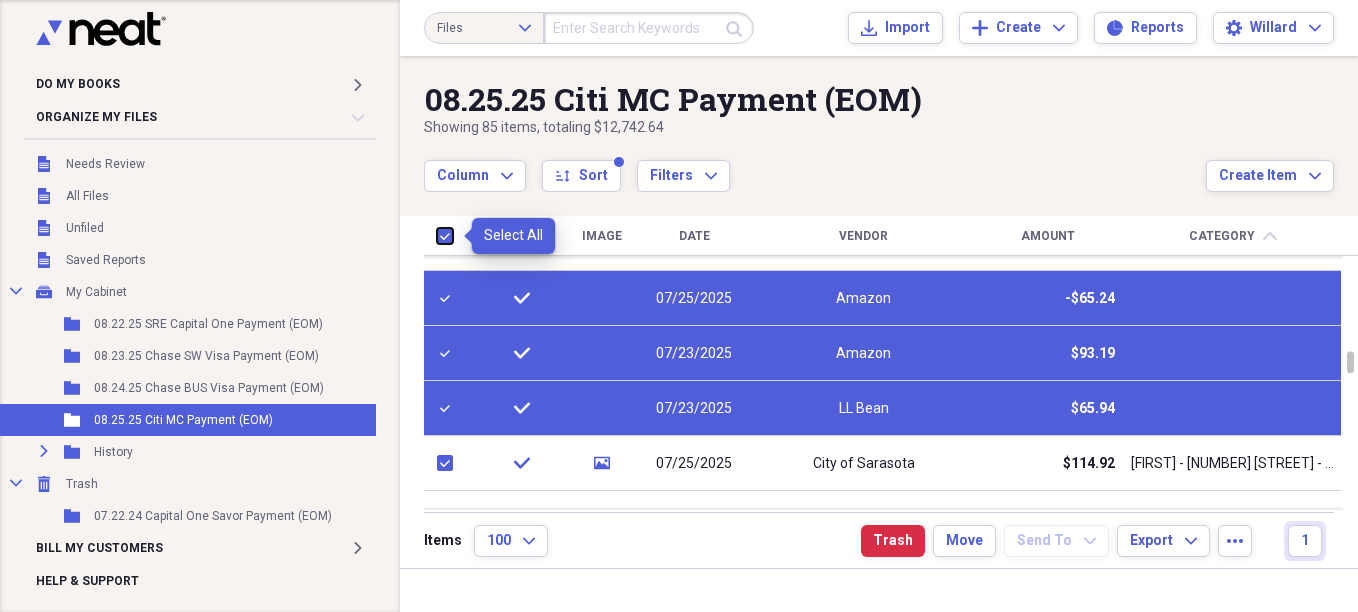 checkbox on "true" 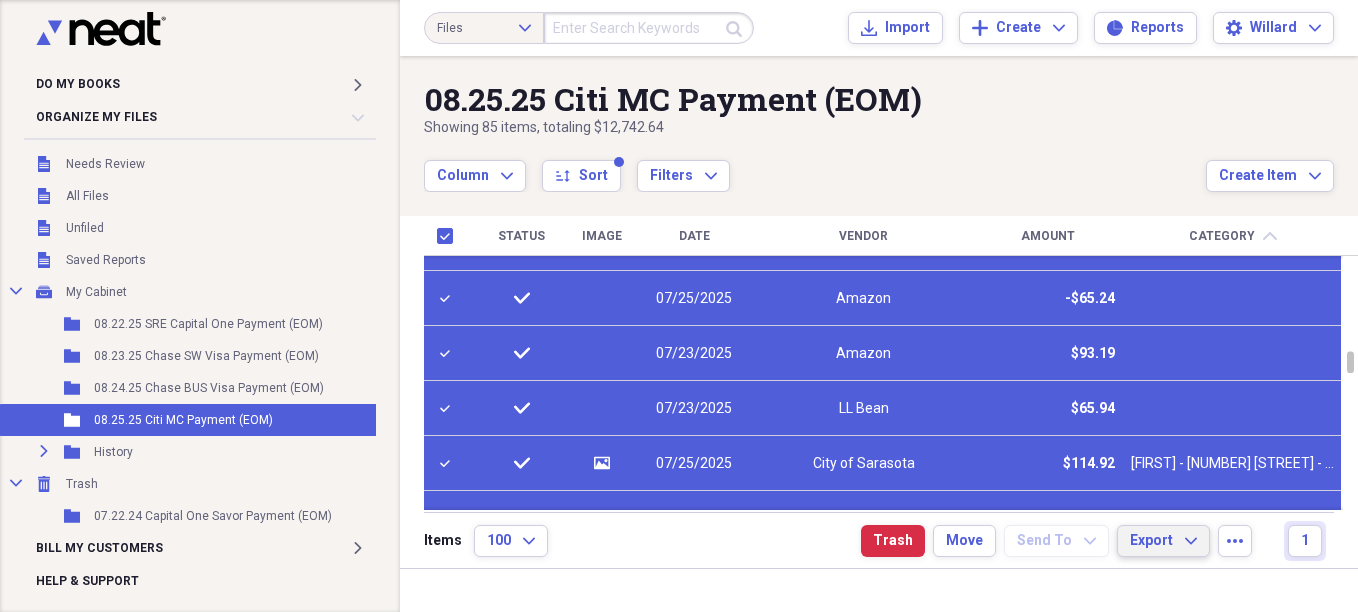 click on "Expand" 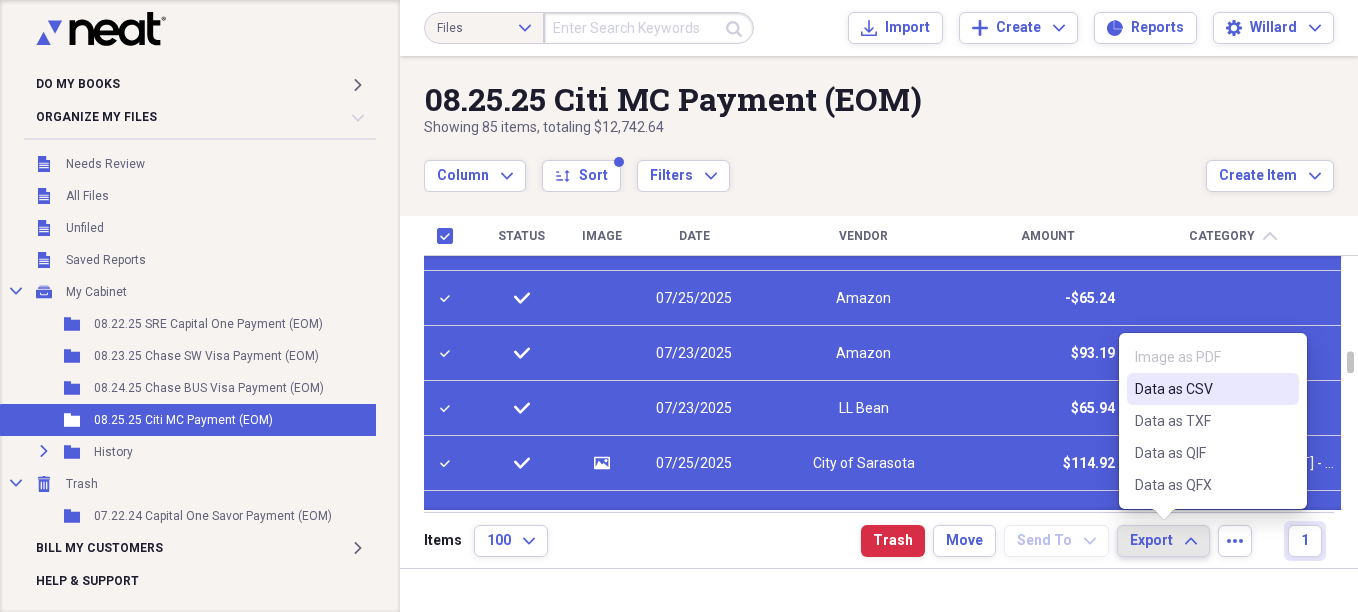 click on "Data as CSV" at bounding box center (1201, 389) 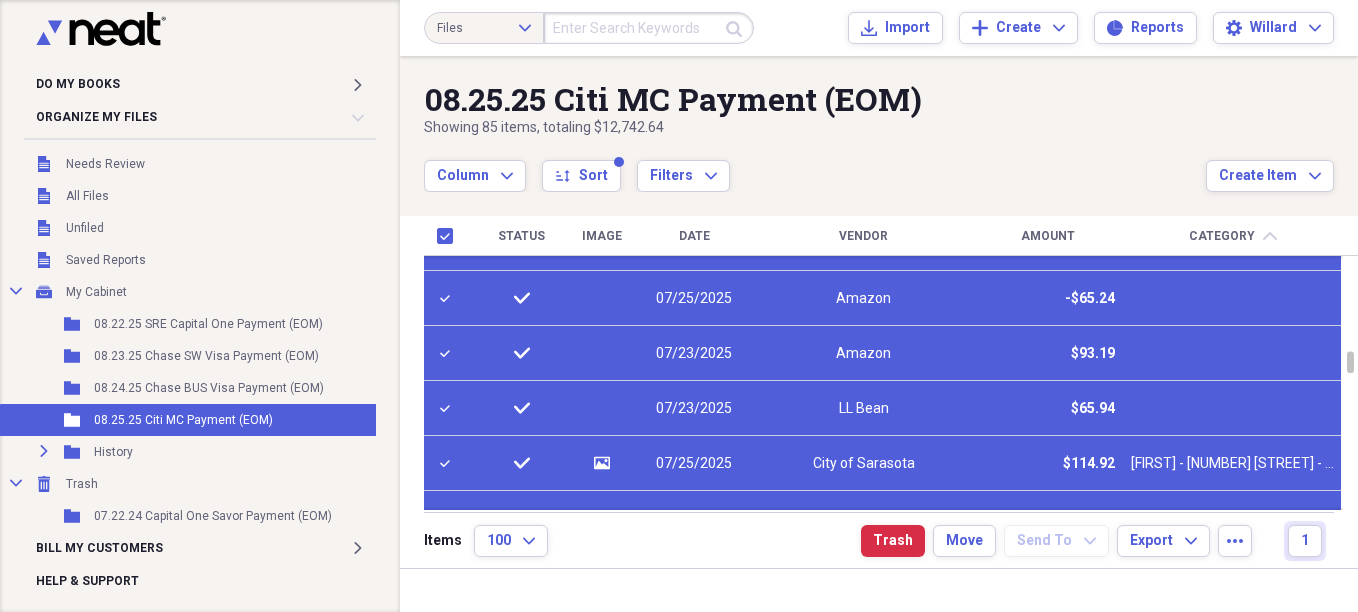 click on "Vendor" at bounding box center [863, 236] 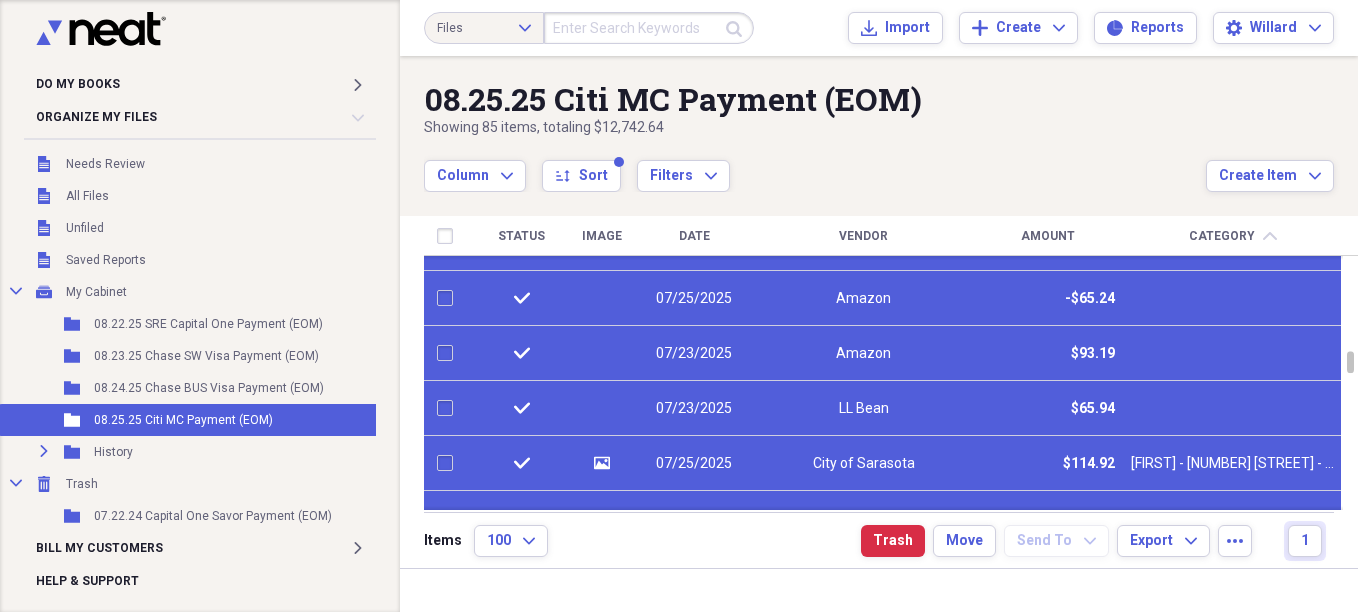 checkbox on "false" 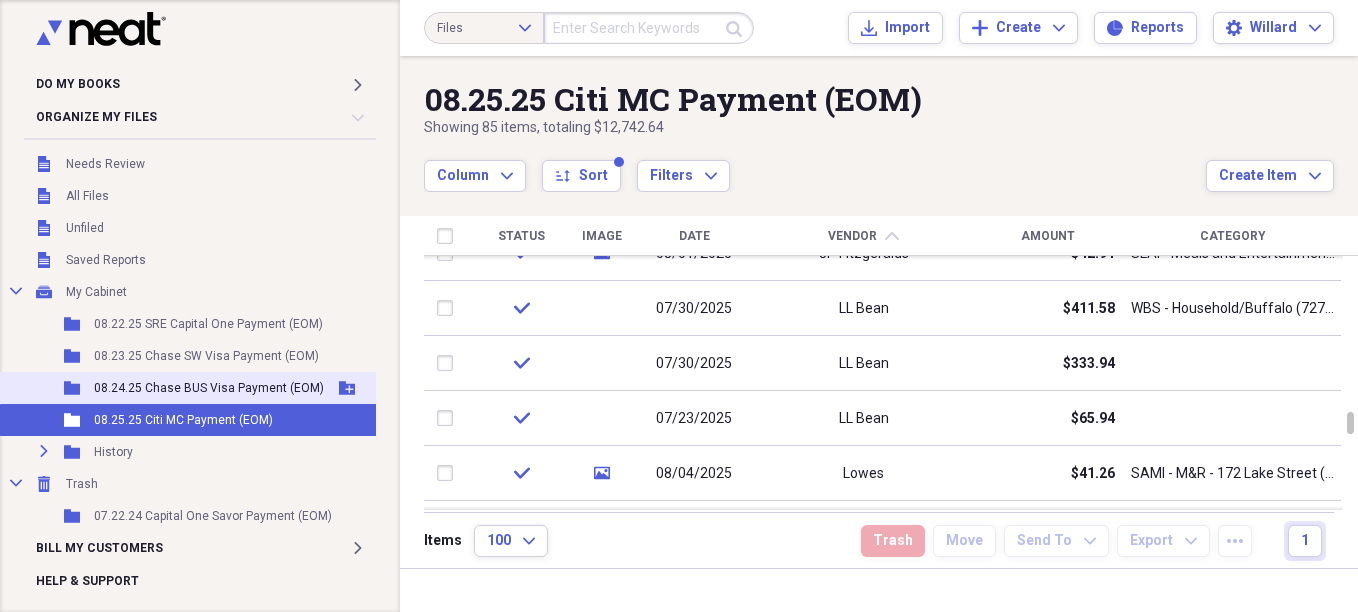 click on "Folder 08.24.25 Chase BUS Visa Payment (EOM) Add Folder" at bounding box center (192, 388) 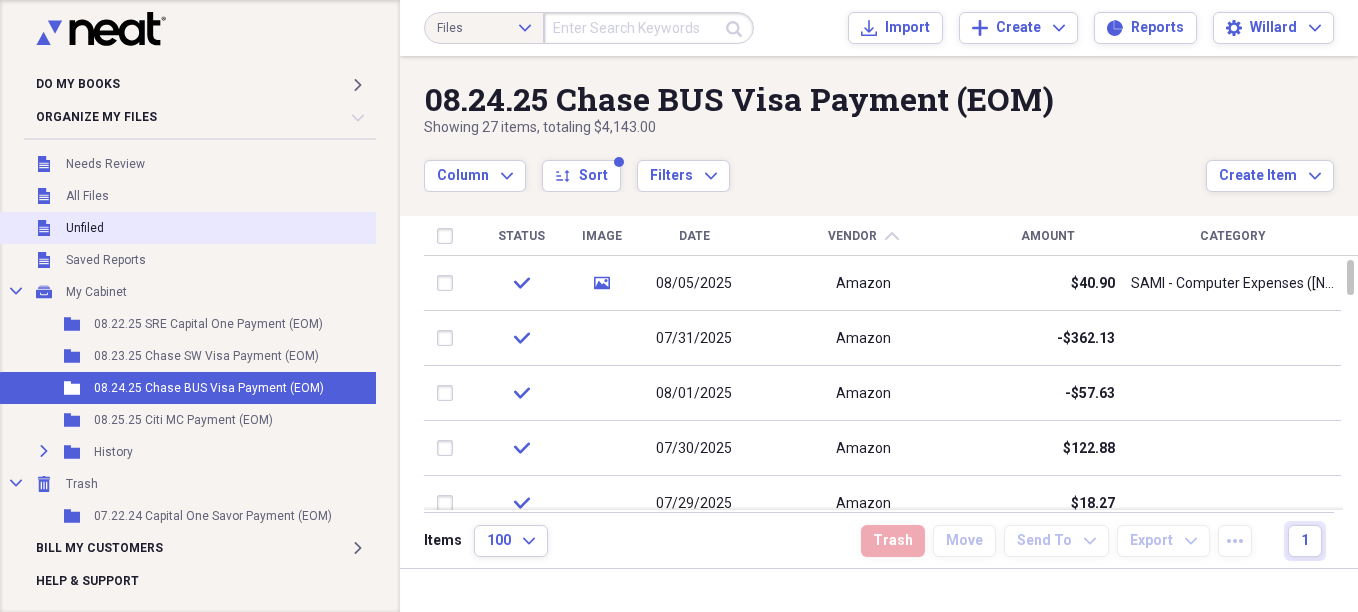 click on "Unfiled Unfiled" at bounding box center [192, 228] 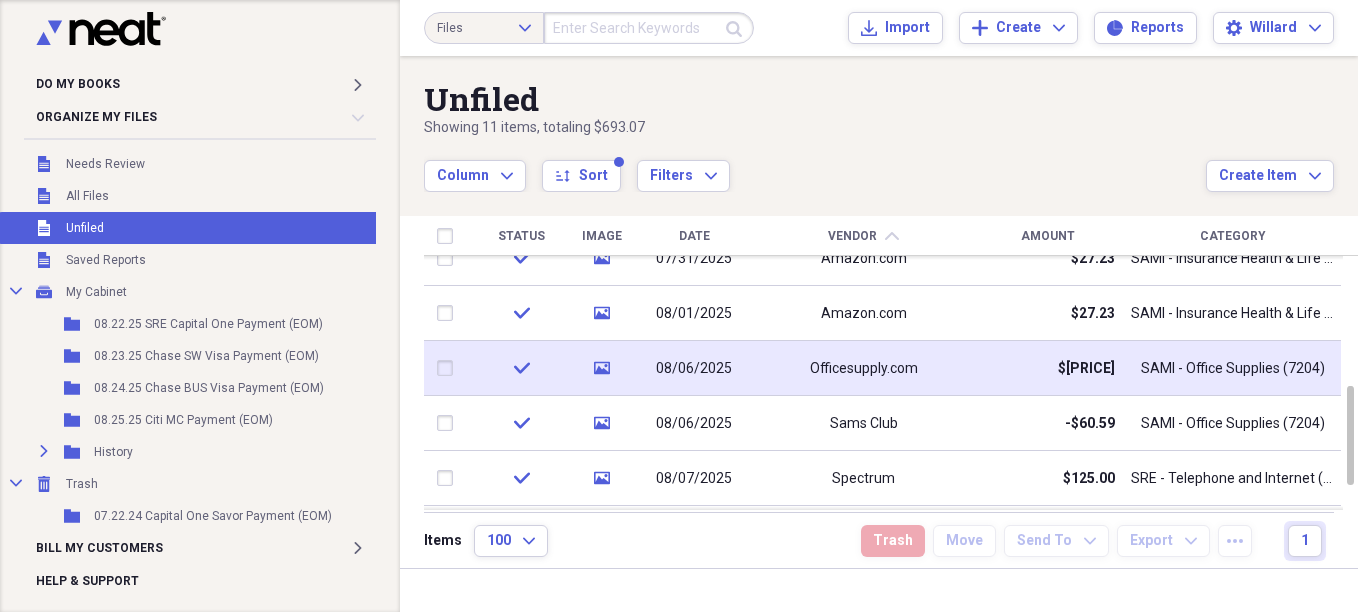 click at bounding box center [449, 368] 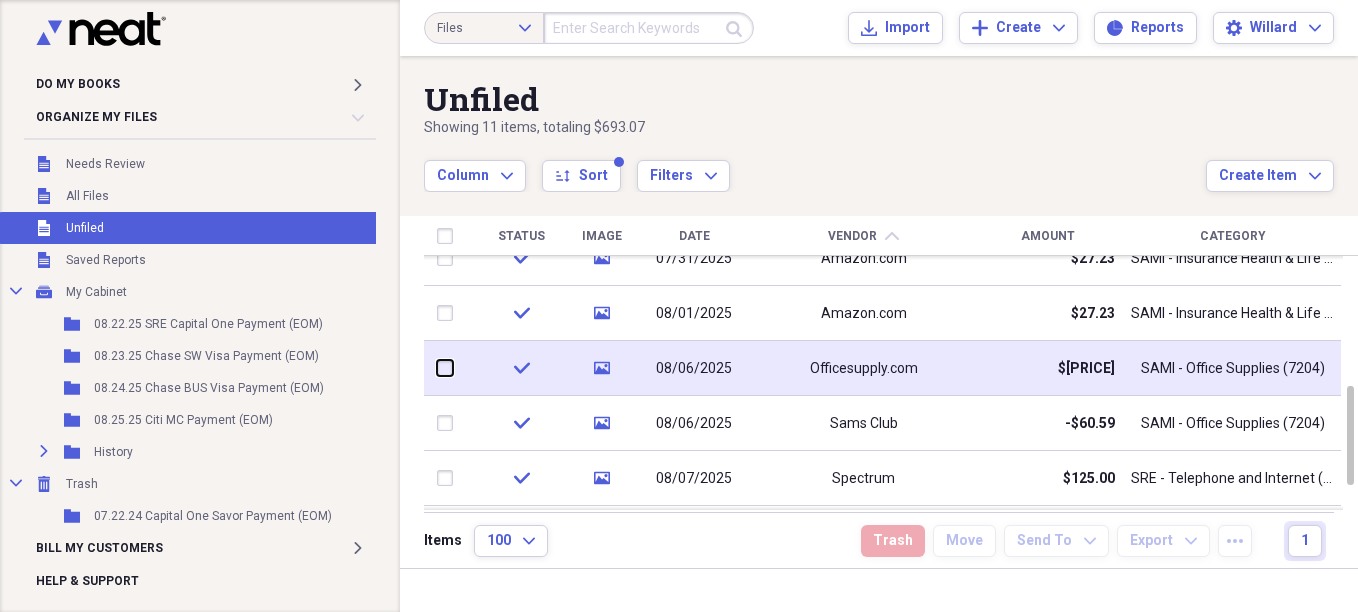 click at bounding box center [437, 368] 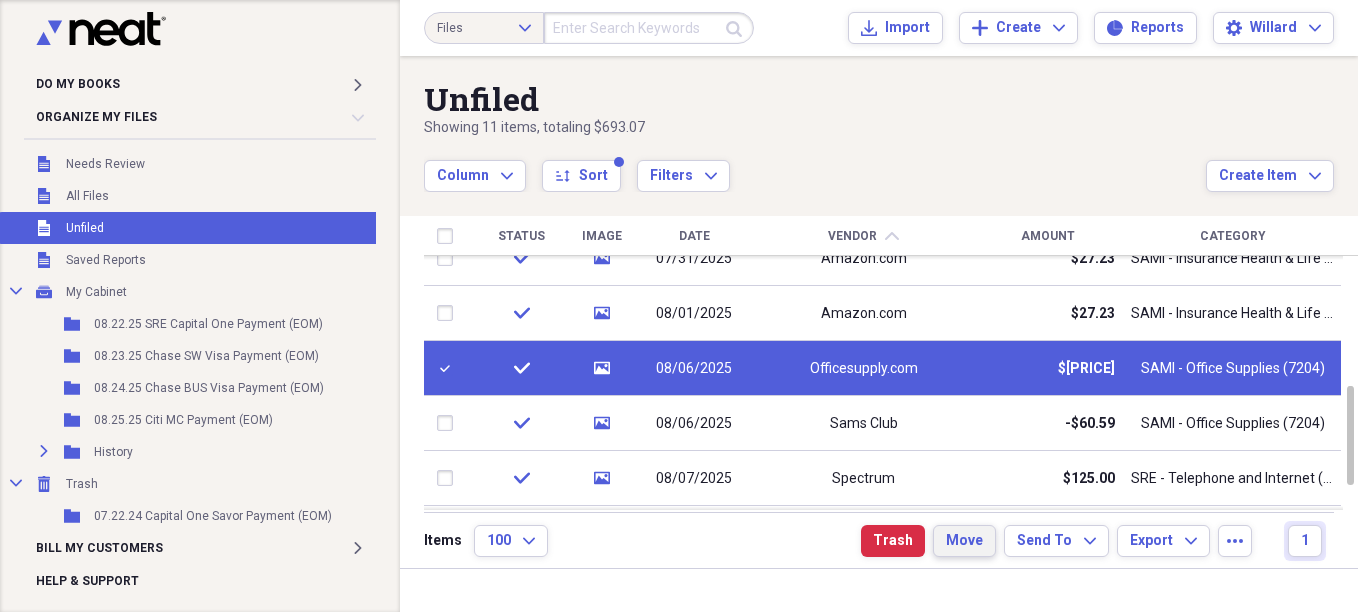 click on "Move" at bounding box center [964, 541] 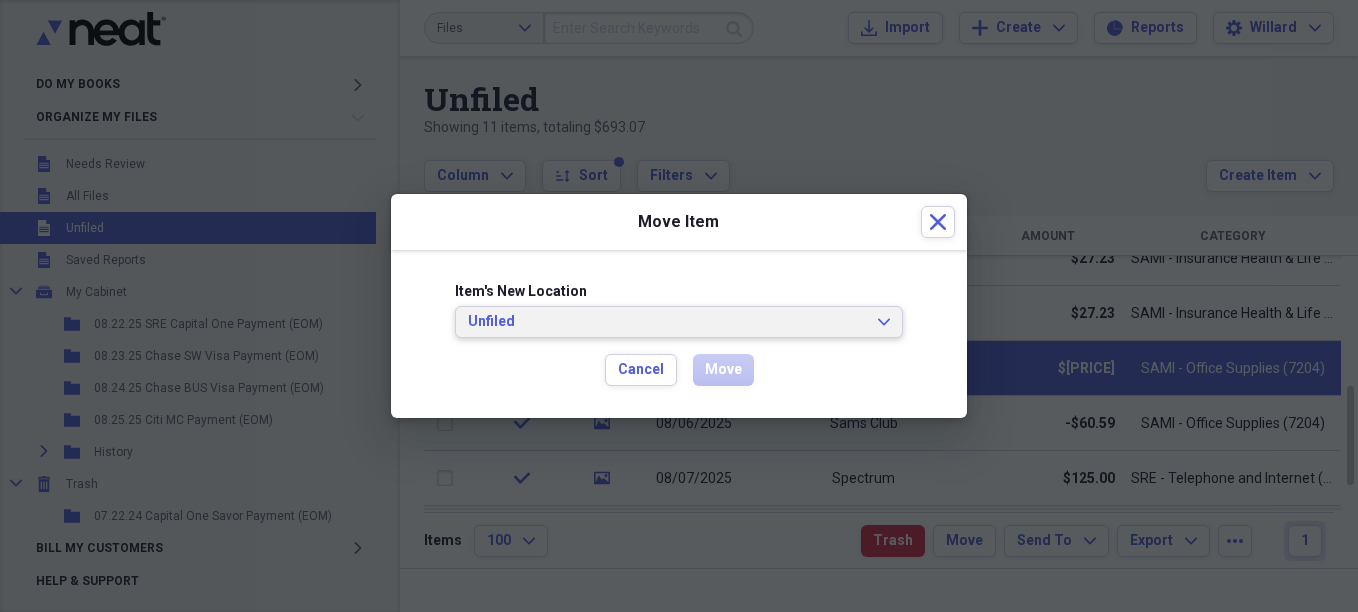 click on "Unfiled" at bounding box center (667, 322) 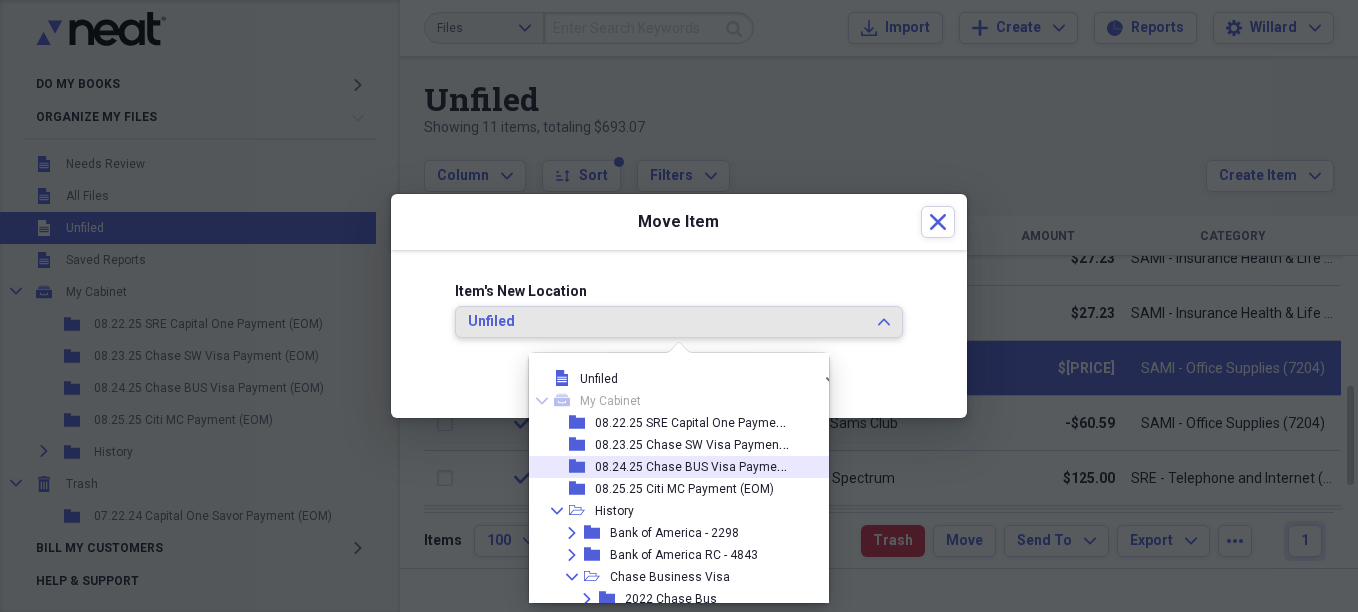 click on "08.24.25 Chase BUS Visa Payment (EOM)" at bounding box center (693, 467) 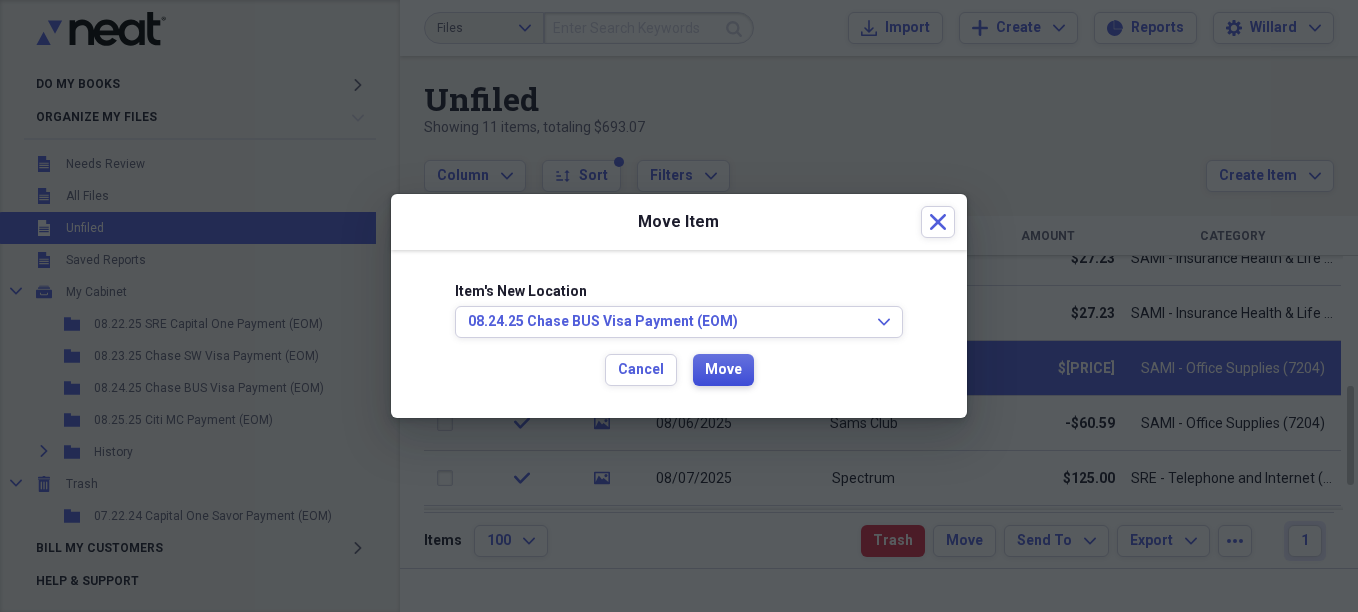 click on "Move" at bounding box center [723, 370] 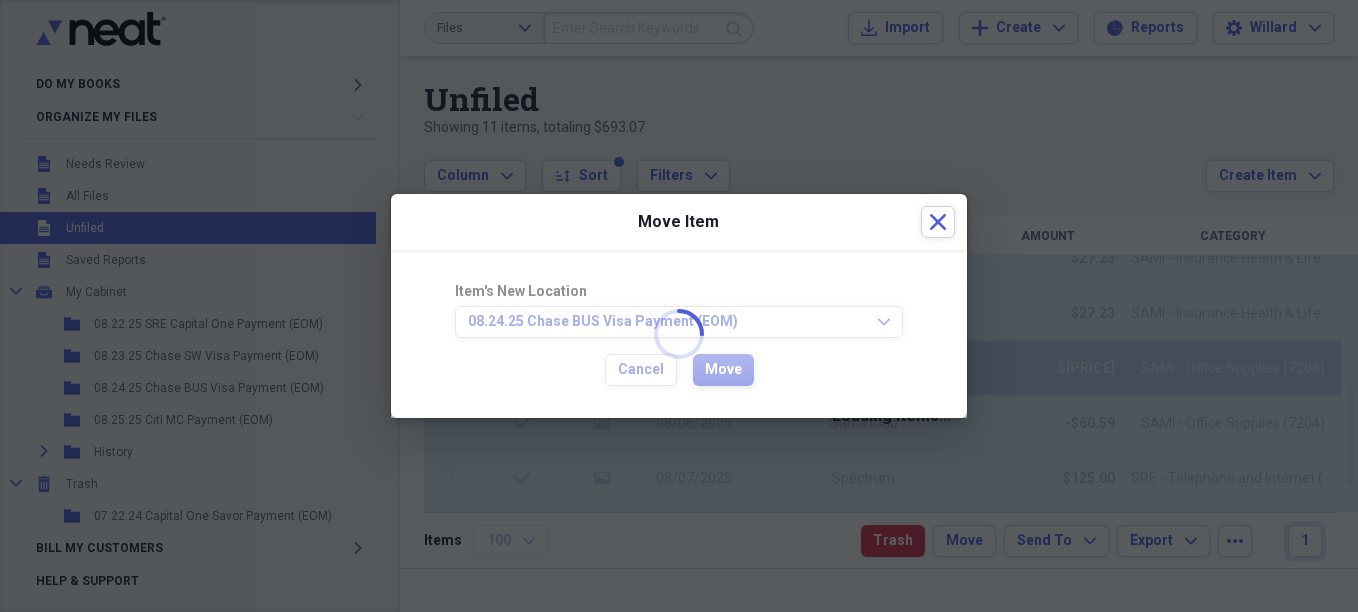 checkbox on "false" 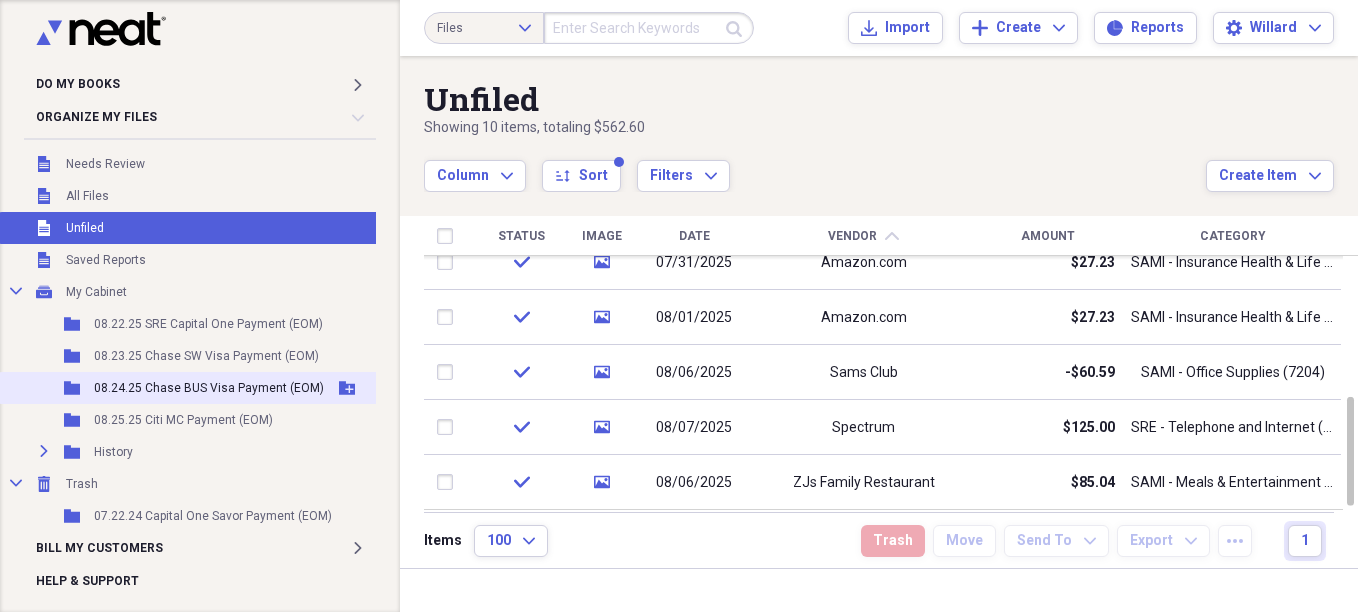 click on "Folder 08.24.25 Chase BUS Visa Payment (EOM) Add Folder" at bounding box center (192, 388) 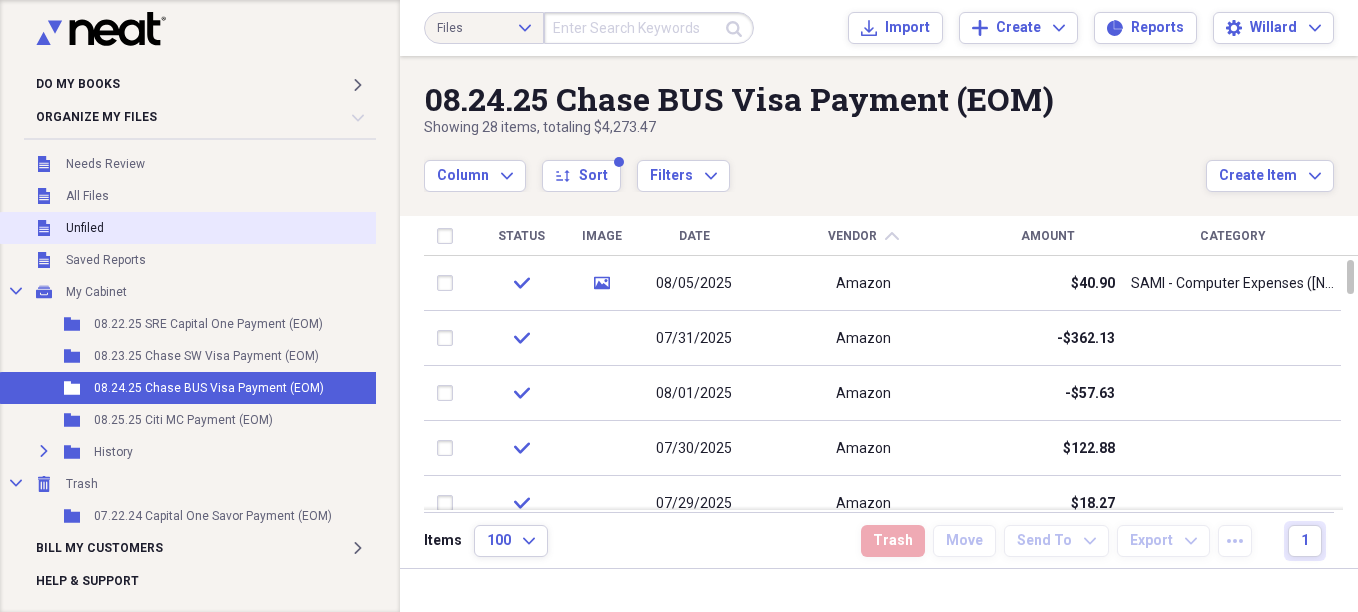 click on "Unfiled" at bounding box center (85, 228) 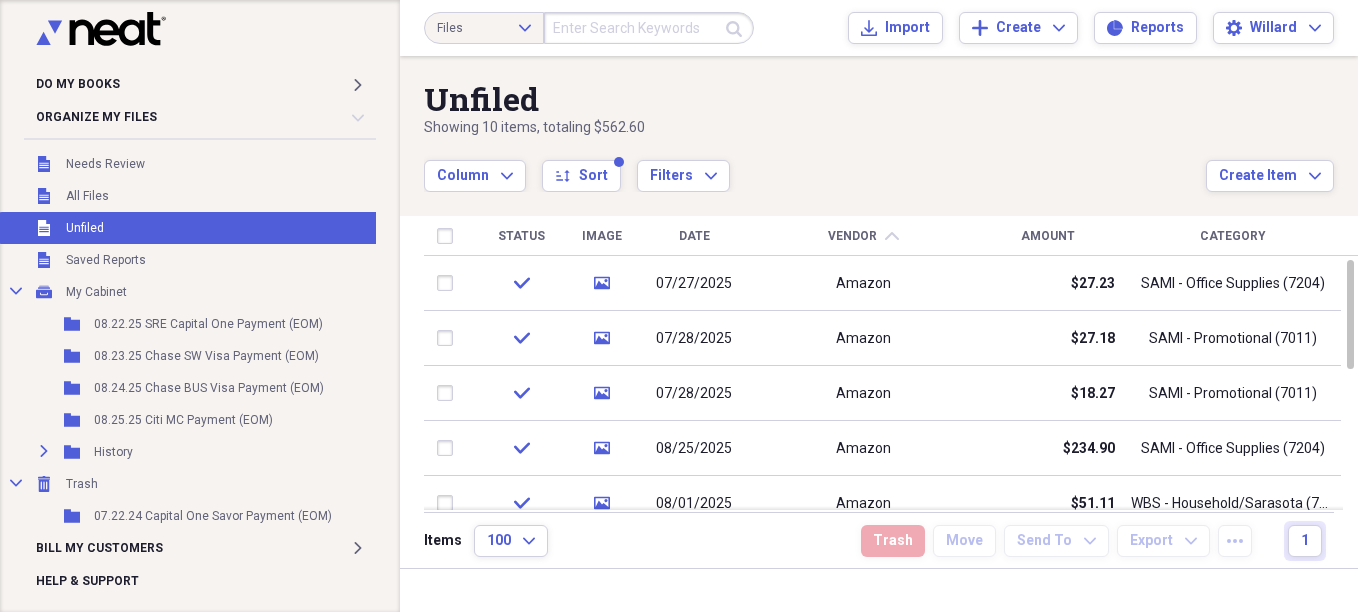 click on "Amount" at bounding box center (1048, 236) 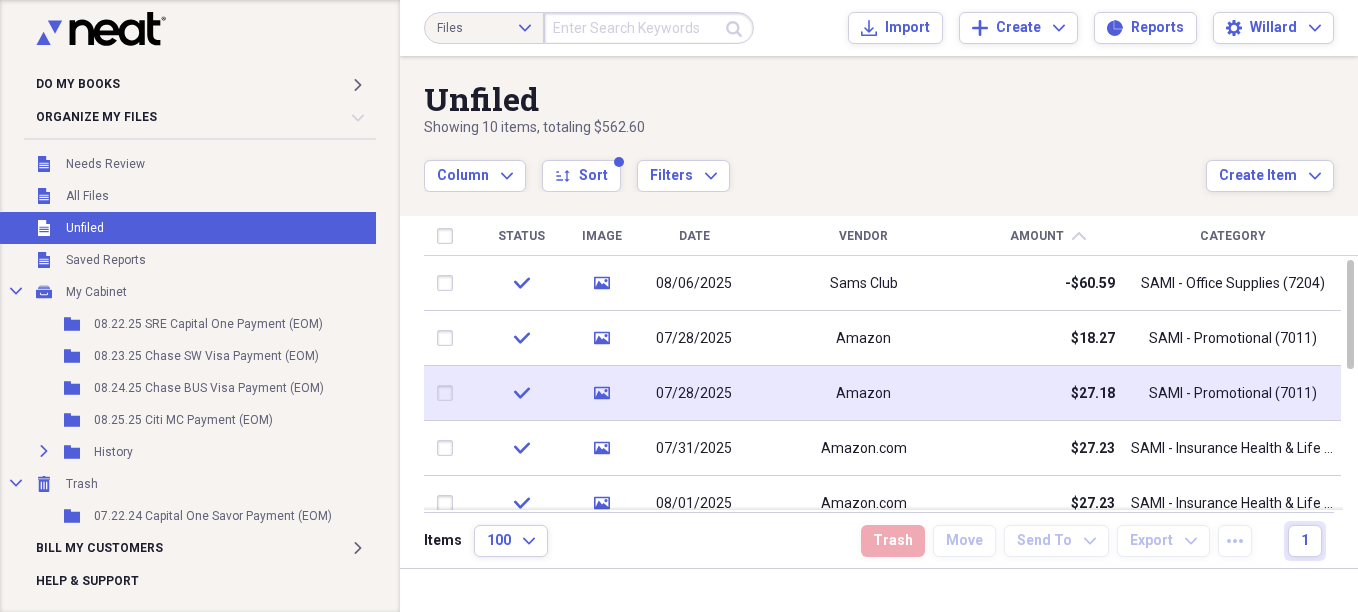 click on "Amazon" at bounding box center [863, 394] 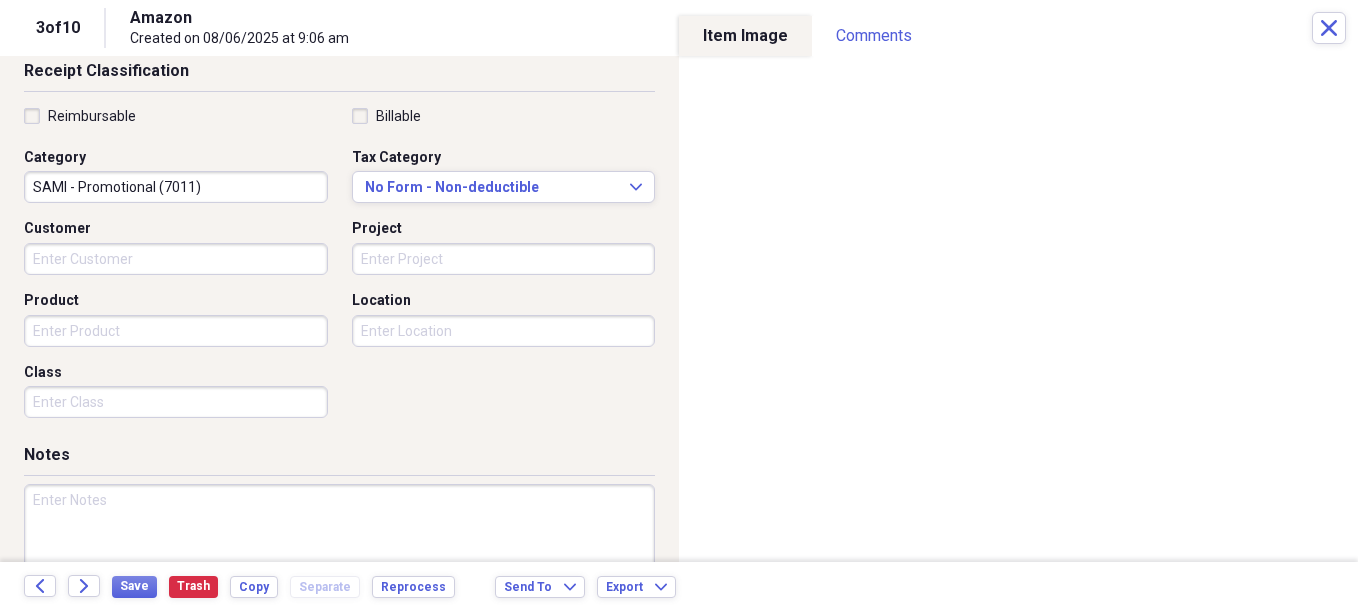 scroll, scrollTop: 500, scrollLeft: 0, axis: vertical 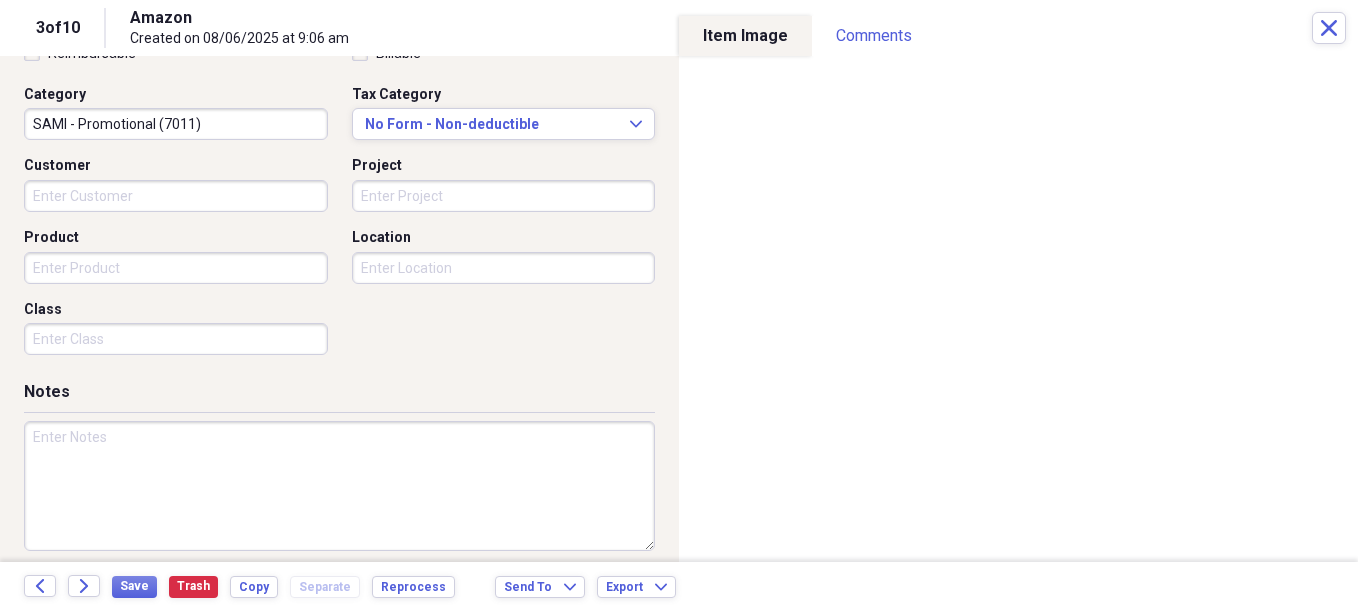 click on "Class" at bounding box center [176, 339] 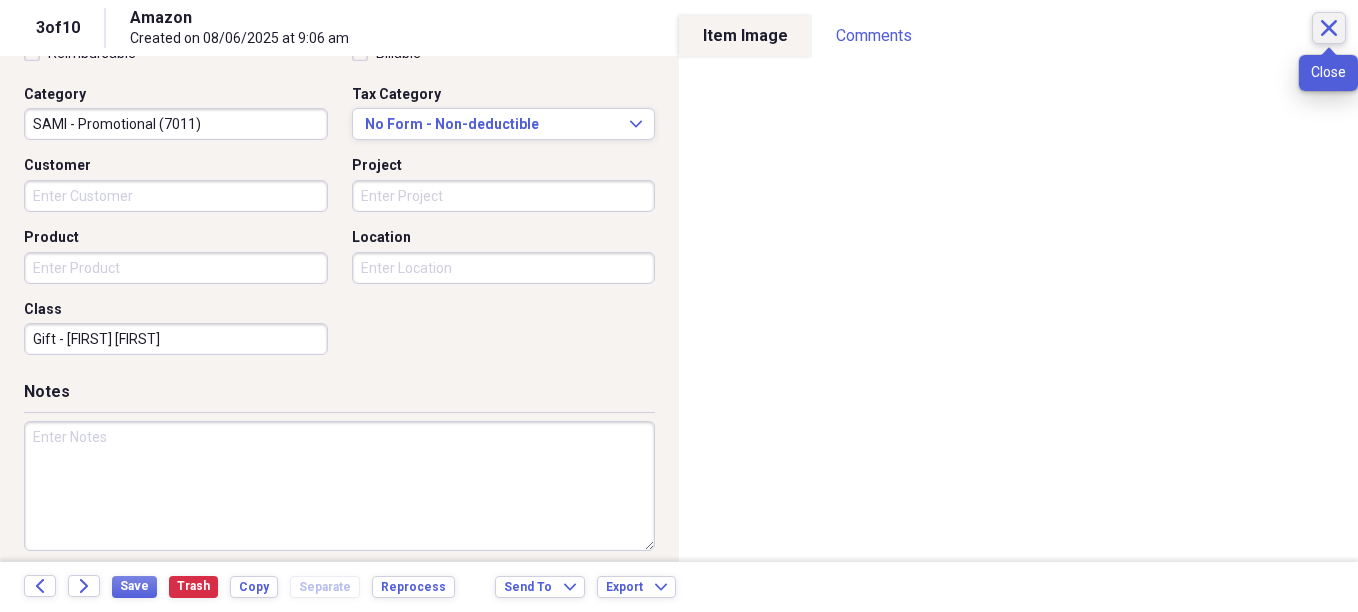 type on "Gift - [FIRST] [FIRST]" 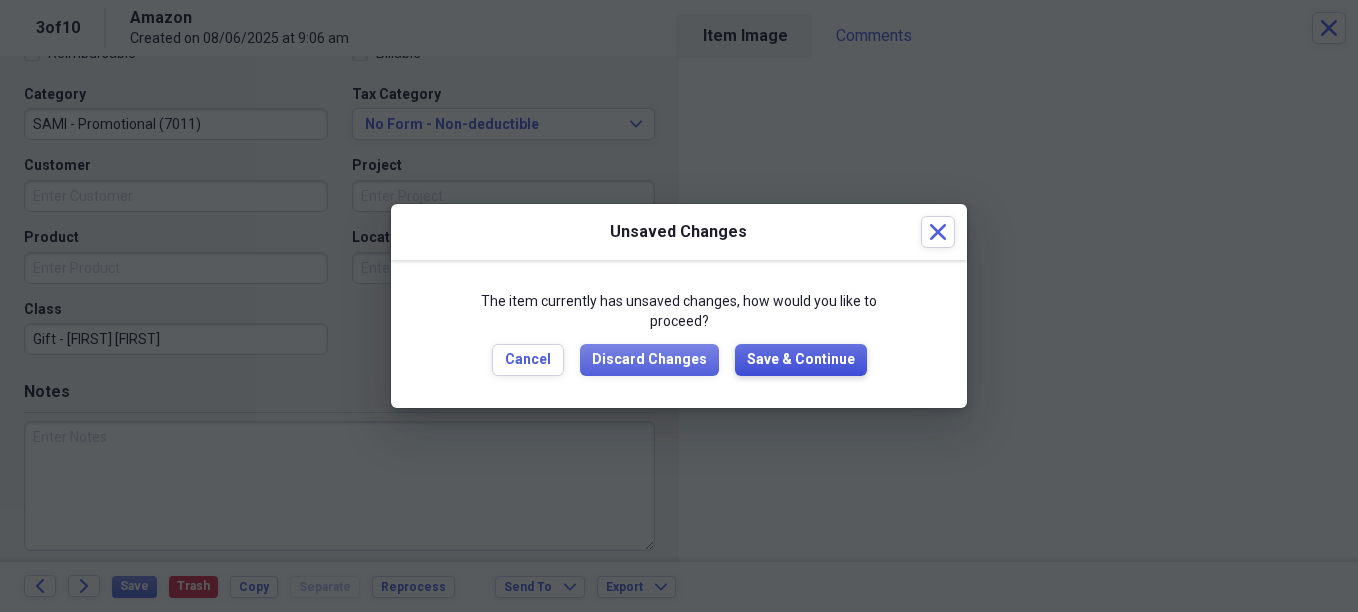 click on "Save & Continue" at bounding box center (801, 360) 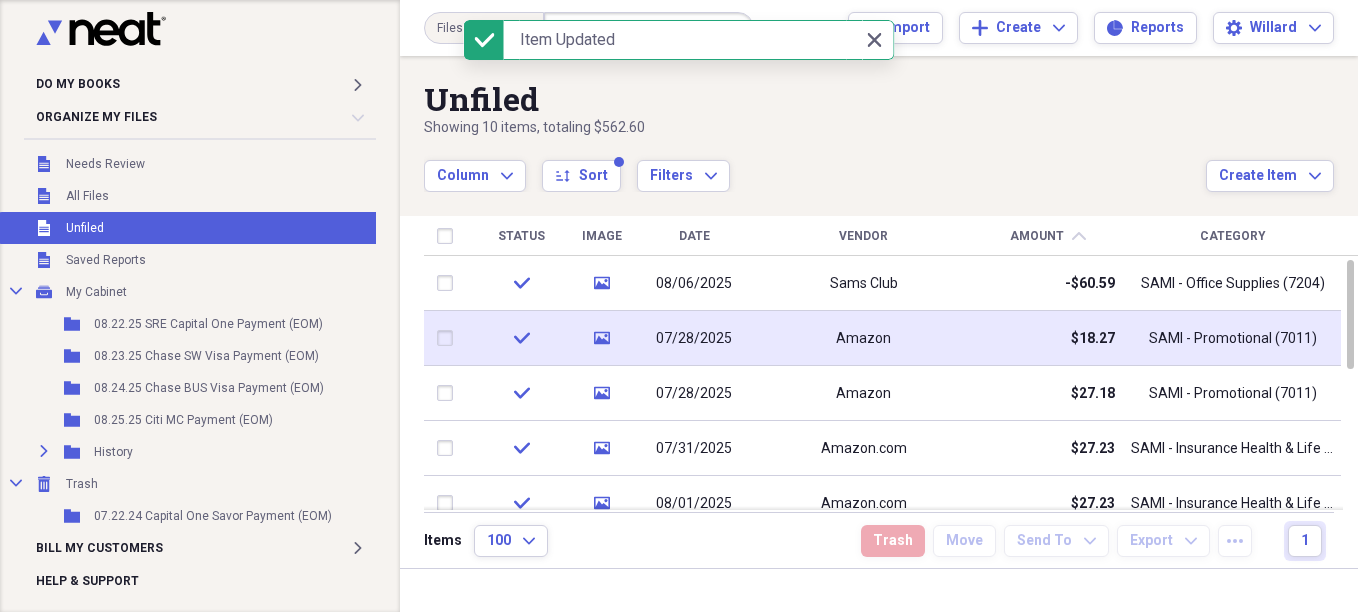 click on "Amazon" at bounding box center [863, 339] 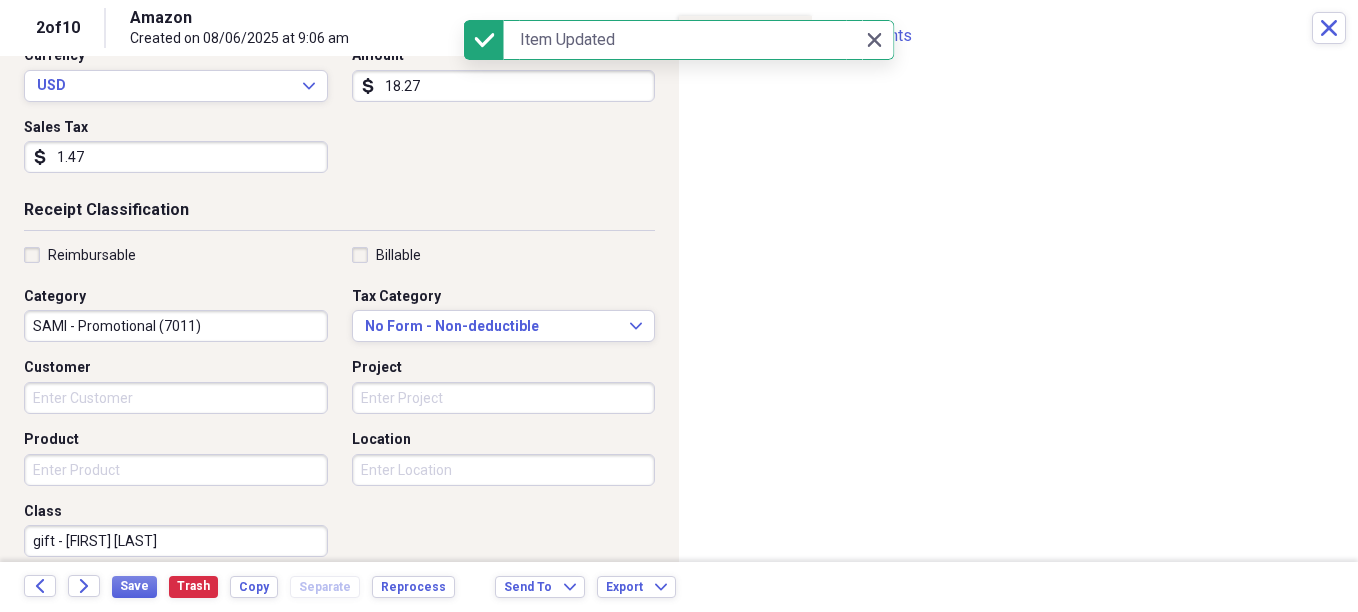 scroll, scrollTop: 300, scrollLeft: 0, axis: vertical 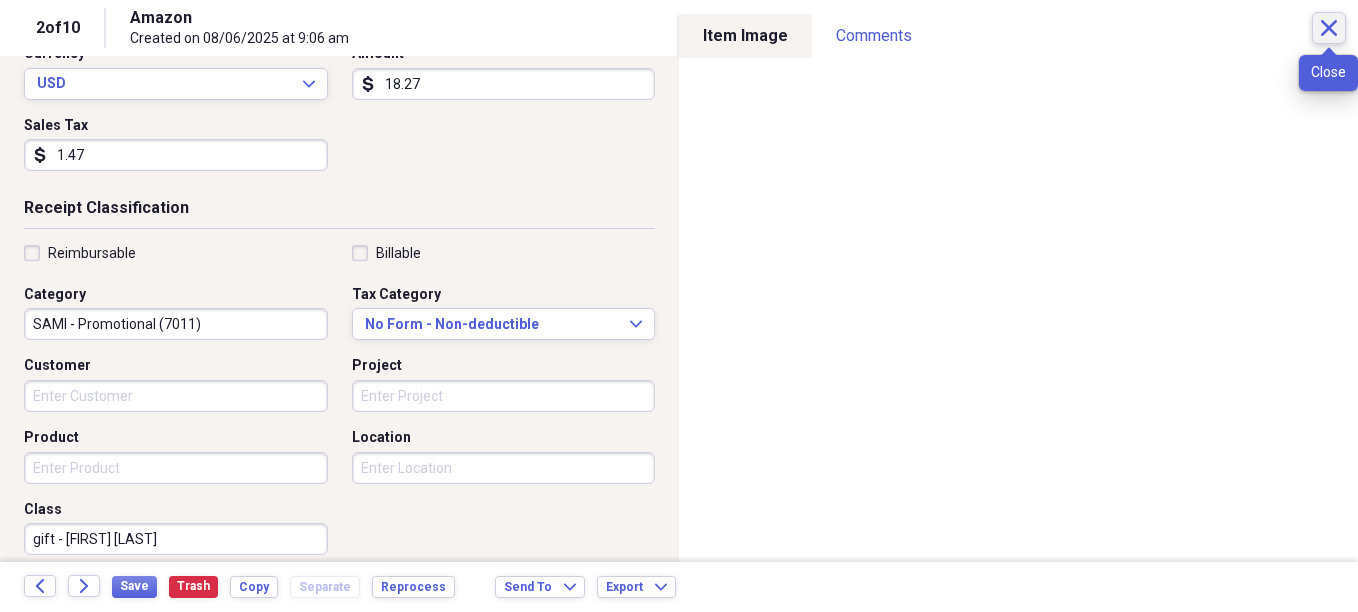 click on "Close" 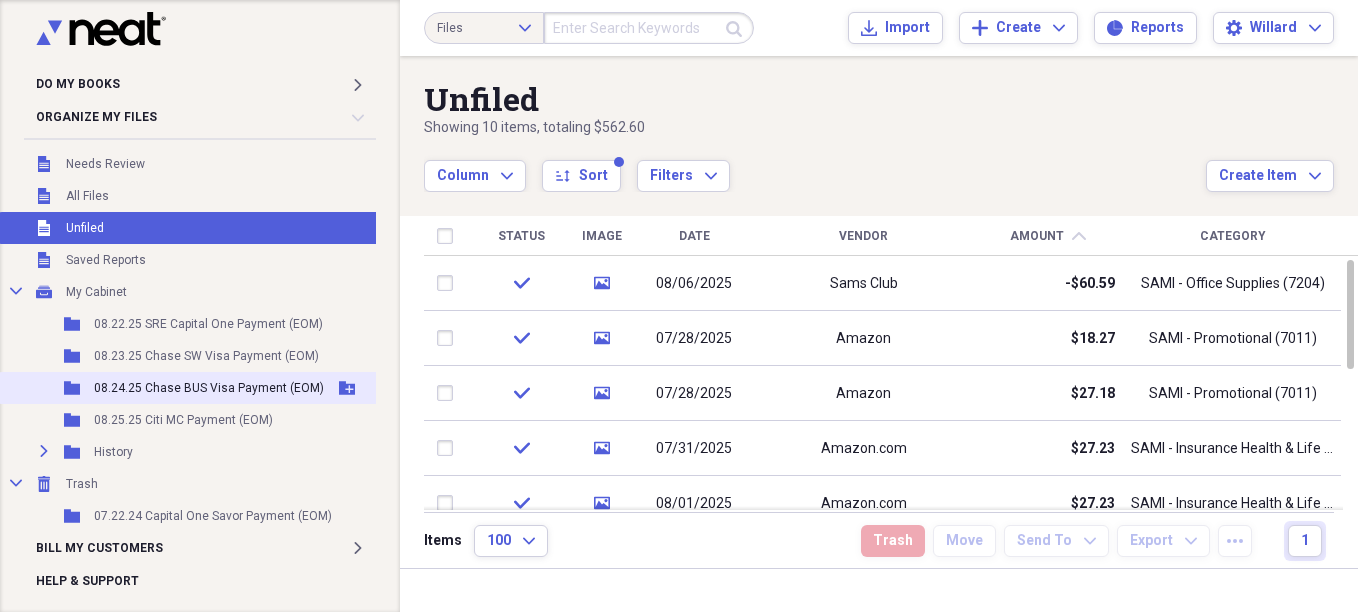 click on "08.24.25 Chase BUS Visa Payment (EOM)" at bounding box center [209, 388] 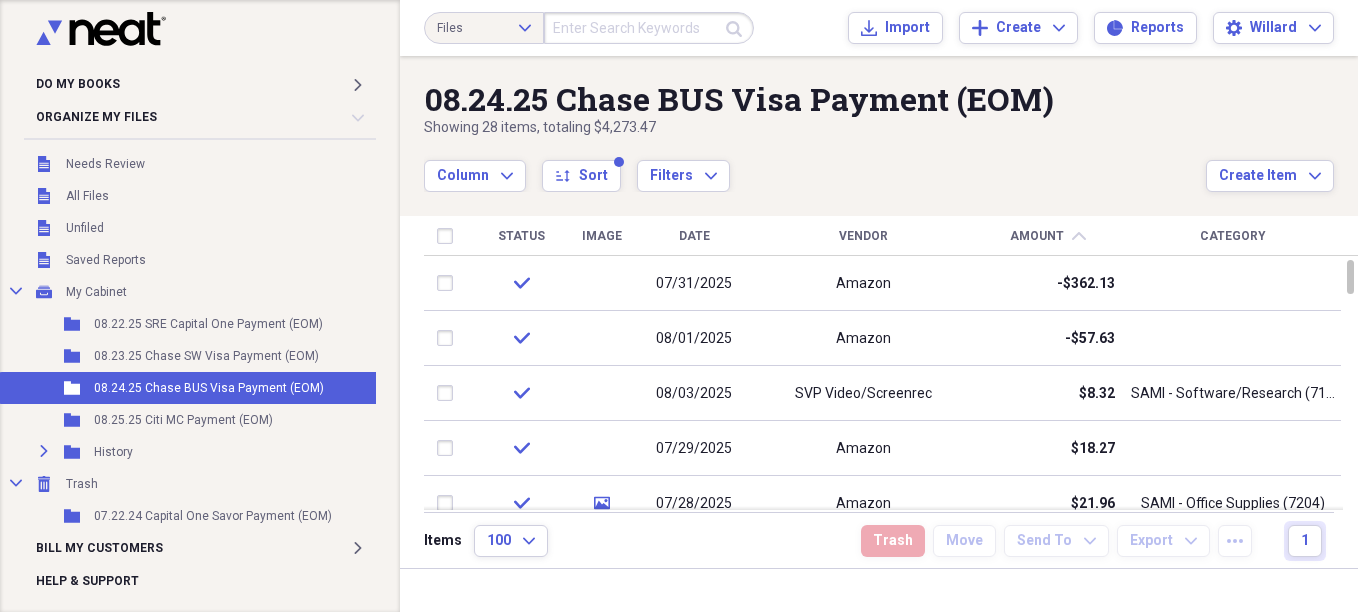 click on "Category" at bounding box center (1233, 236) 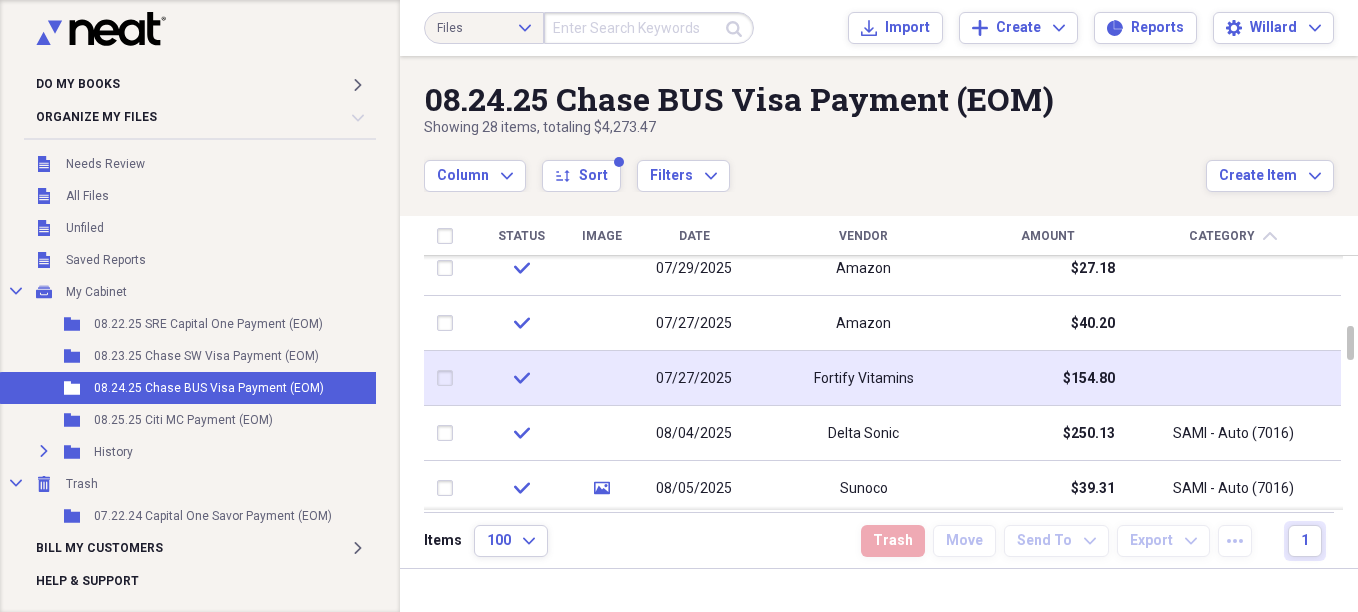 drag, startPoint x: 444, startPoint y: 371, endPoint x: 442, endPoint y: 348, distance: 23.086792 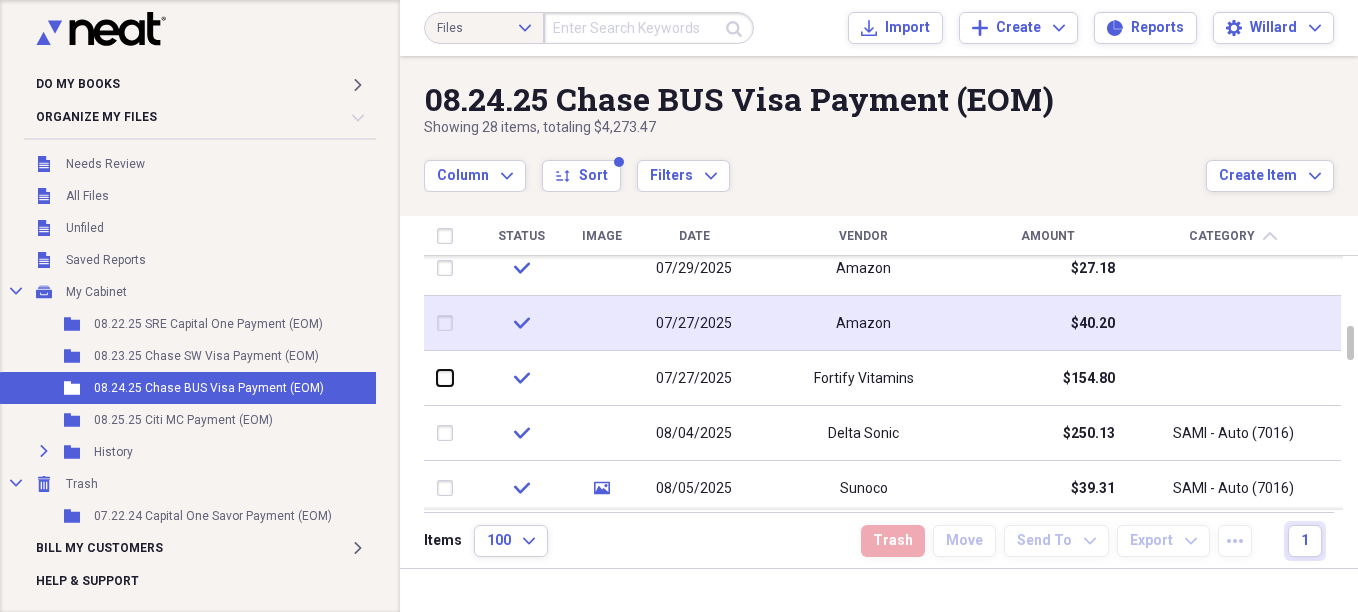 click at bounding box center (437, 378) 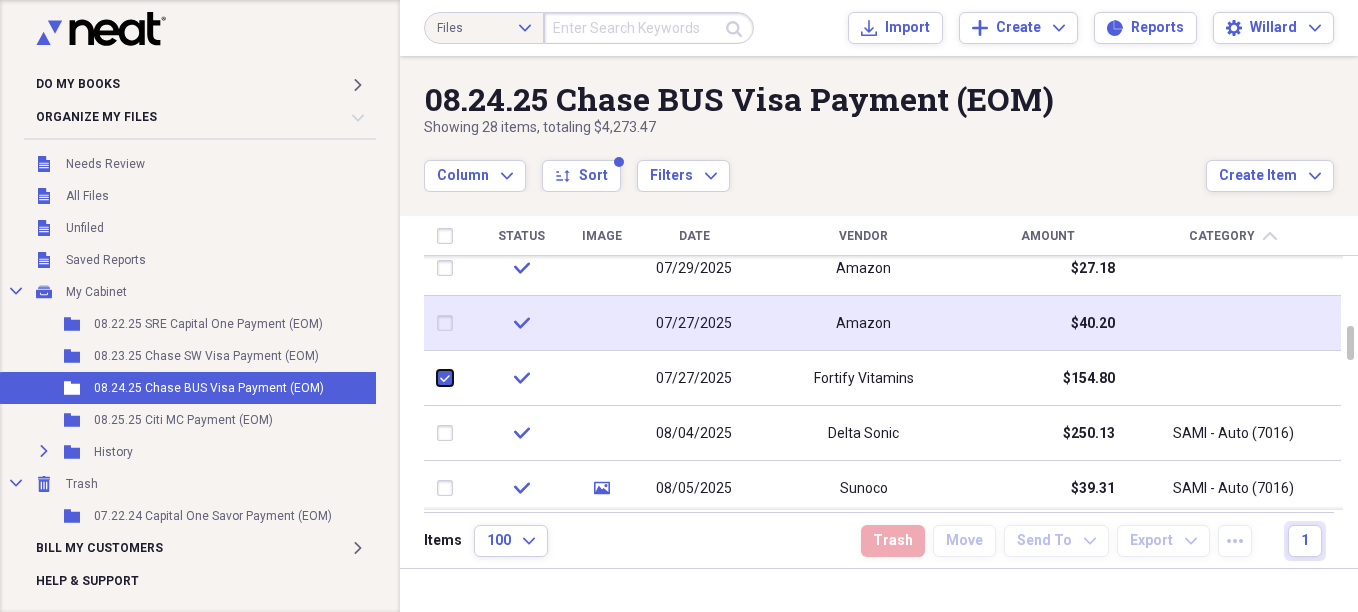 checkbox on "true" 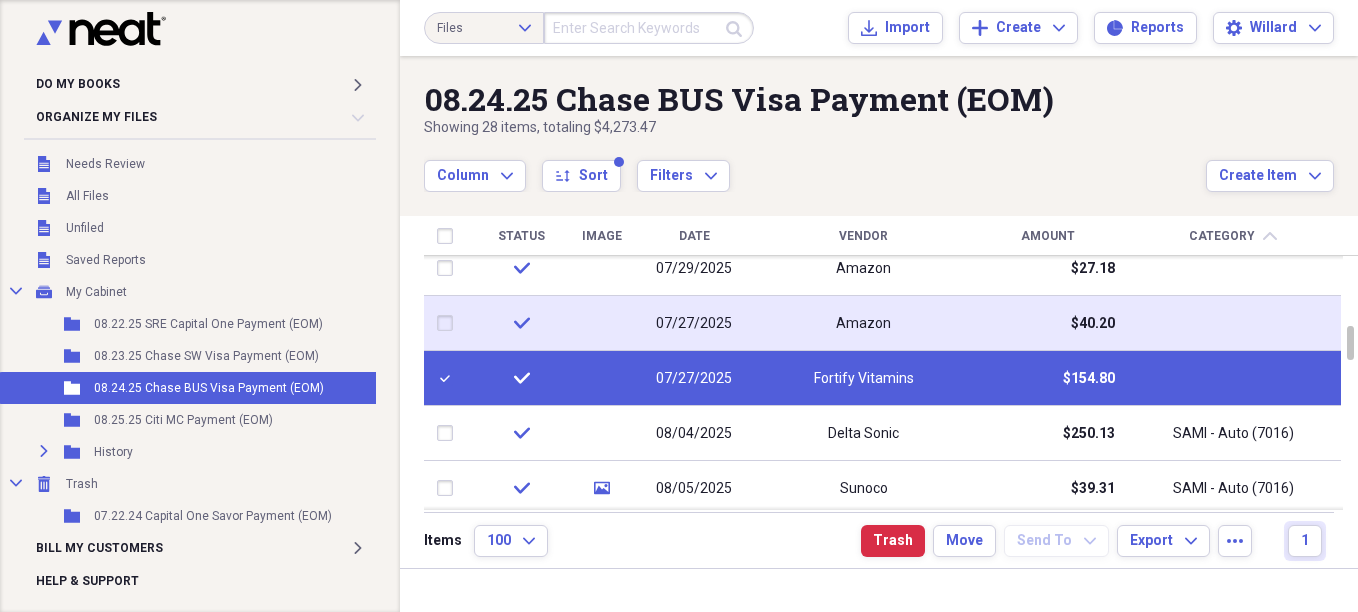 click at bounding box center [449, 323] 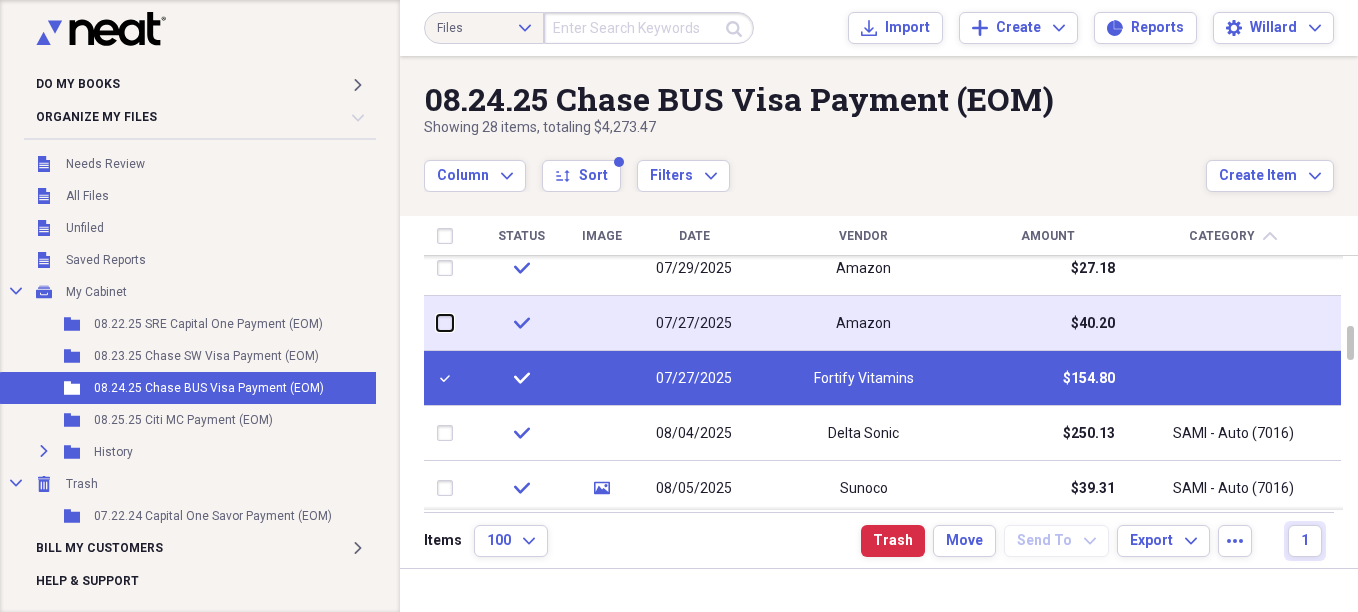 click at bounding box center [437, 323] 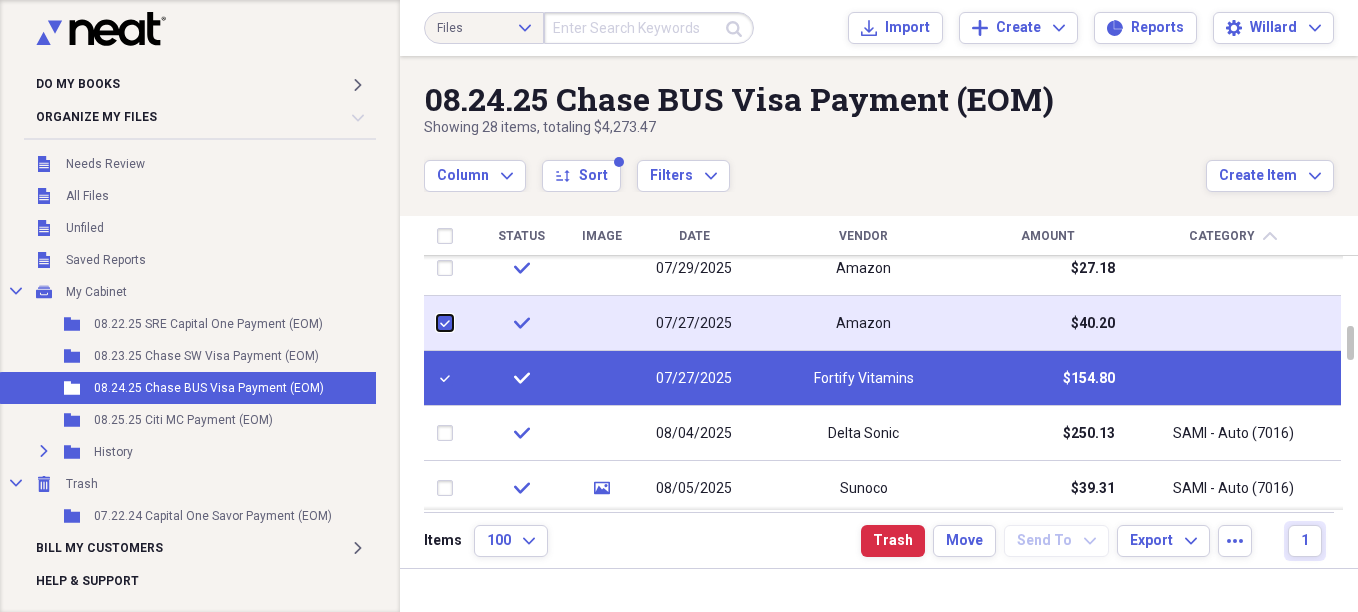 checkbox on "true" 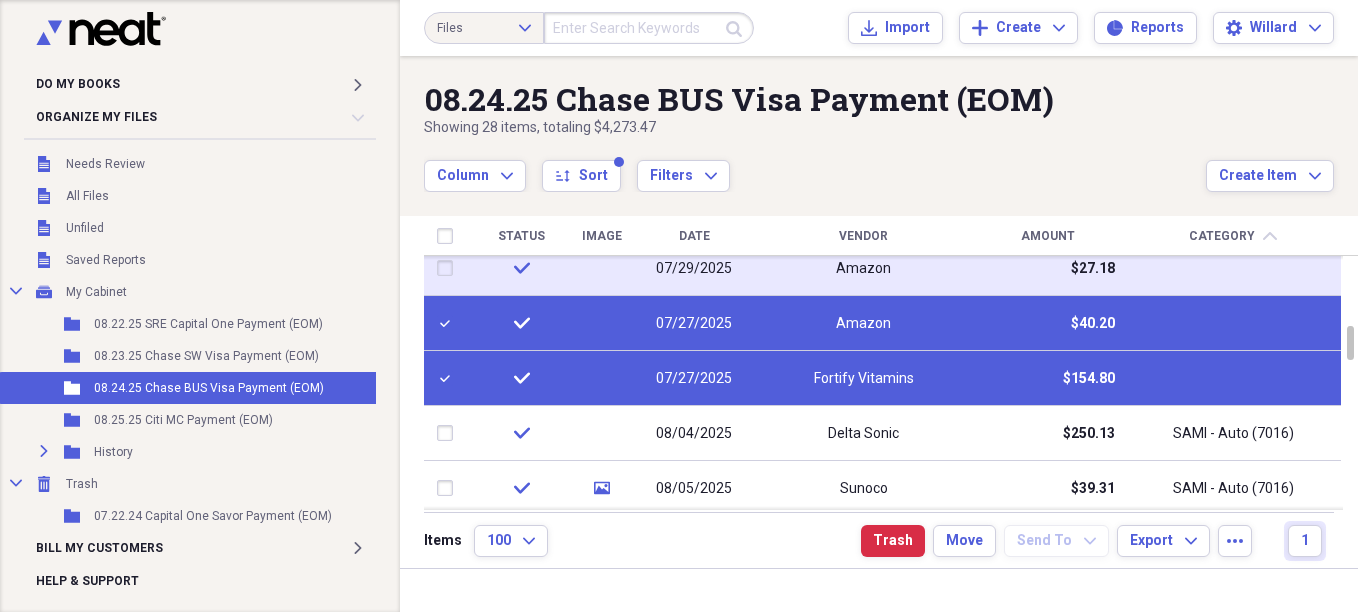 click at bounding box center (449, 268) 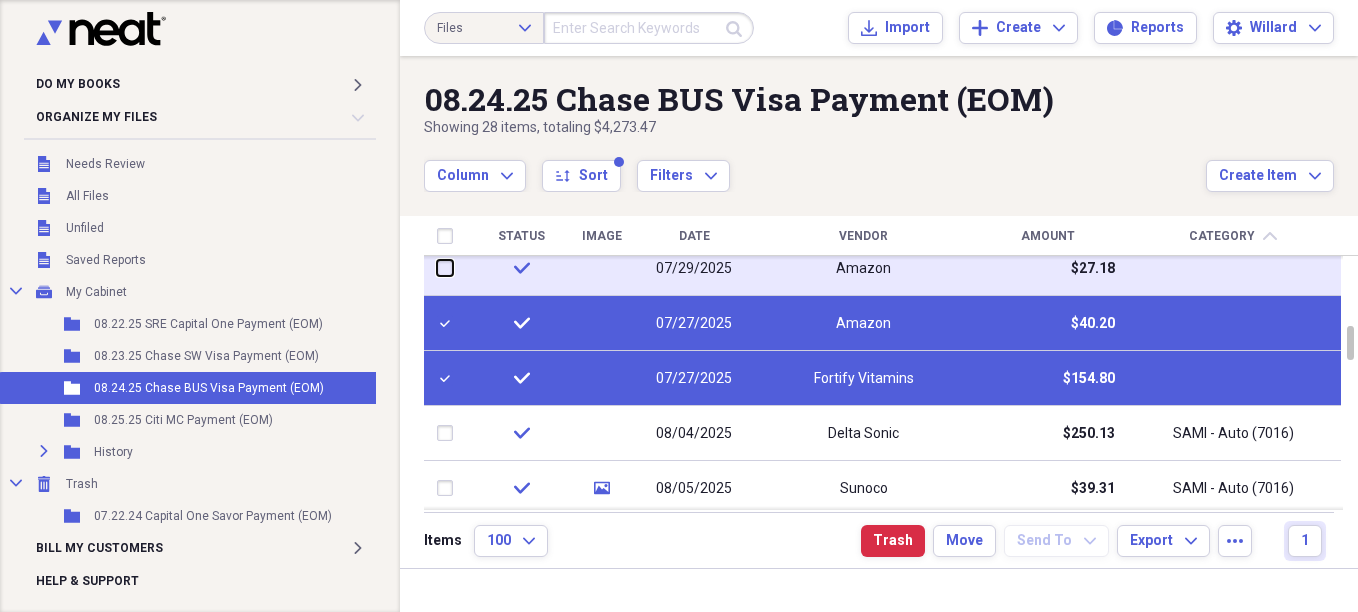click at bounding box center [437, 268] 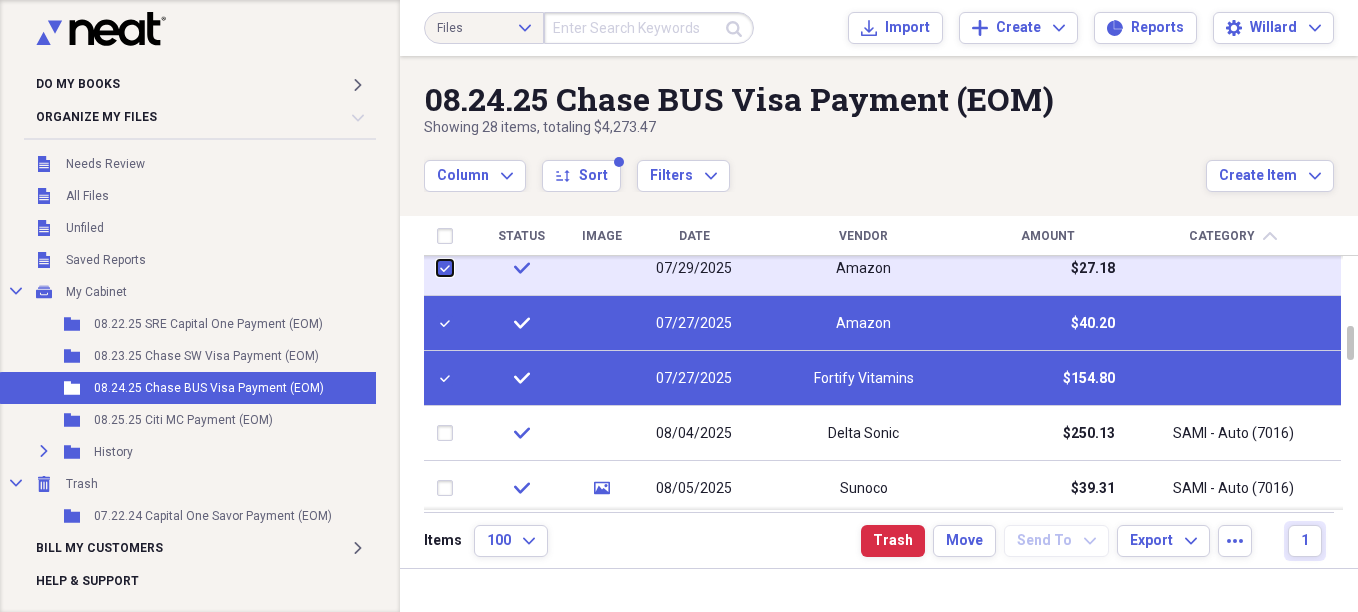 checkbox on "true" 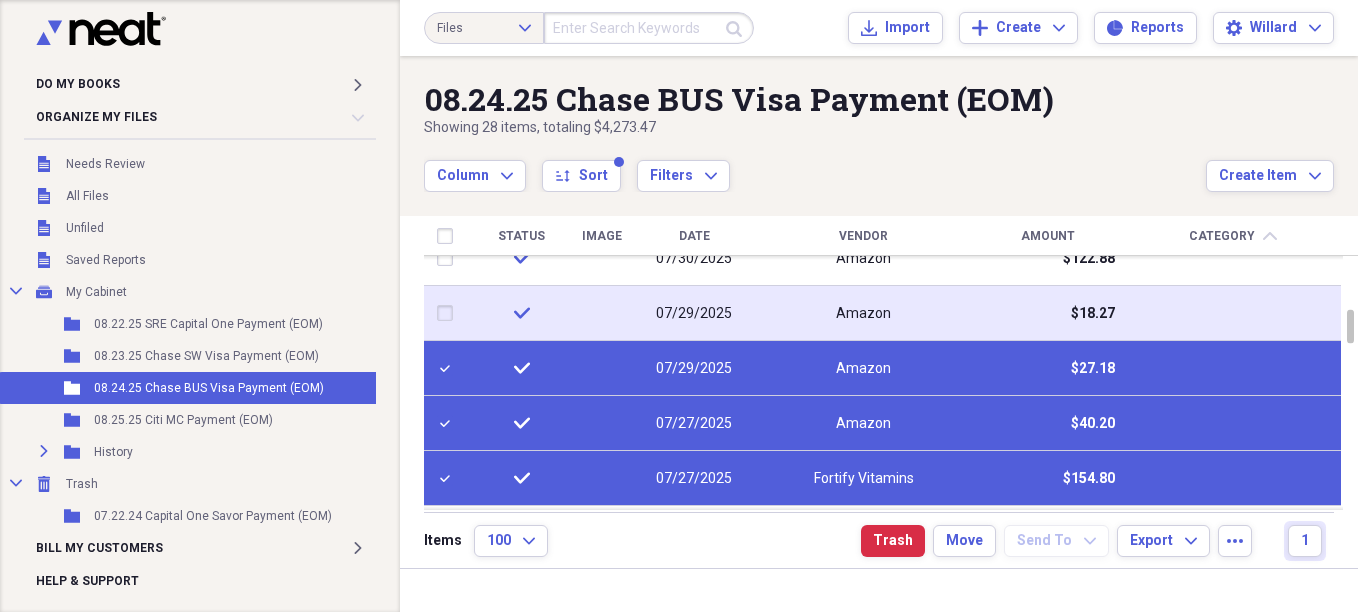 click at bounding box center (449, 313) 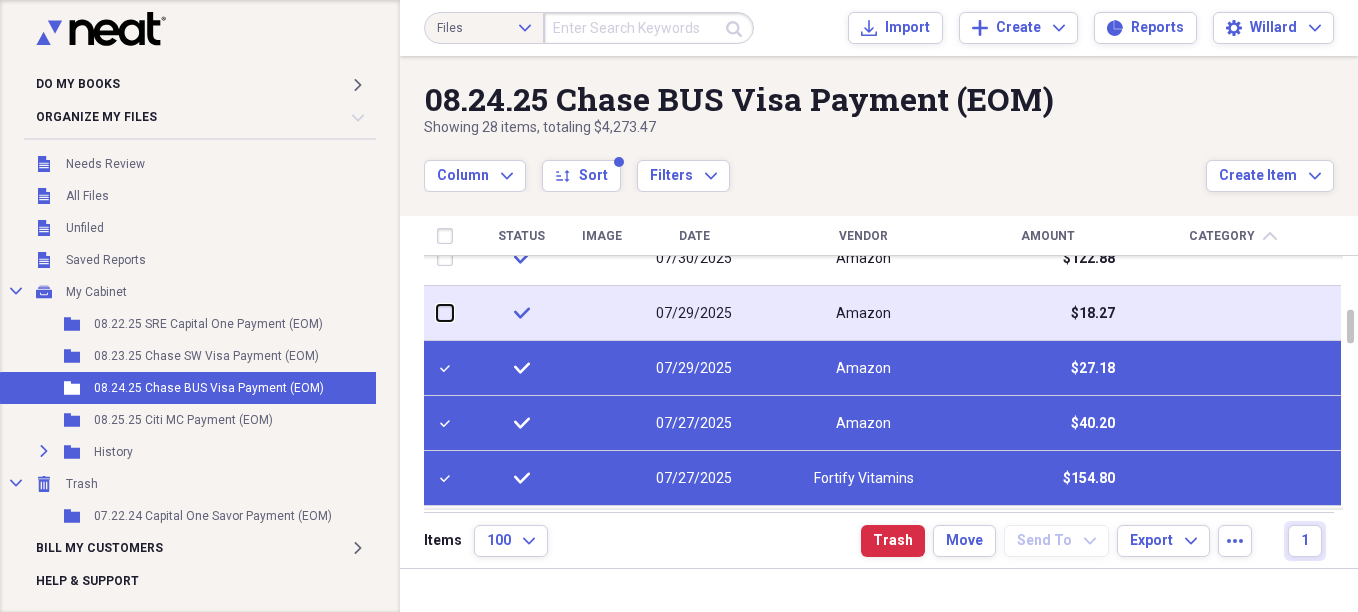 click at bounding box center (437, 313) 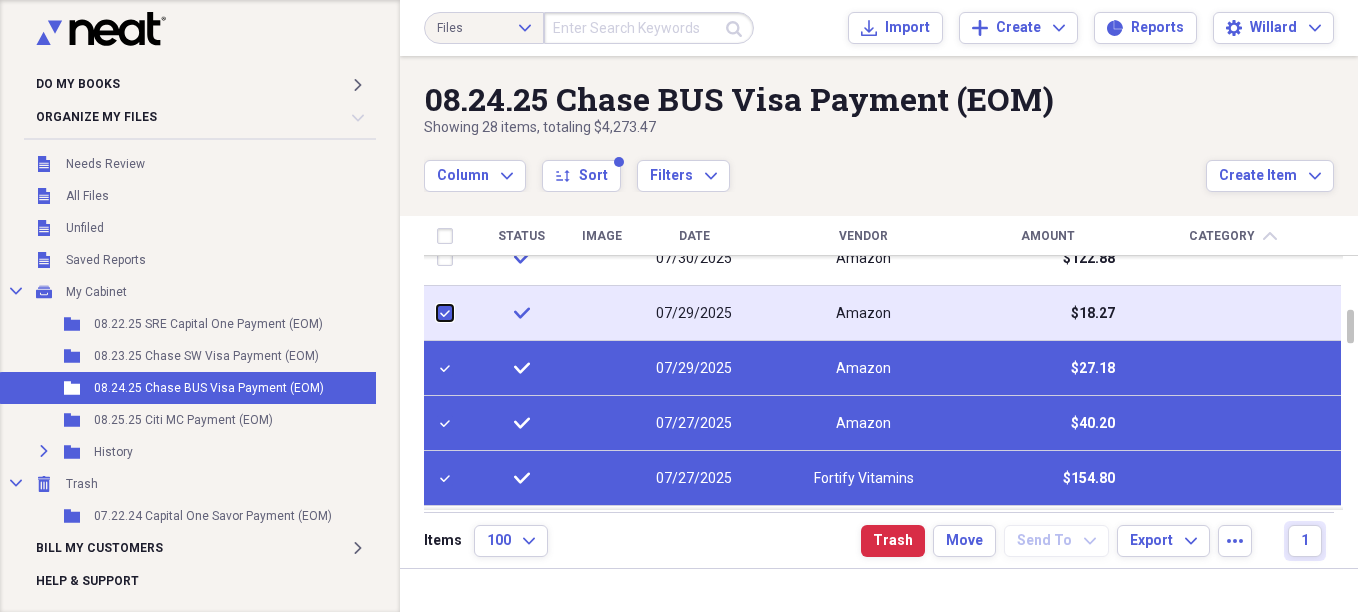 checkbox on "true" 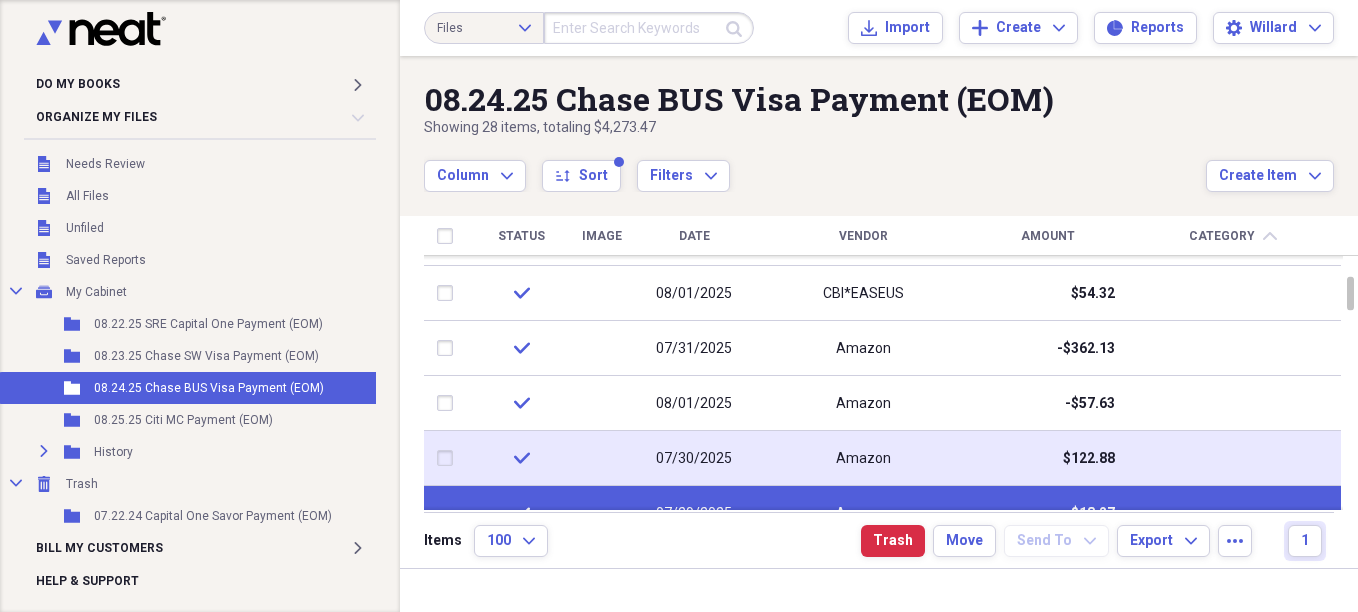 click at bounding box center [449, 458] 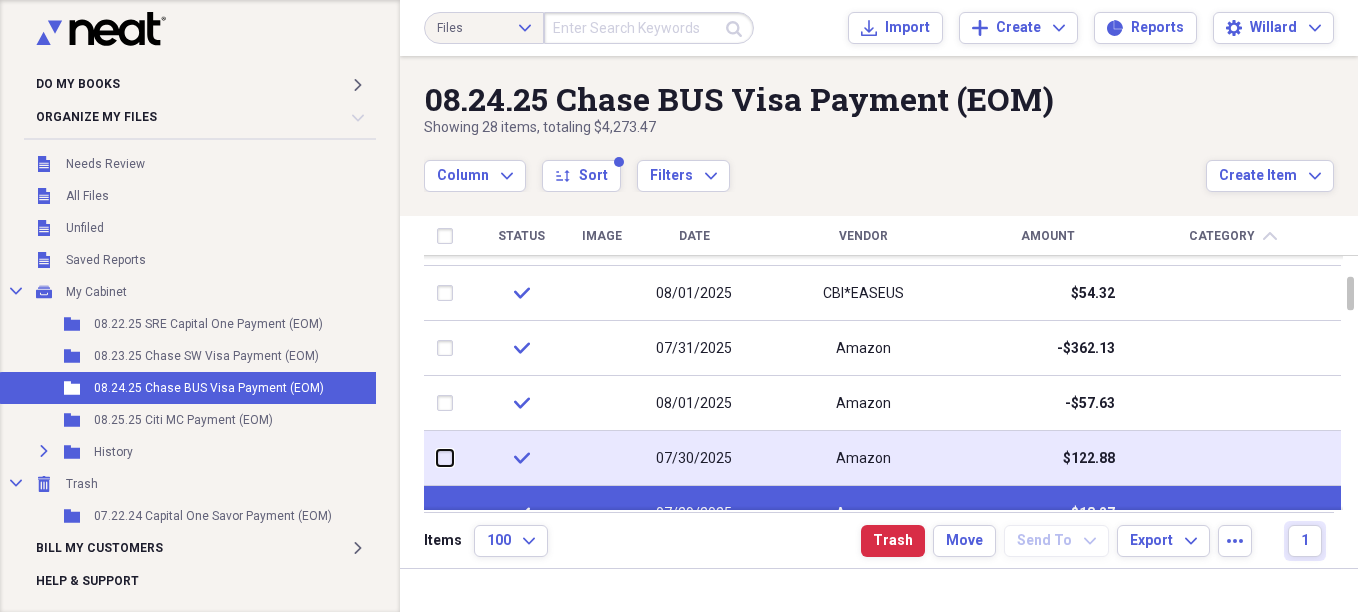 click at bounding box center (437, 458) 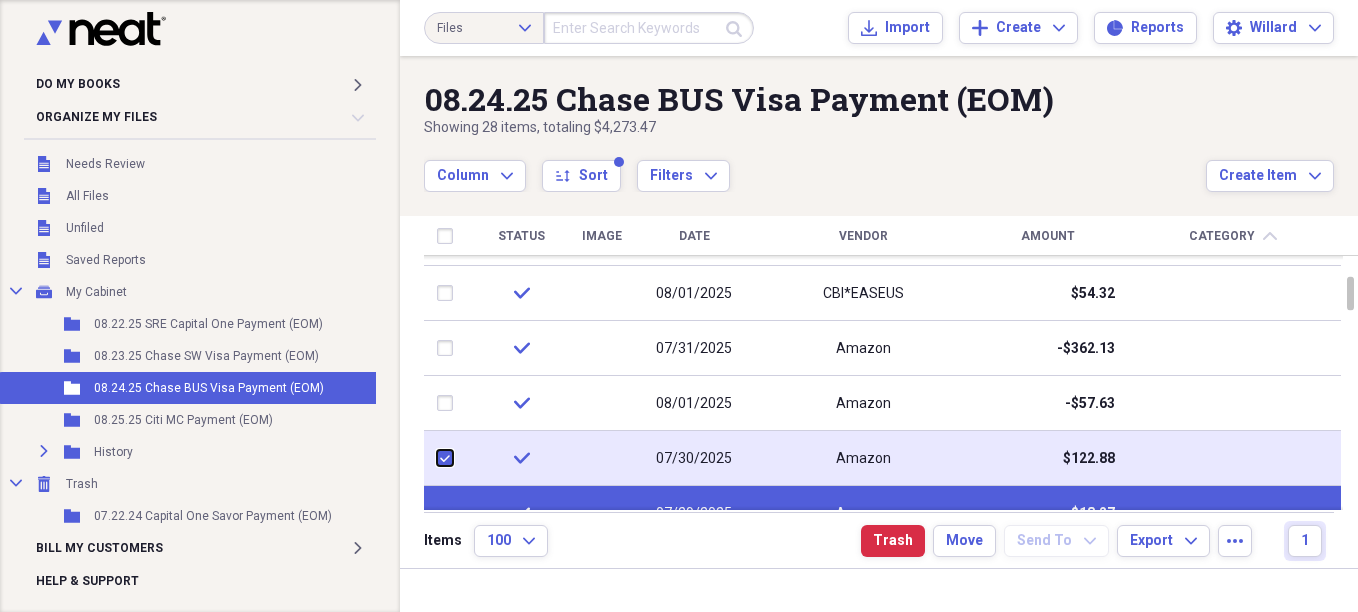 checkbox on "true" 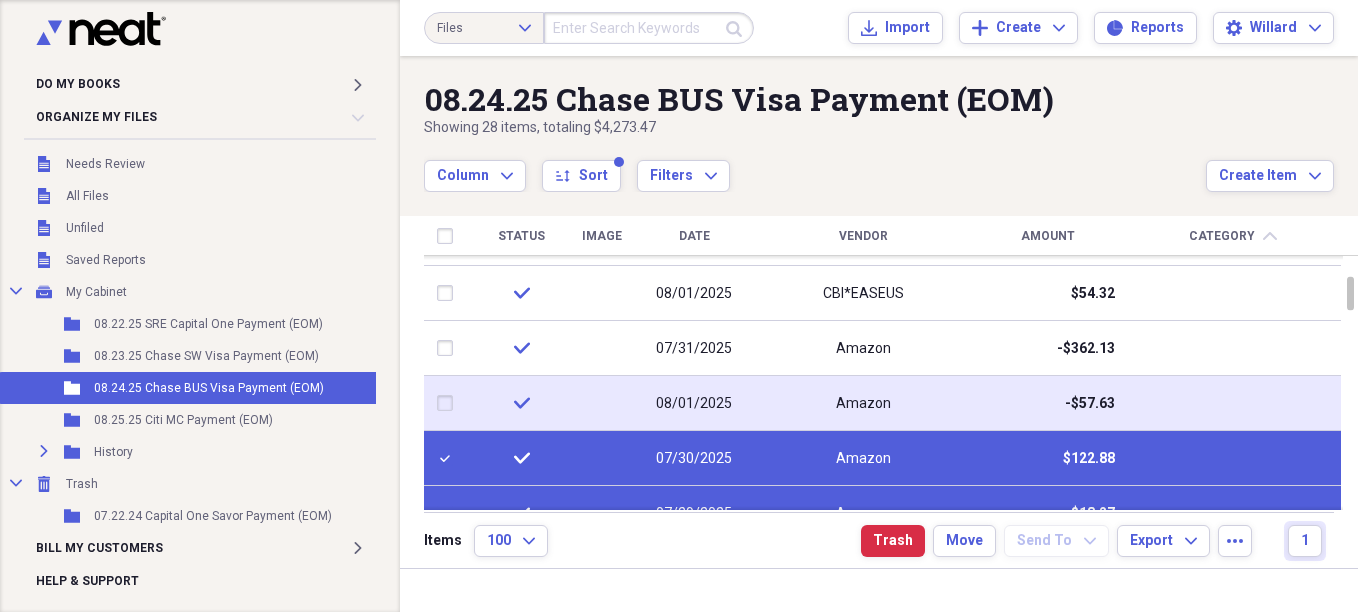 drag, startPoint x: 440, startPoint y: 399, endPoint x: 443, endPoint y: 378, distance: 21.213203 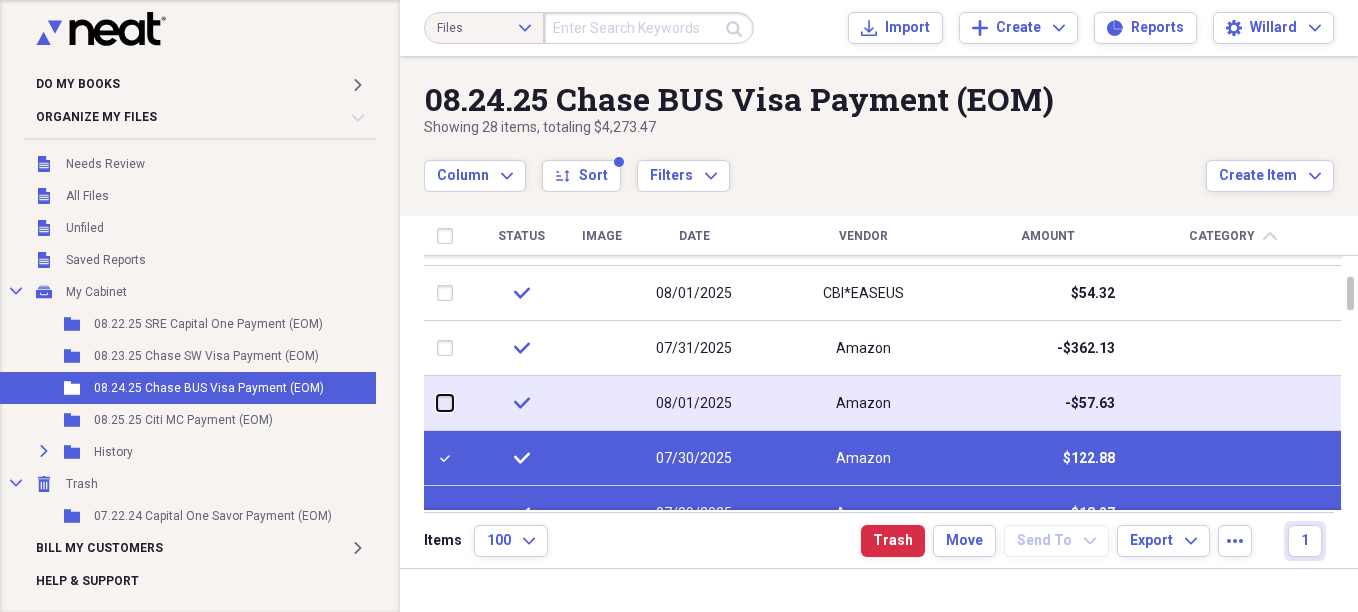 click at bounding box center [437, 403] 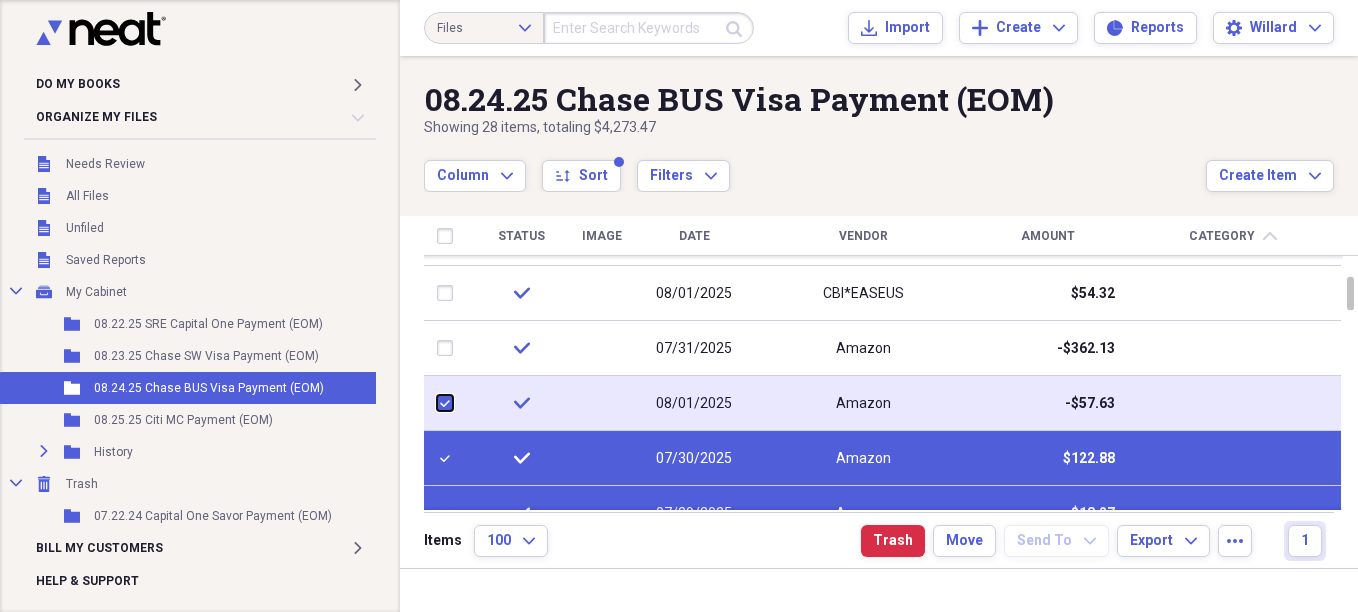 checkbox on "true" 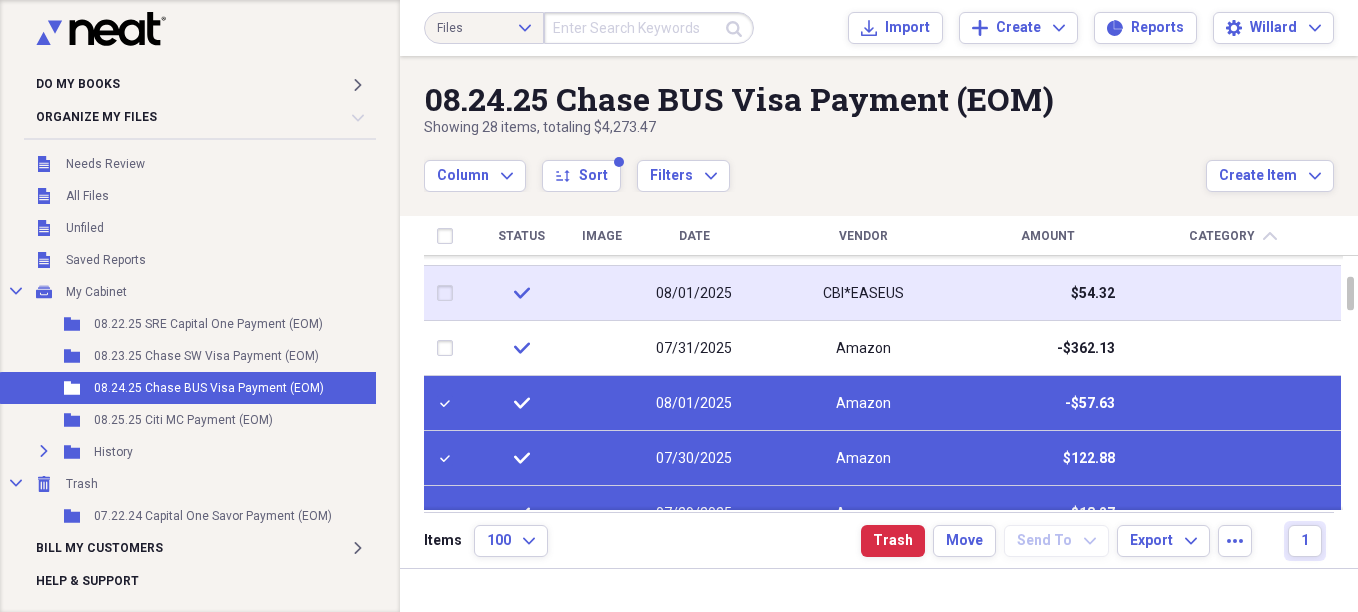 drag, startPoint x: 443, startPoint y: 341, endPoint x: 457, endPoint y: 312, distance: 32.202484 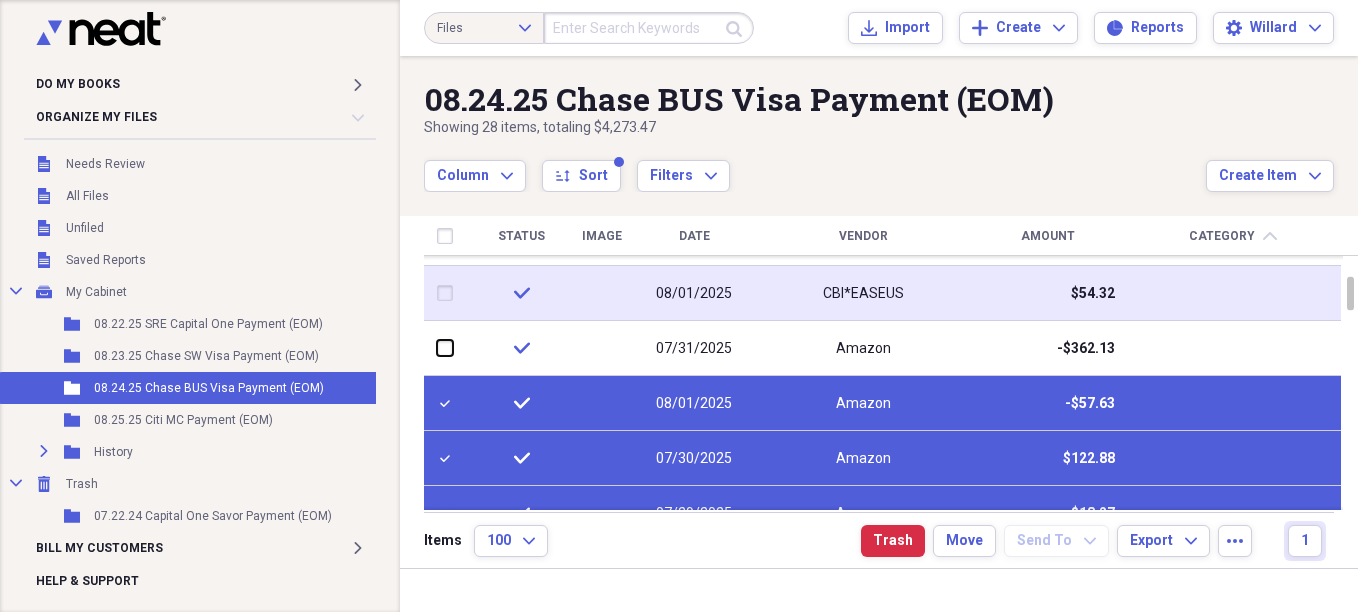 click at bounding box center [437, 348] 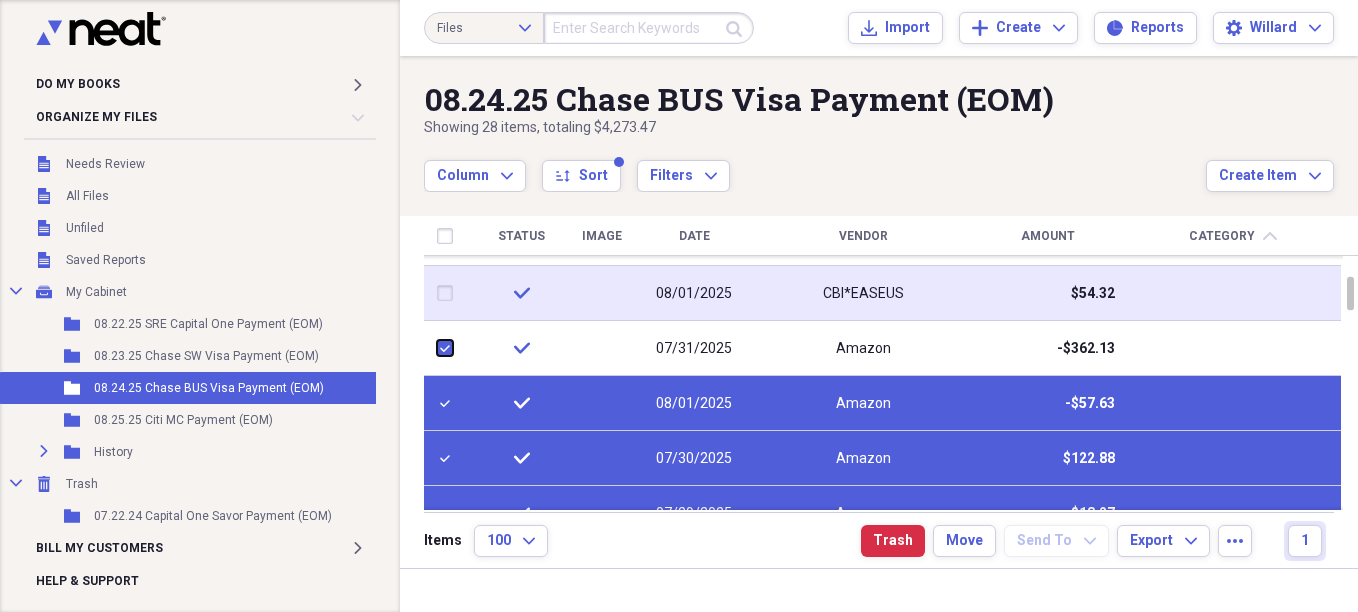 checkbox on "true" 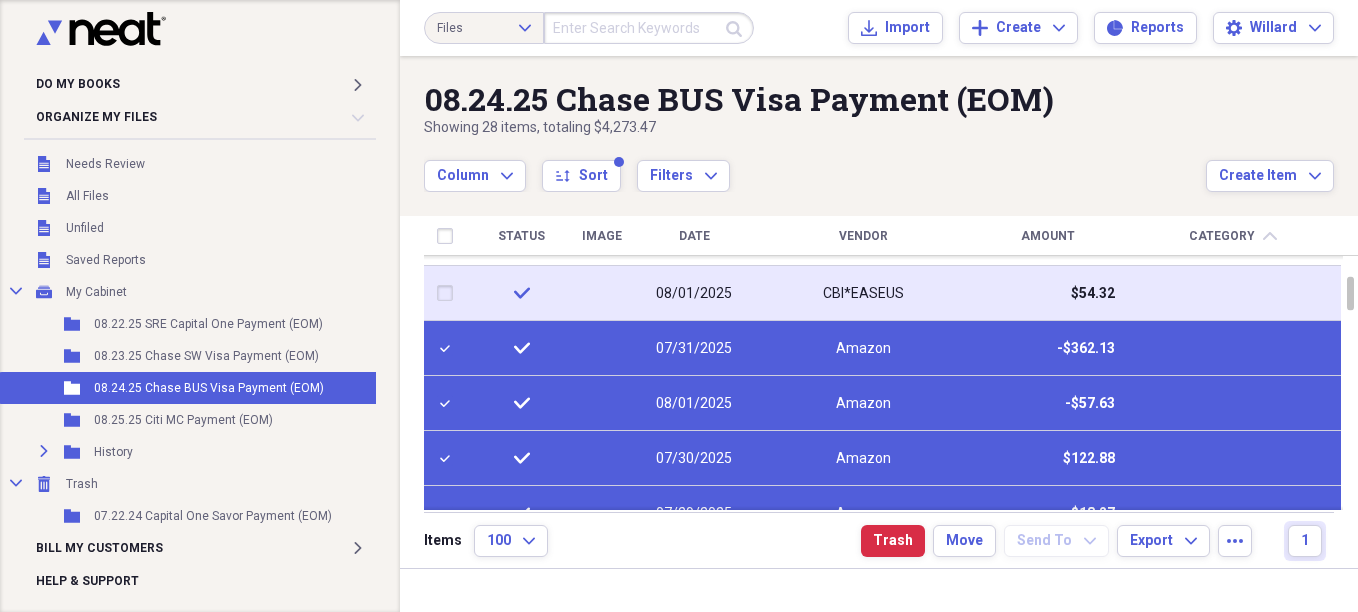 click at bounding box center (449, 293) 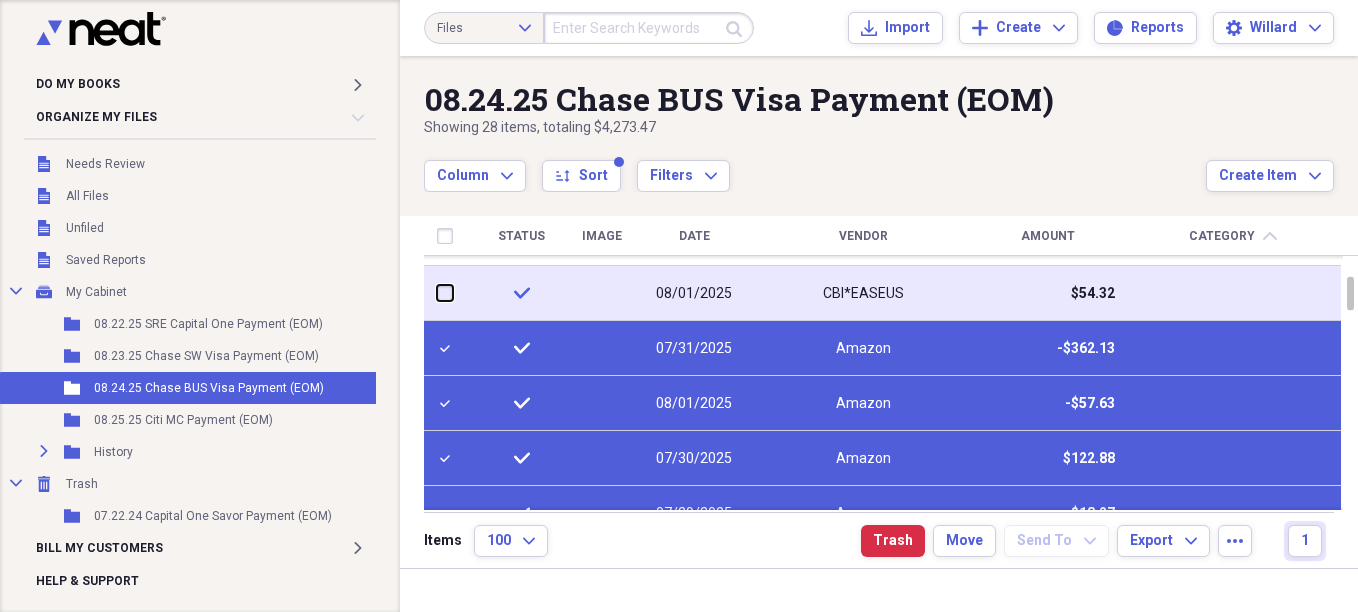 click at bounding box center [437, 293] 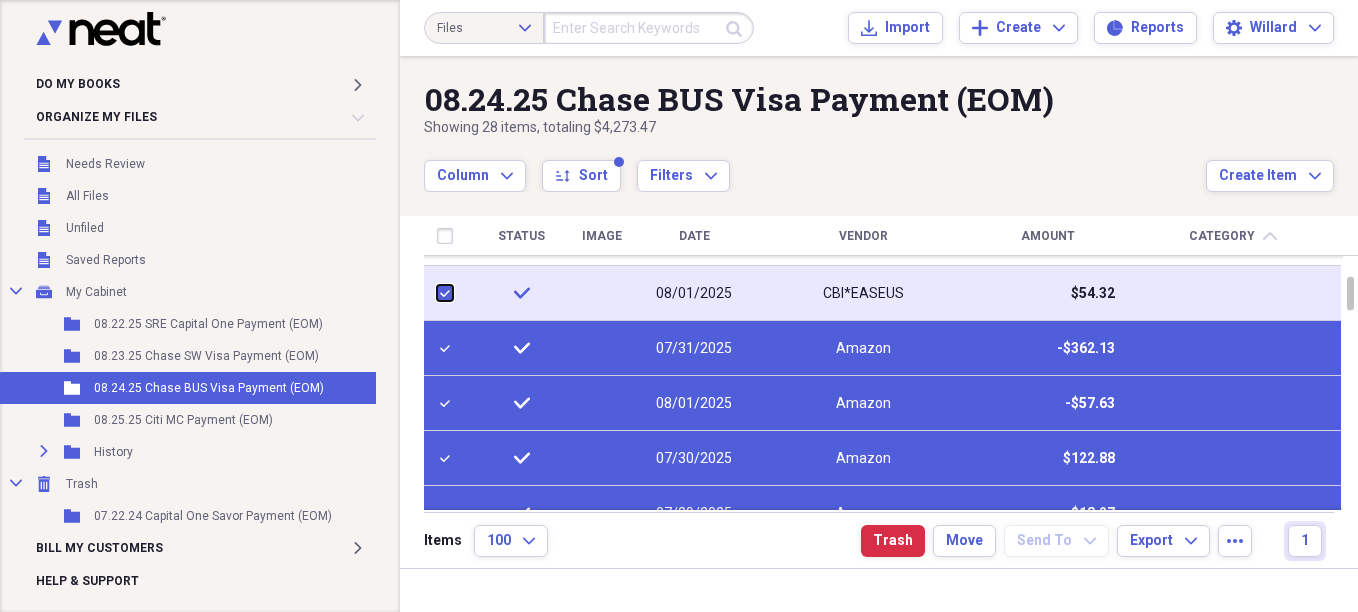 checkbox on "true" 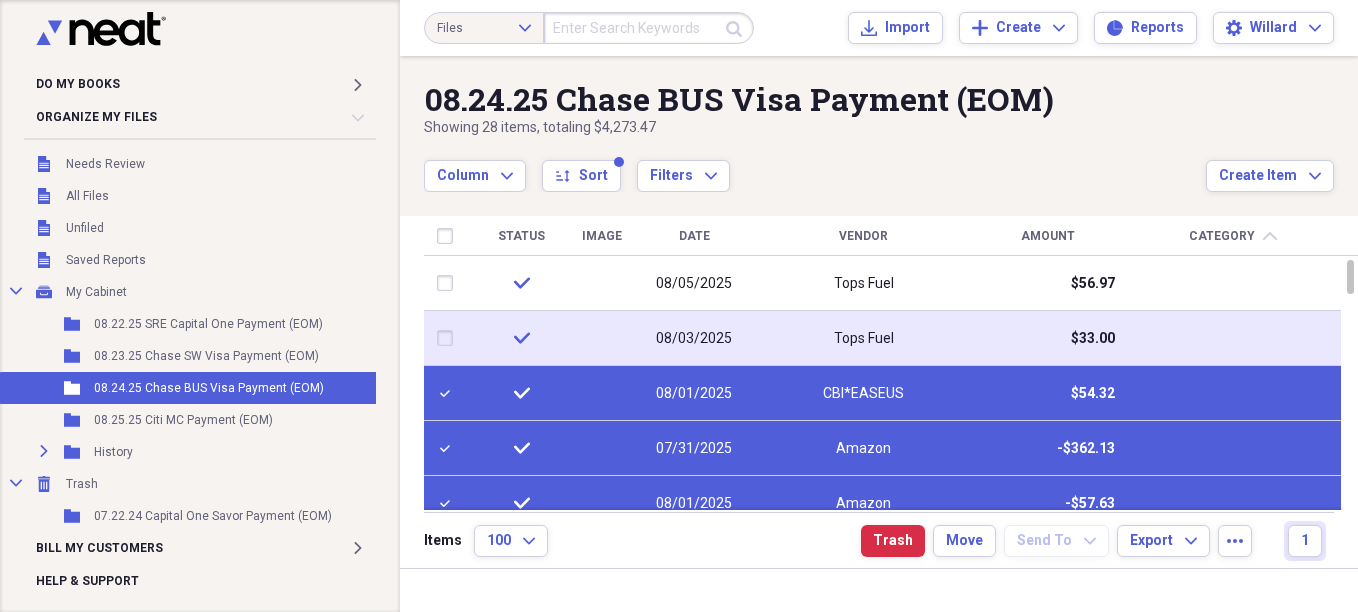 click at bounding box center [449, 338] 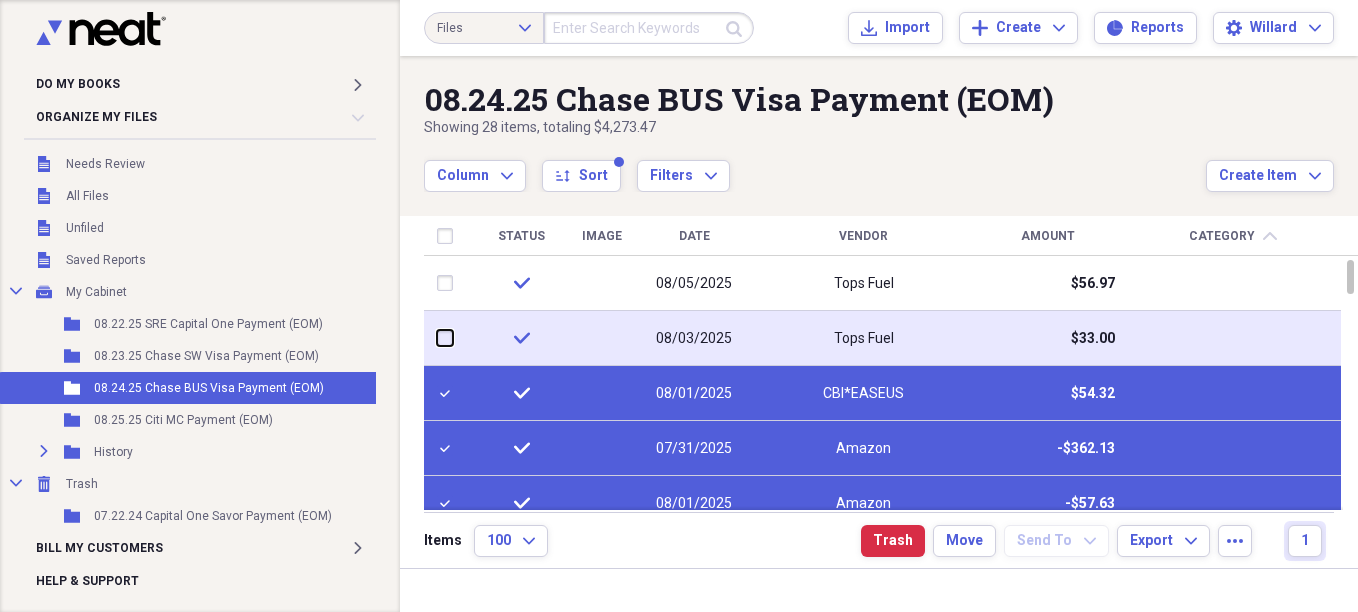 click at bounding box center (437, 338) 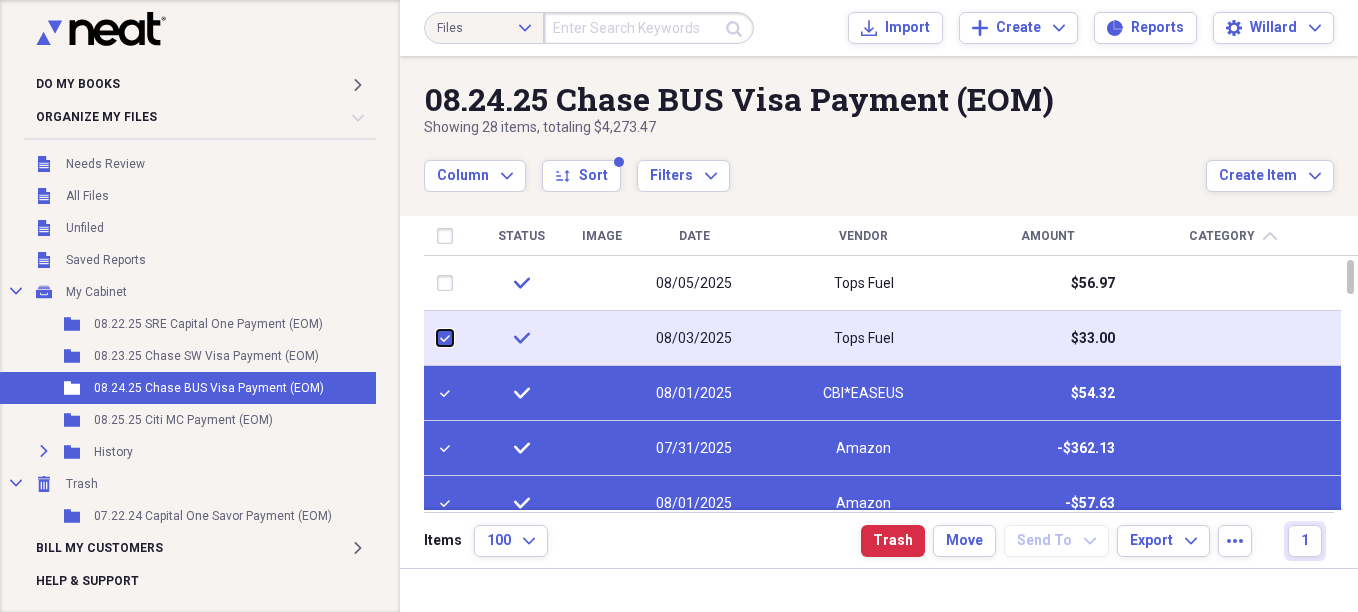 checkbox on "true" 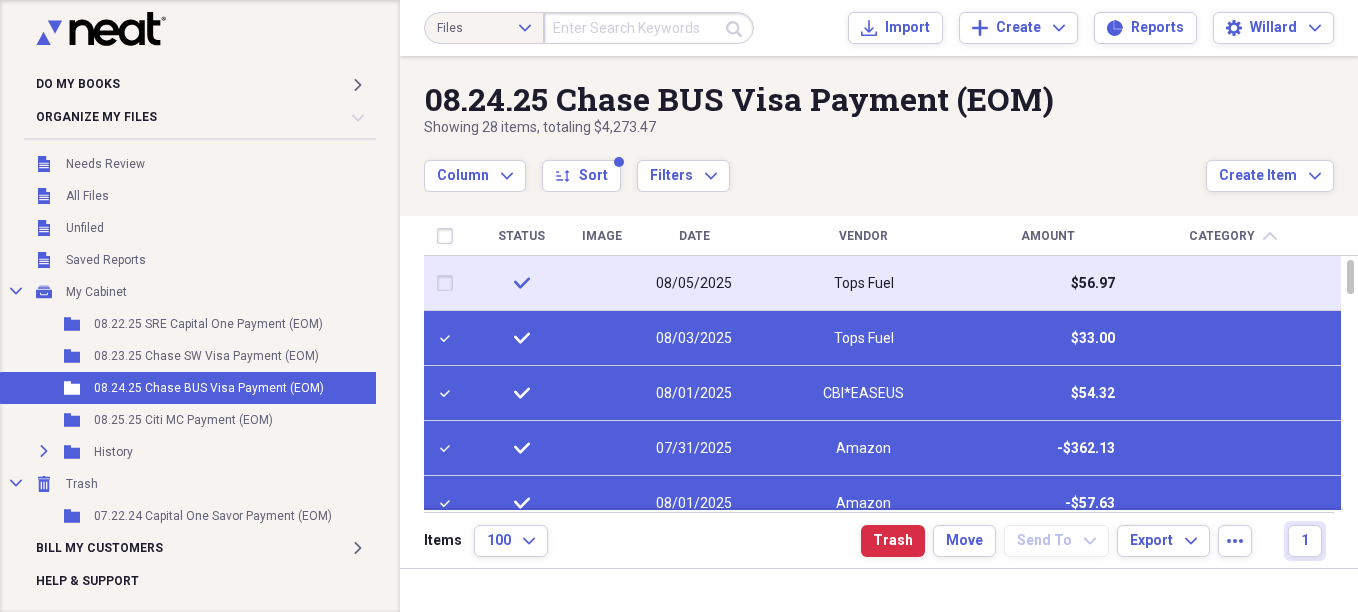 click at bounding box center (449, 283) 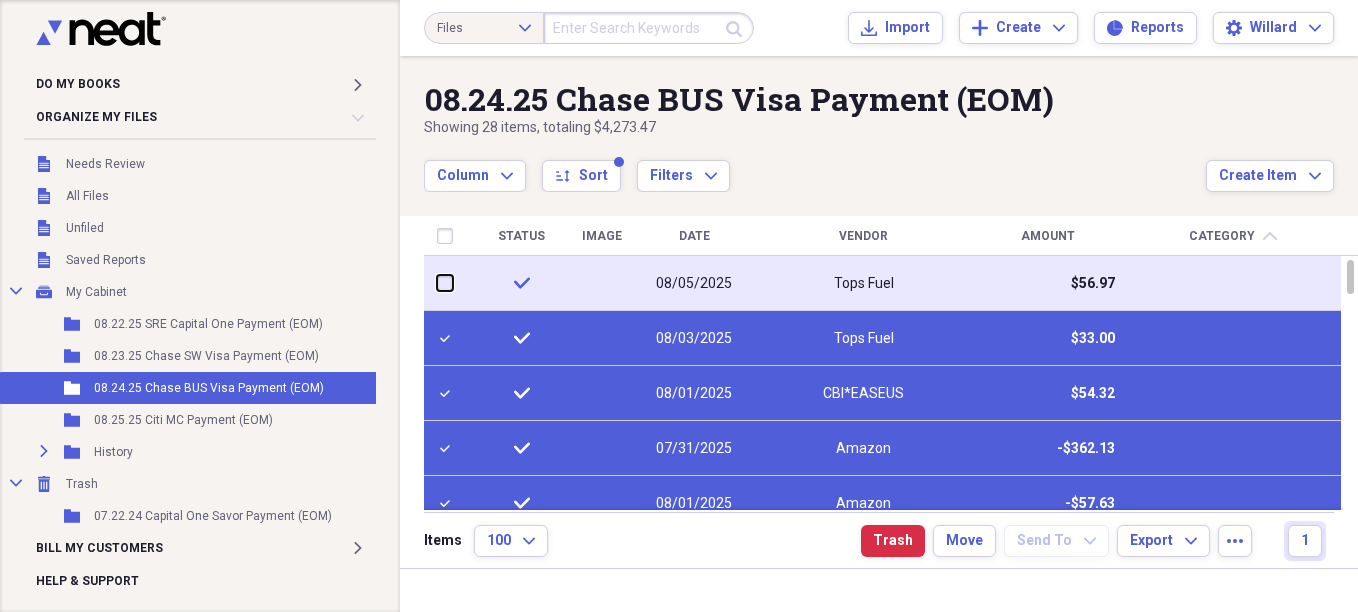 click at bounding box center [437, 283] 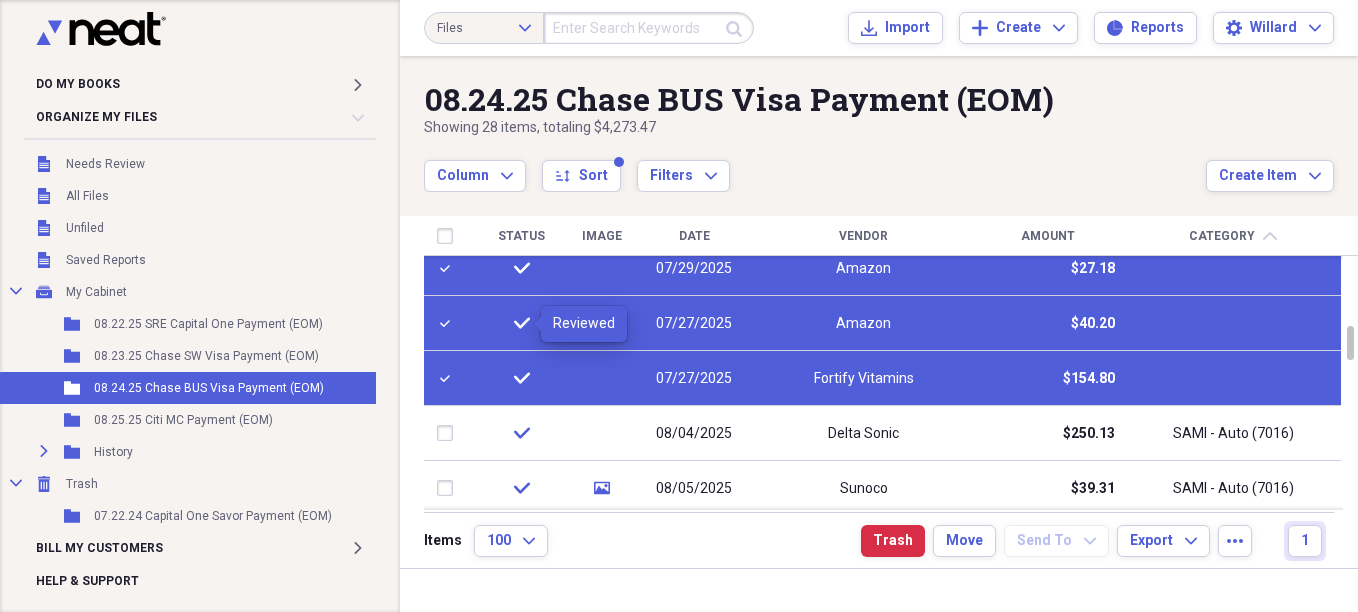 checkbox on "false" 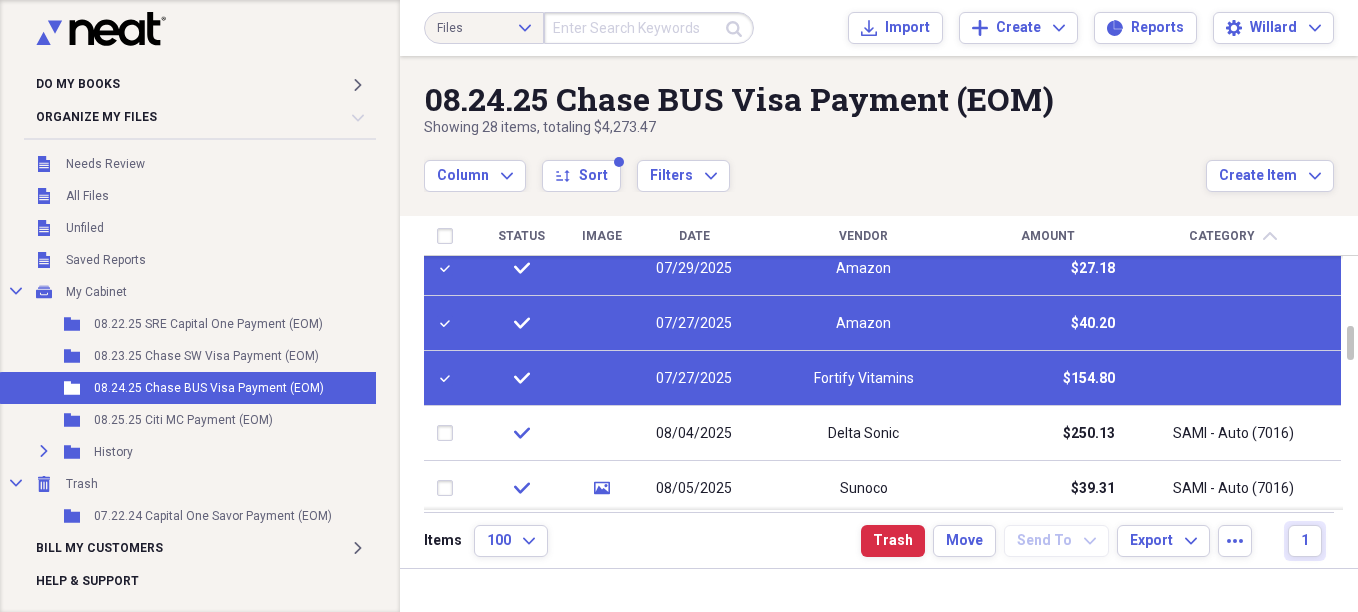 checkbox on "true" 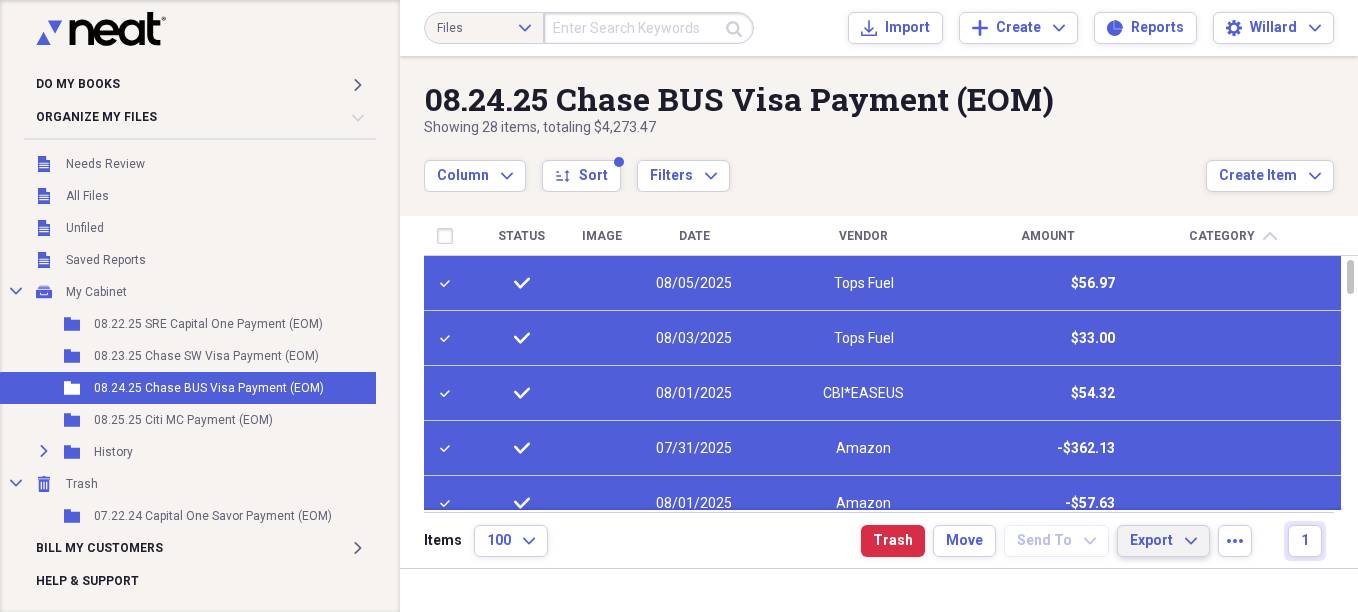 click on "Expand" 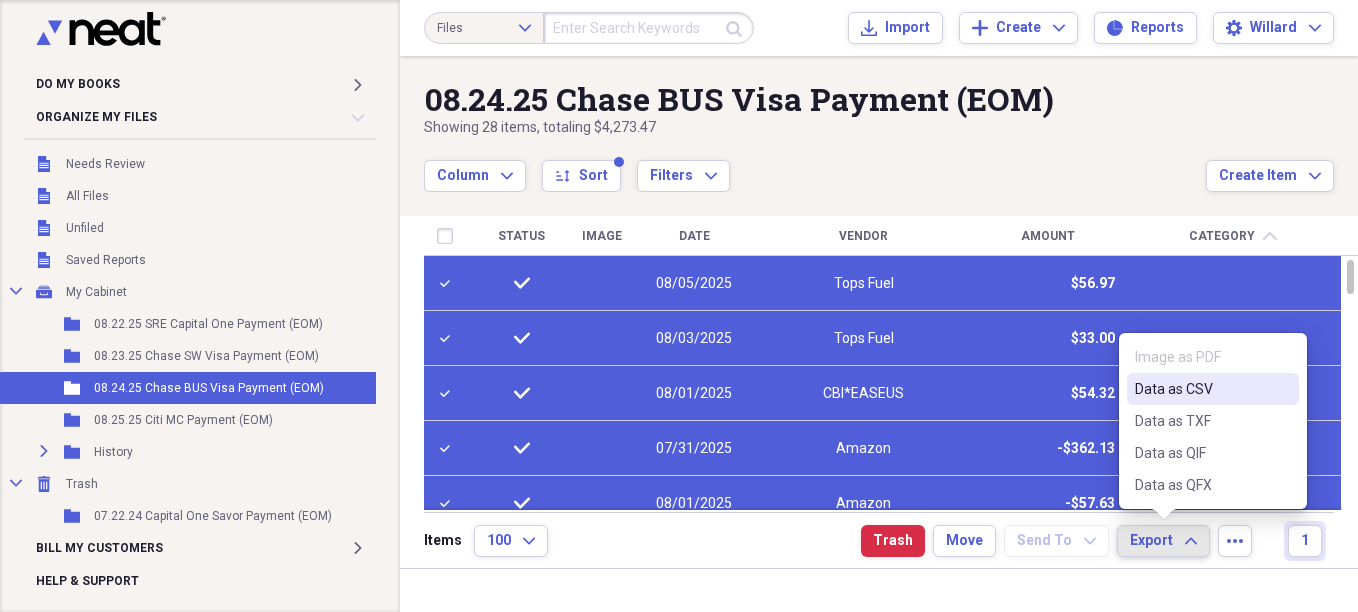 click on "Data as CSV" at bounding box center (1201, 389) 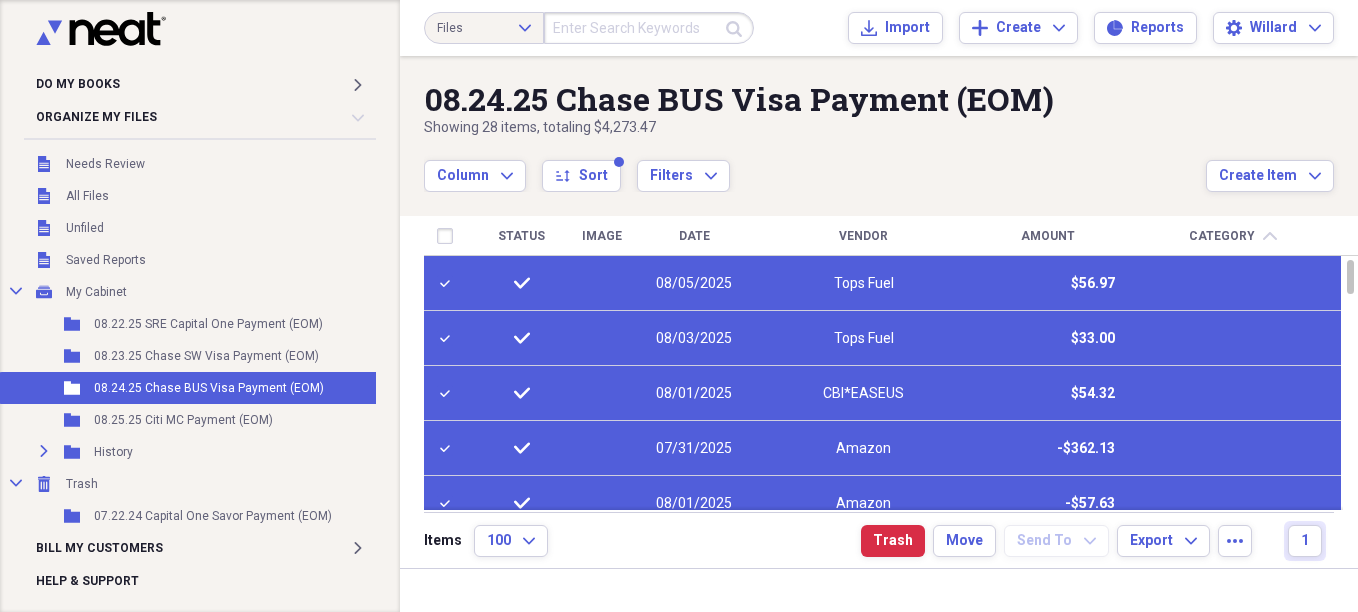 click at bounding box center (879, 590) 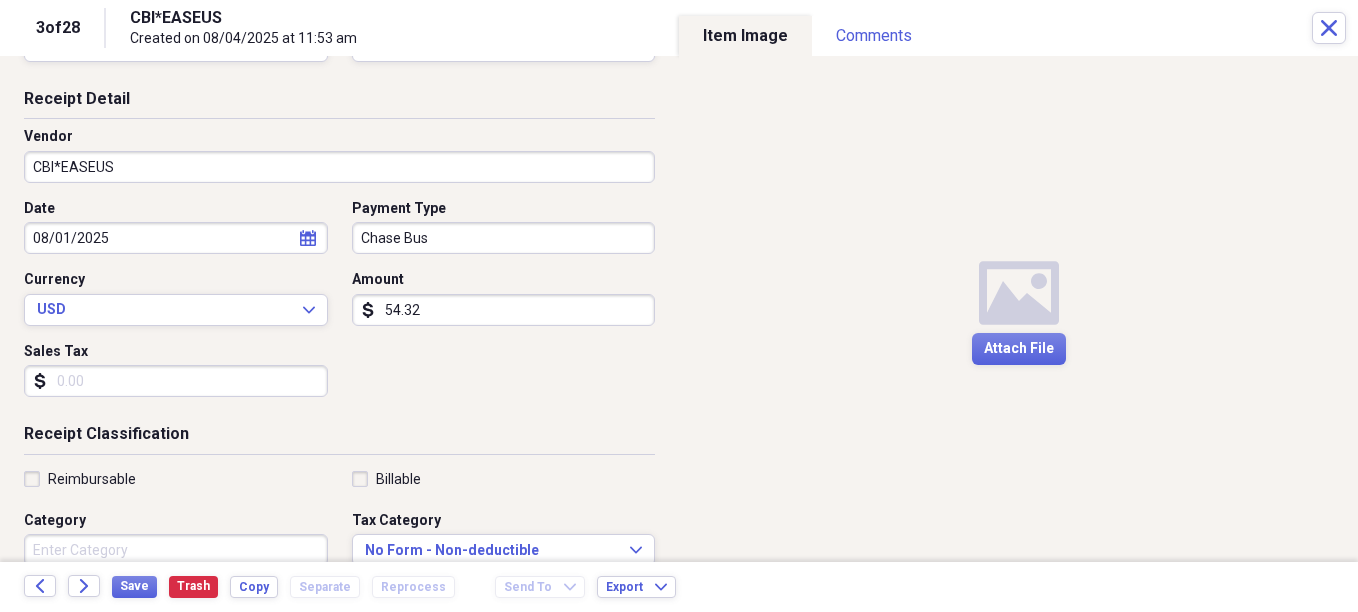 scroll, scrollTop: 300, scrollLeft: 0, axis: vertical 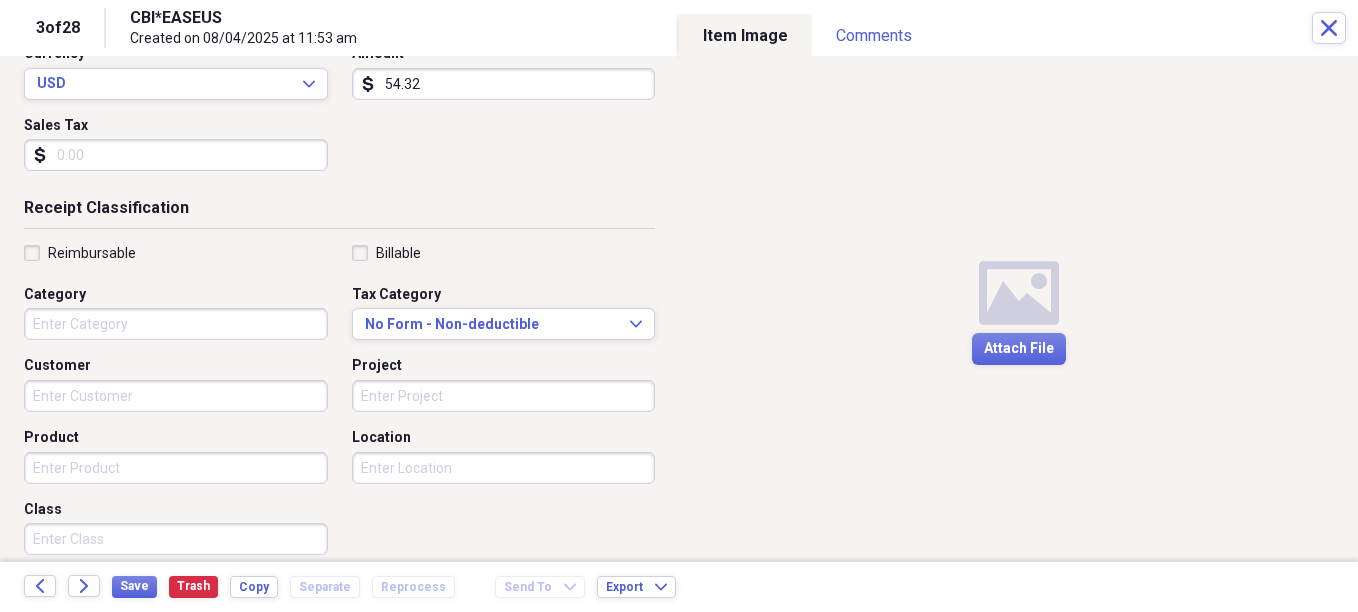 click on "Category" at bounding box center [176, 324] 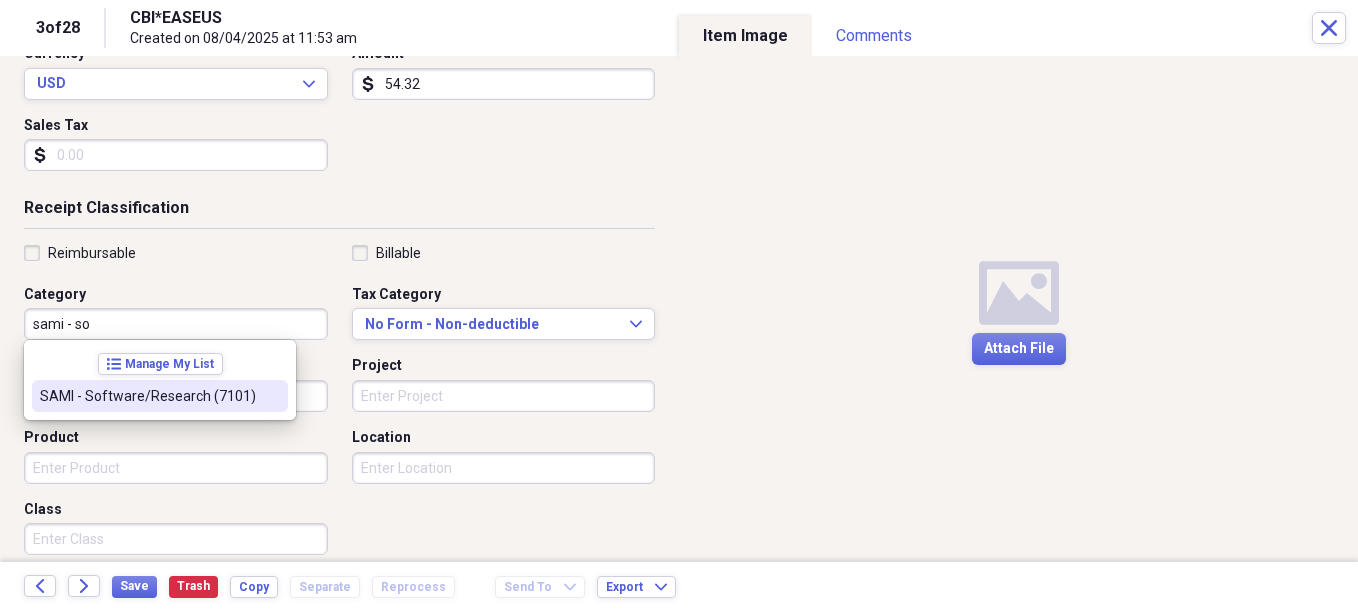 click on "SAMI - Software/Research (7101)" at bounding box center [148, 396] 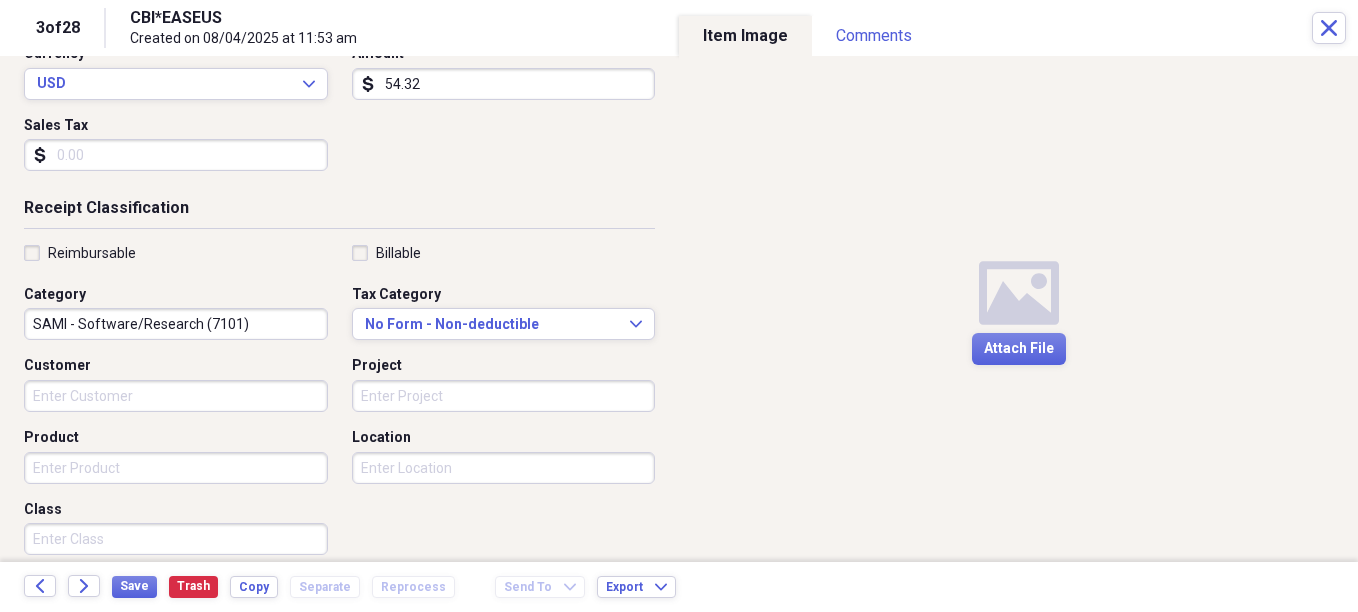 click on "Class" at bounding box center (176, 539) 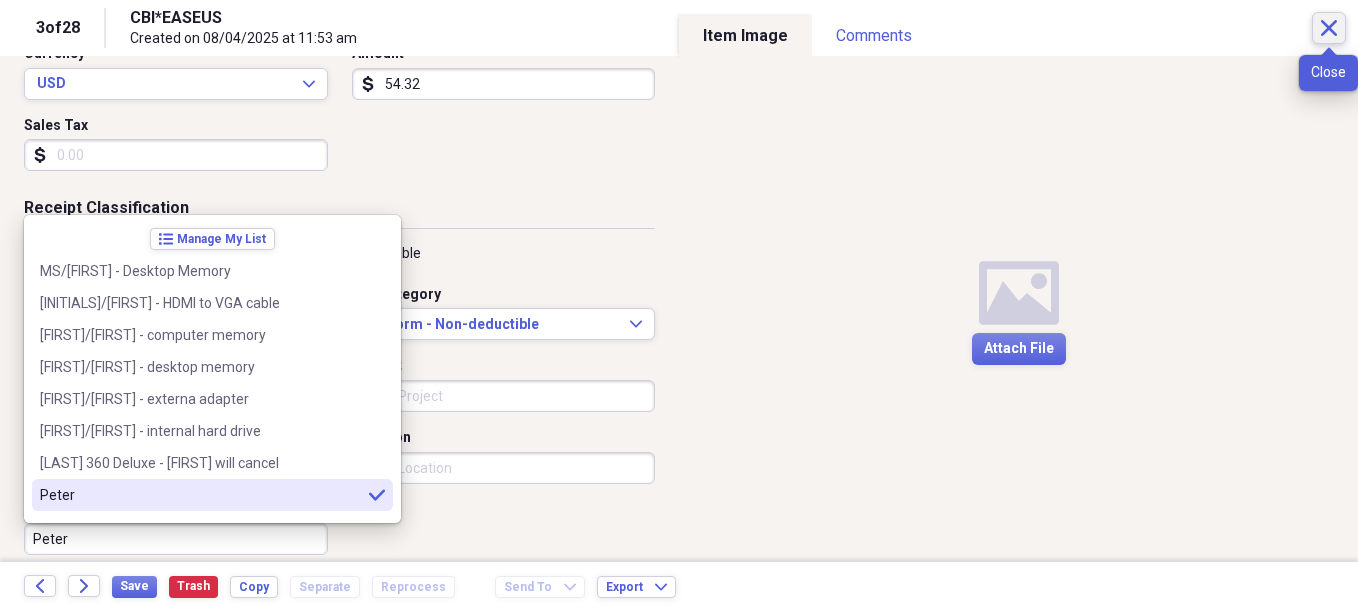 type on "Peter" 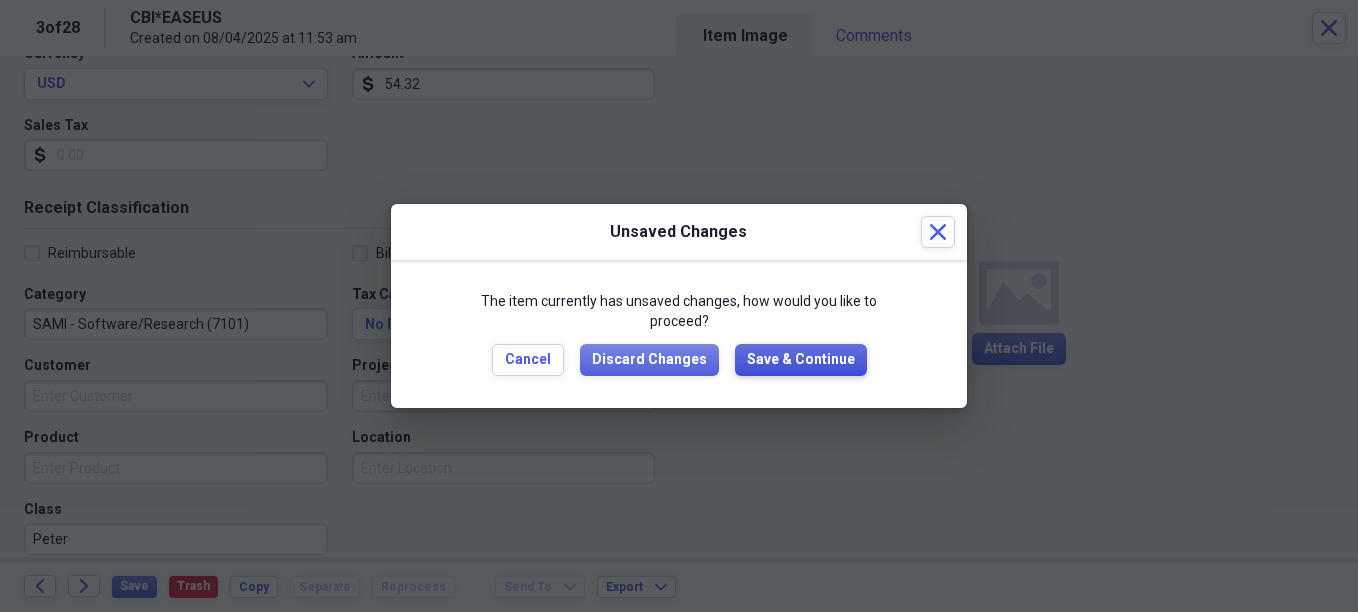 click on "Save & Continue" at bounding box center (801, 360) 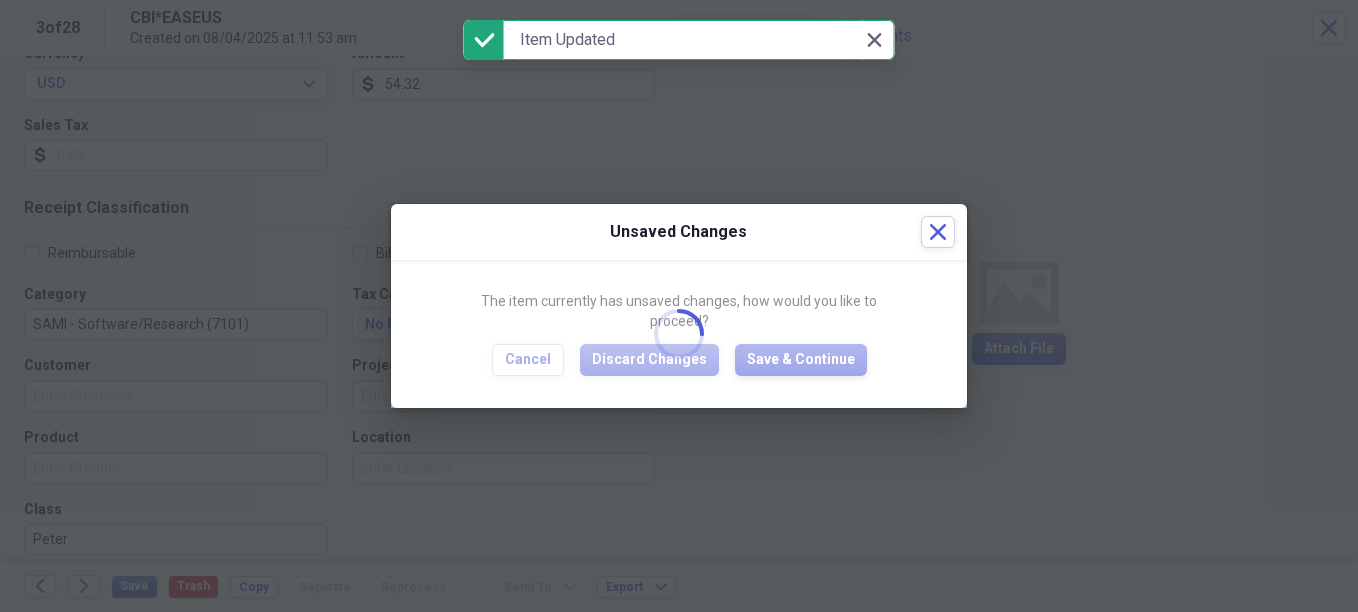 checkbox on "false" 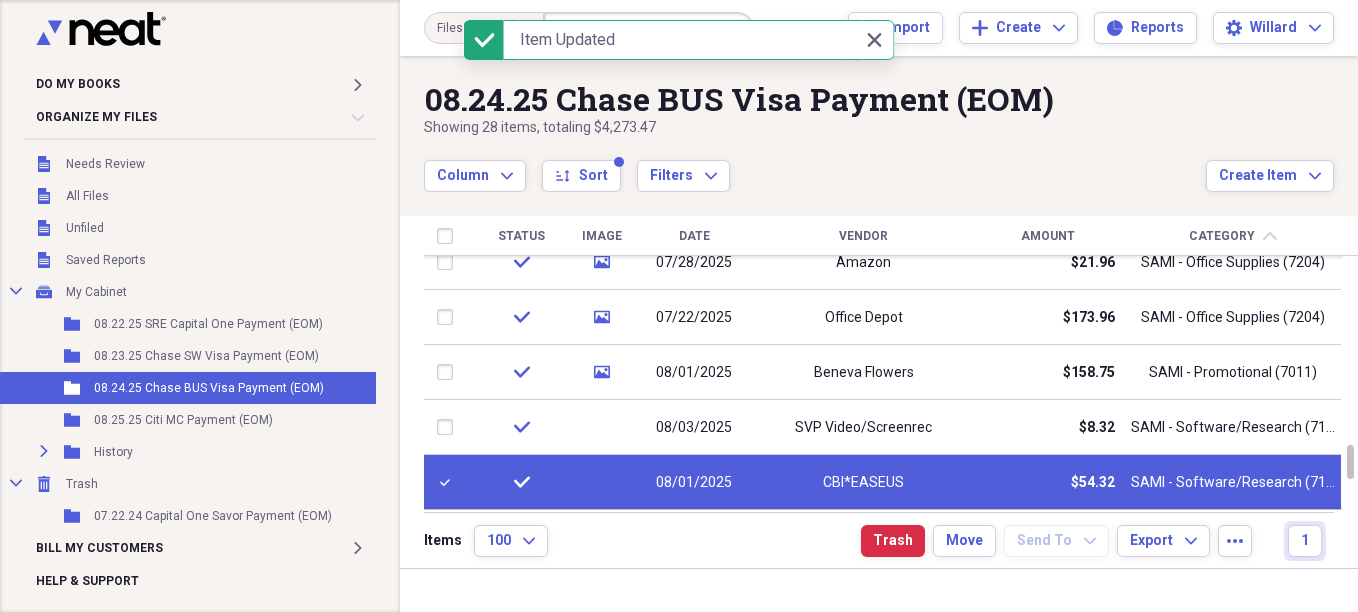 checkbox on "false" 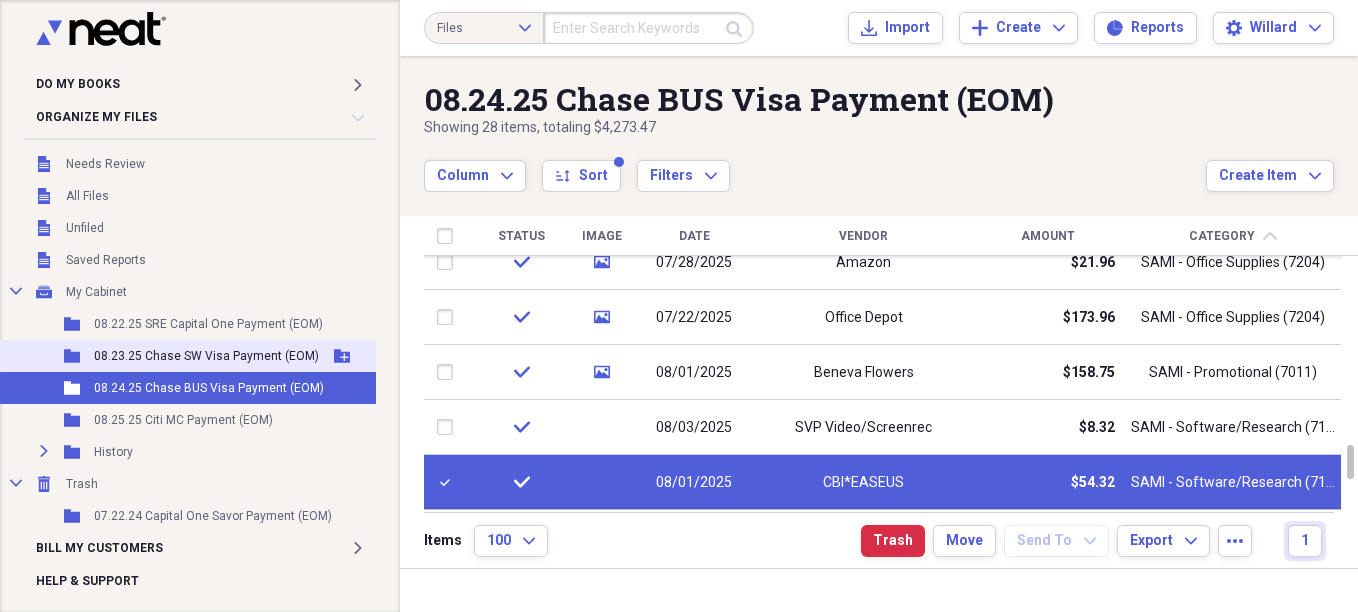click on "08.23.25 Chase SW Visa Payment (EOM)" at bounding box center [206, 356] 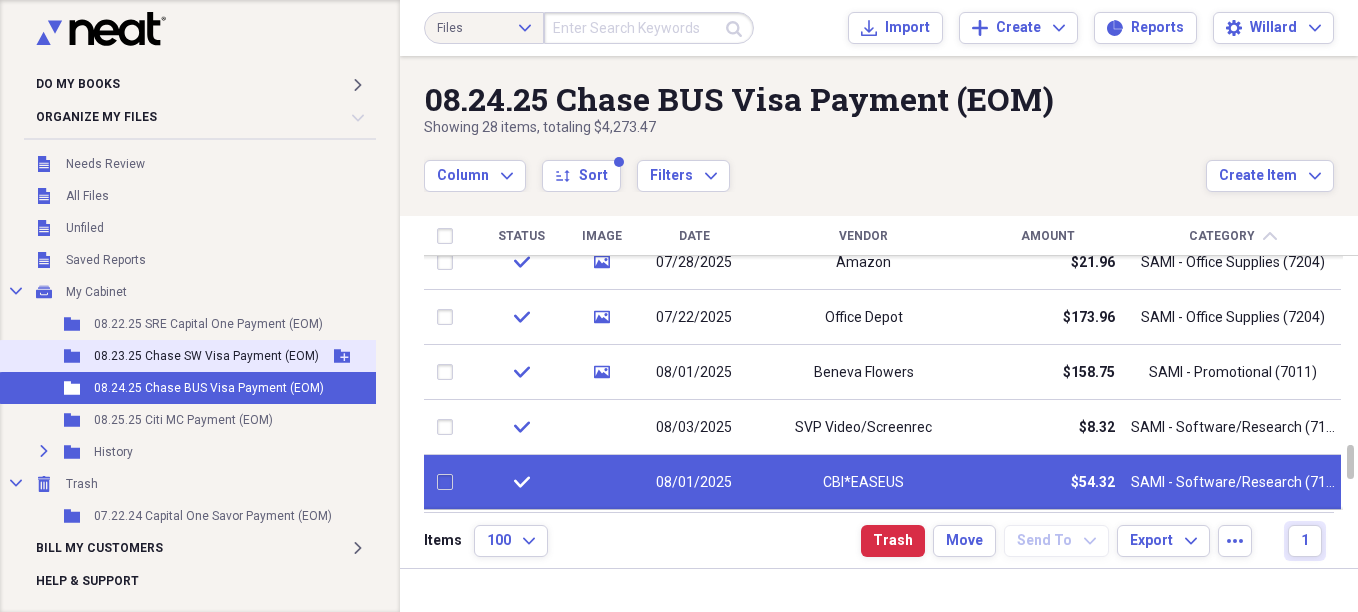 checkbox on "false" 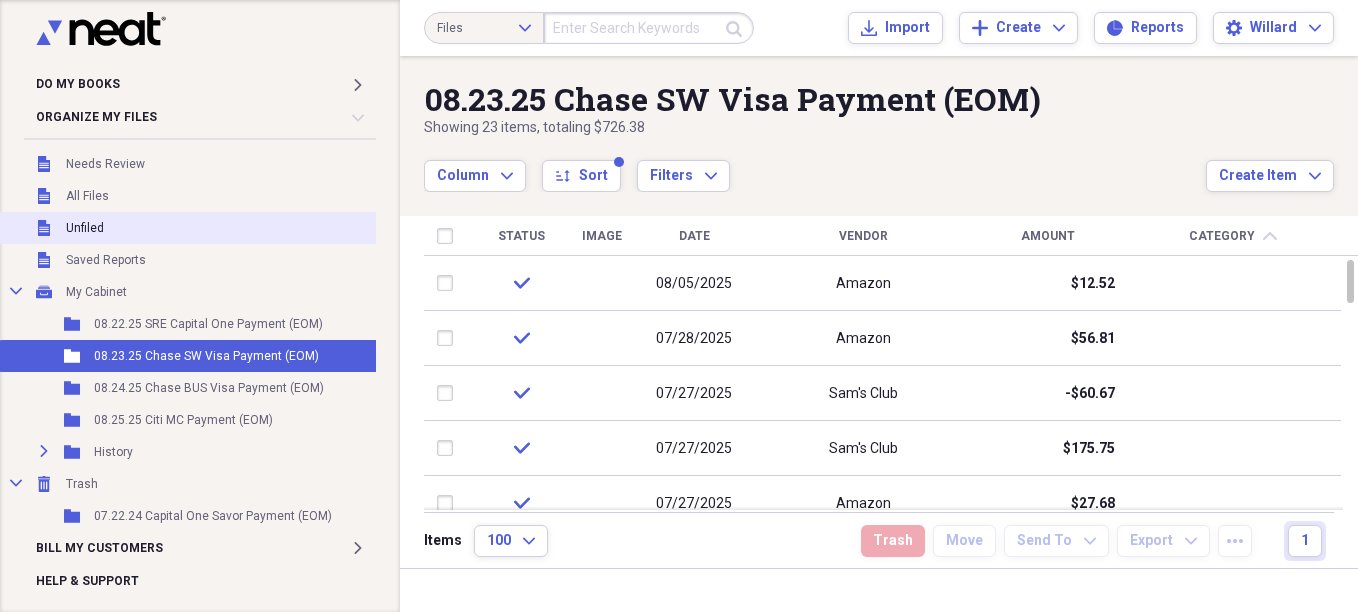 click on "Unfiled" at bounding box center [85, 228] 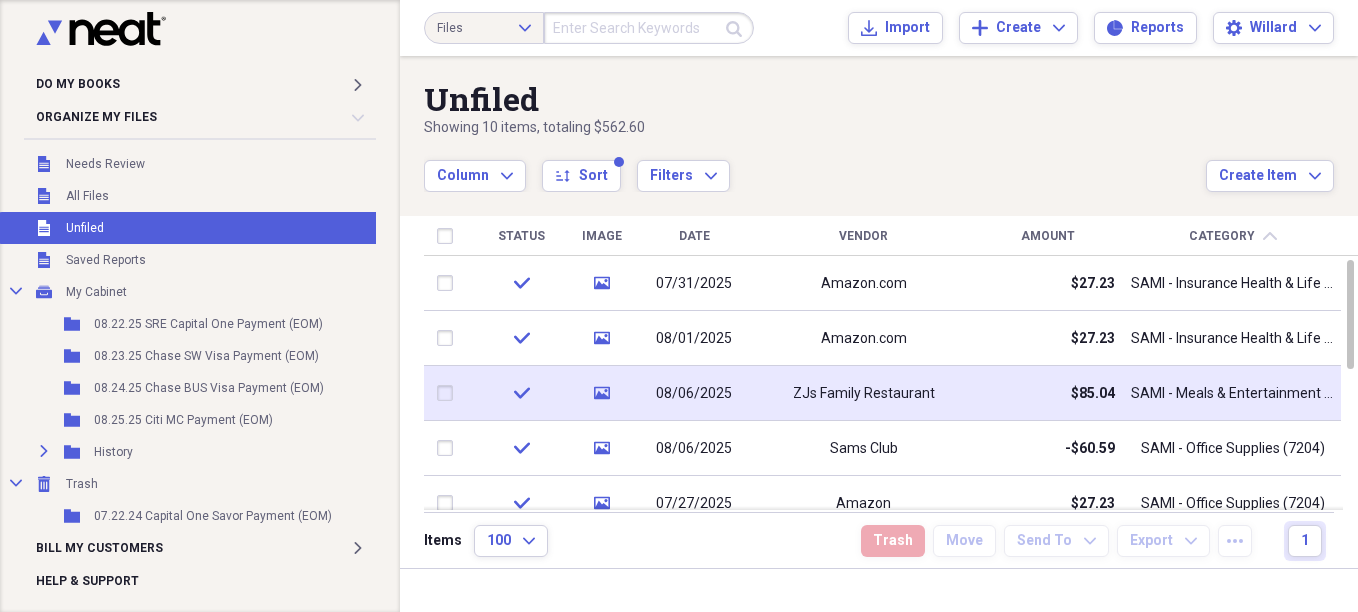 click at bounding box center [449, 393] 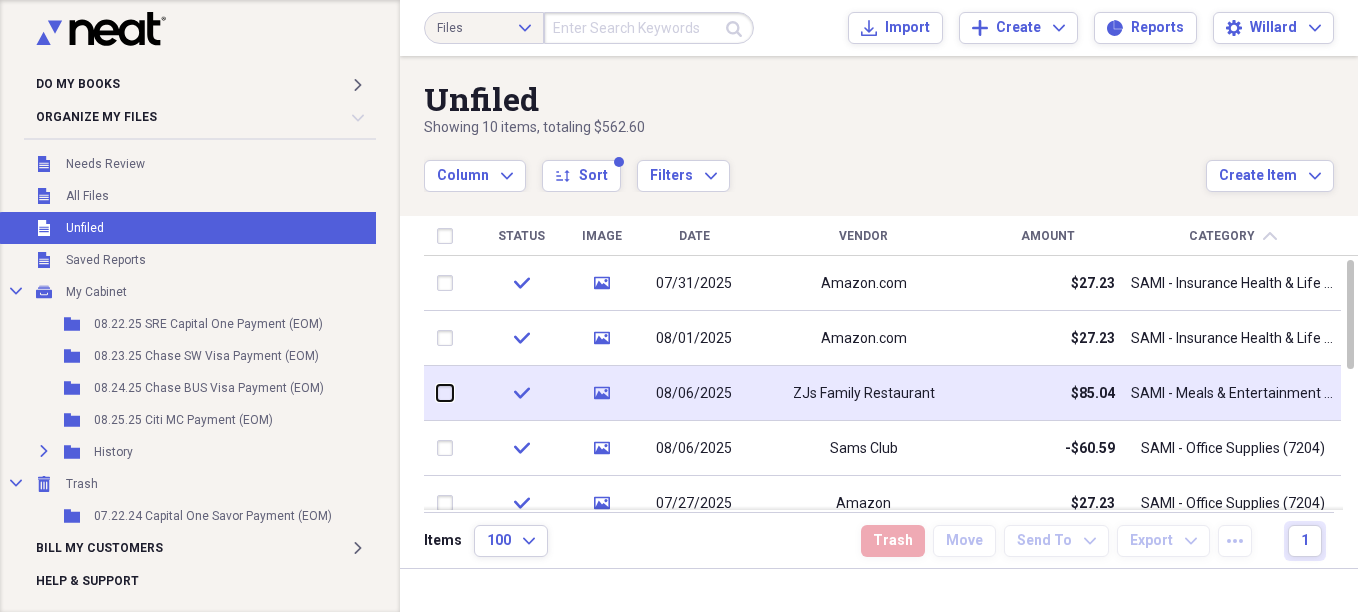 click at bounding box center (437, 393) 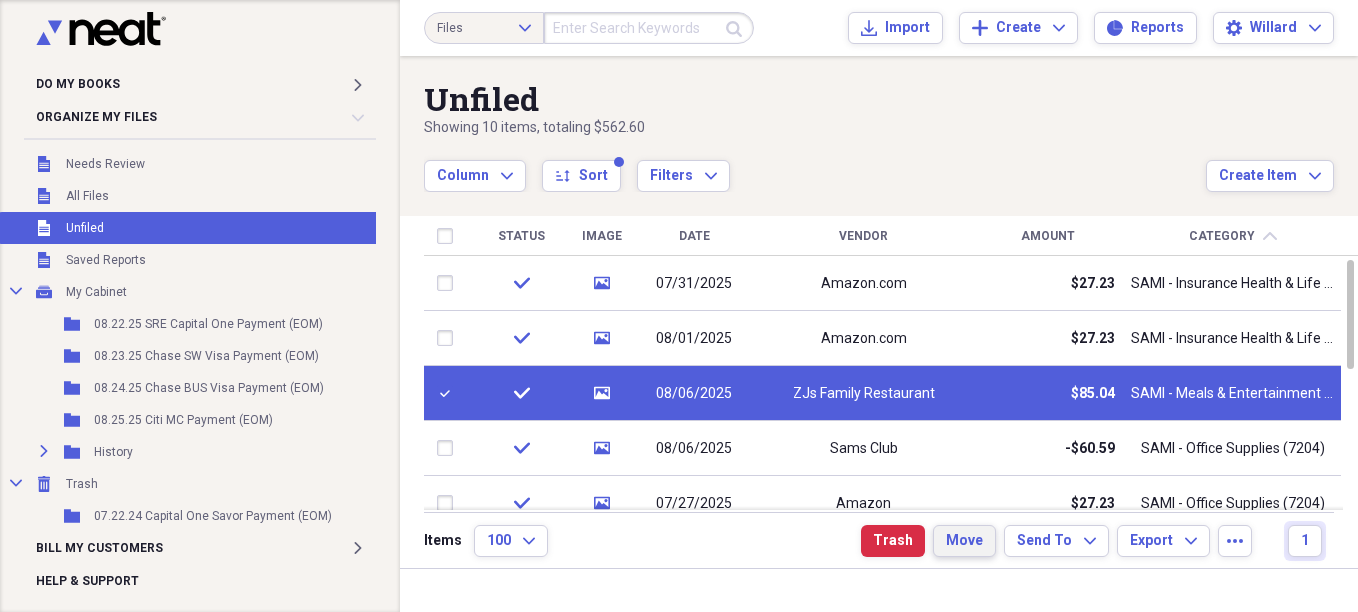 click on "Move" at bounding box center [964, 541] 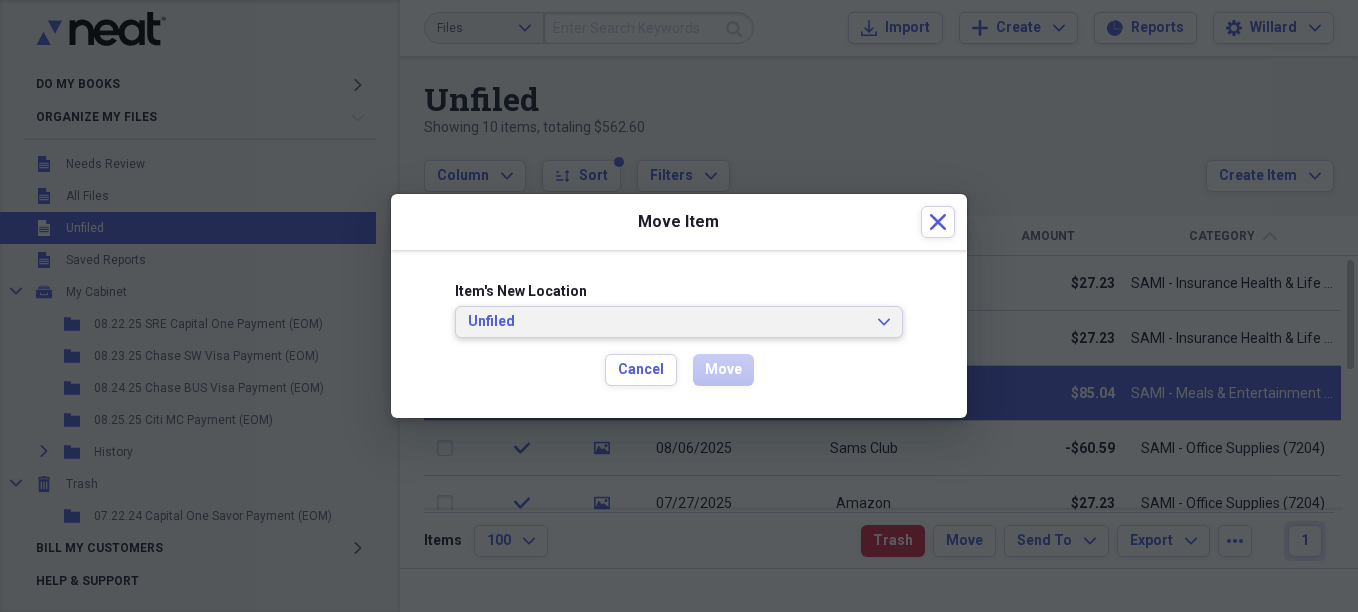 click on "Unfiled" at bounding box center [667, 322] 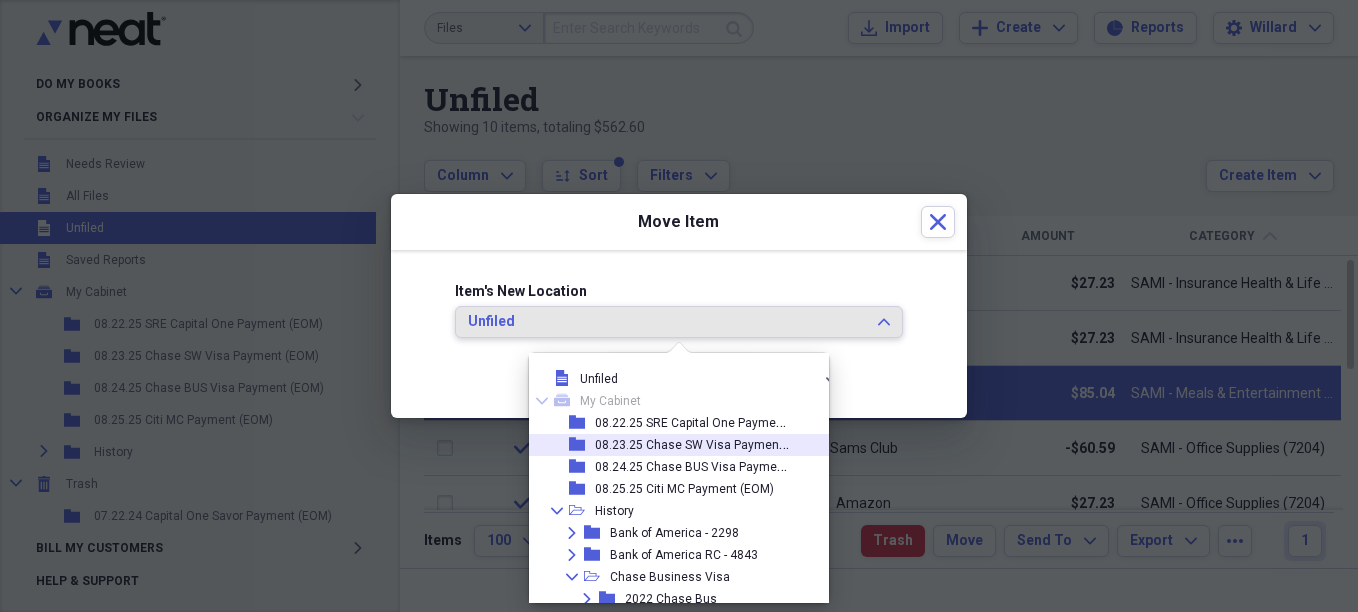 click on "08.23.25 Chase SW Visa Payment (EOM)" at bounding box center [707, 443] 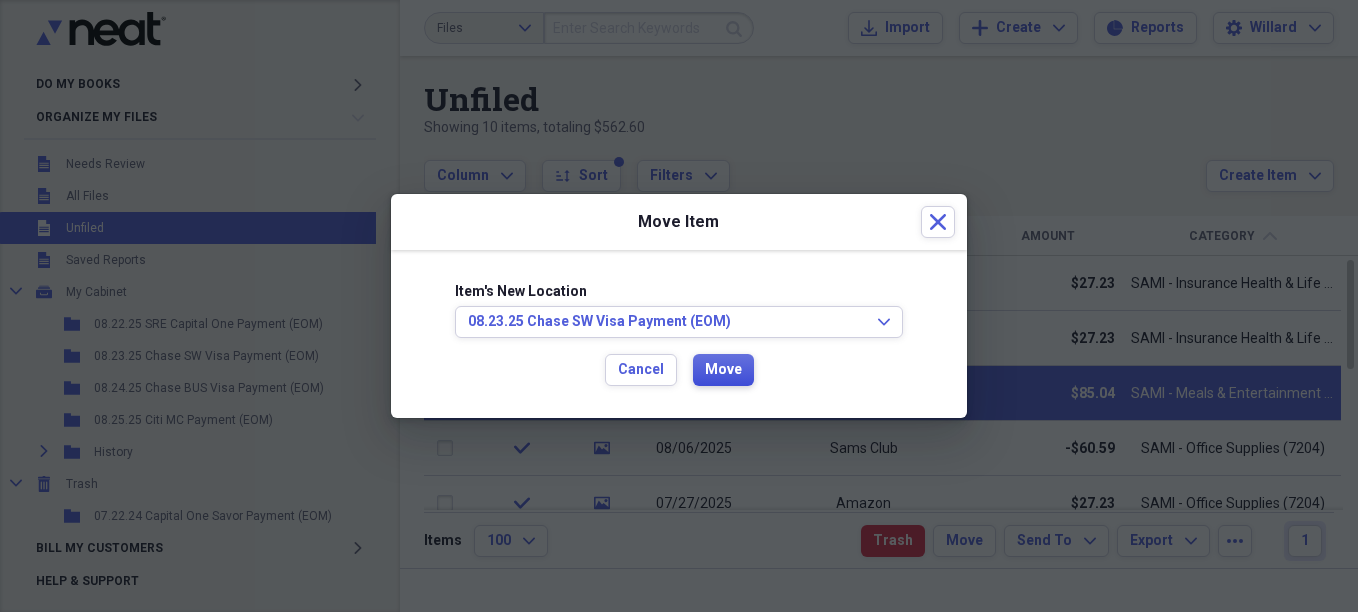 click on "Move" at bounding box center [723, 370] 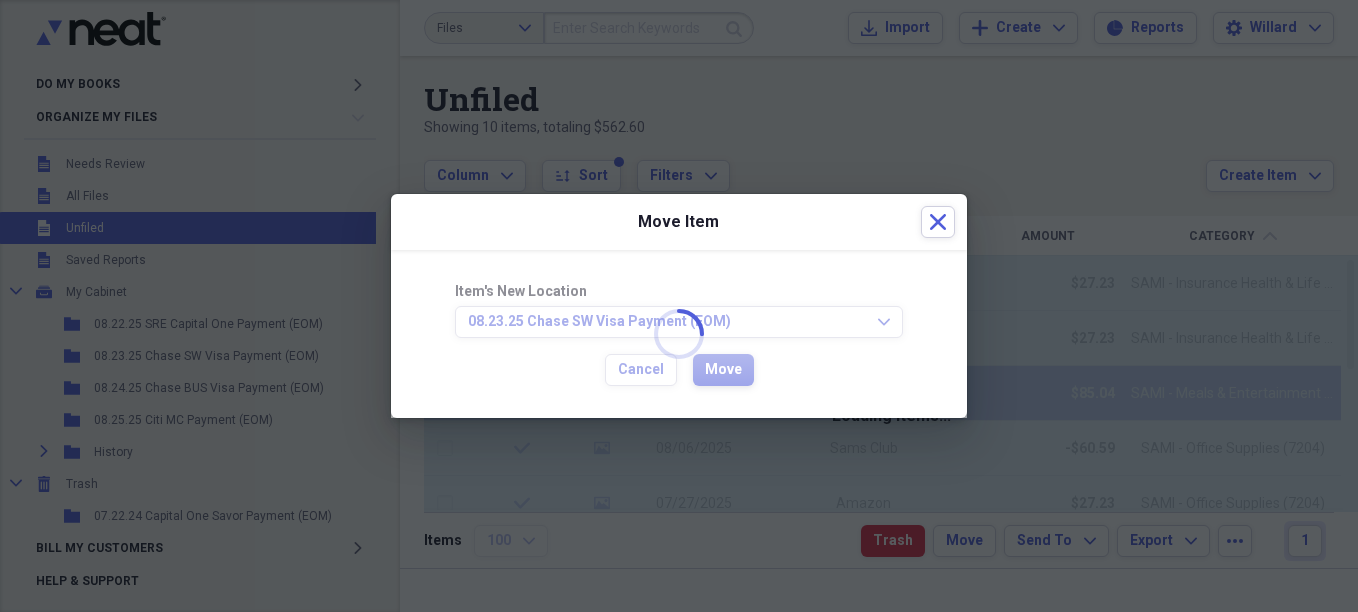 checkbox on "false" 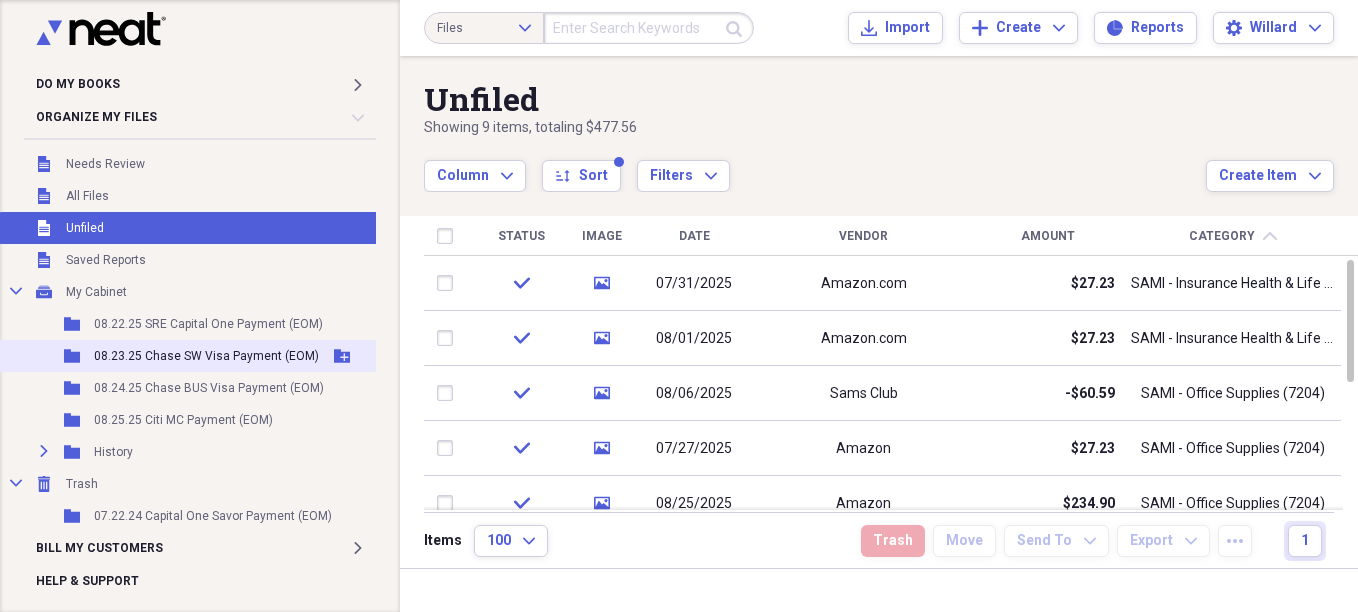 click on "08.23.25 Chase SW Visa Payment (EOM)" at bounding box center [206, 356] 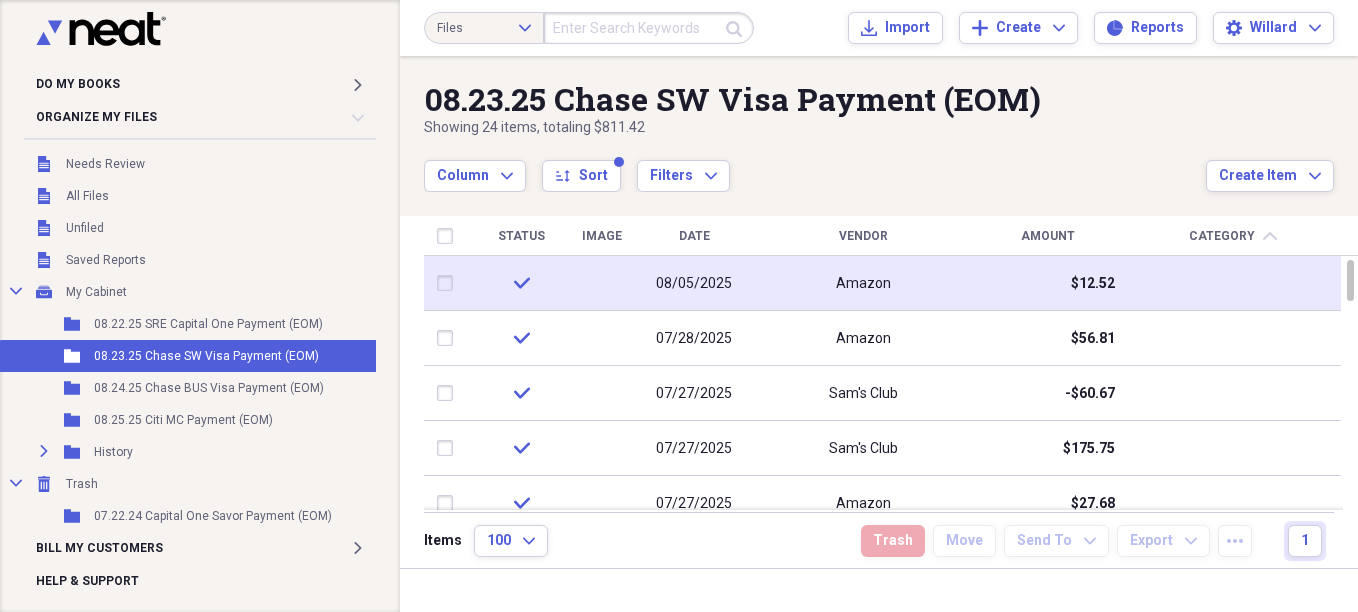 click at bounding box center (449, 283) 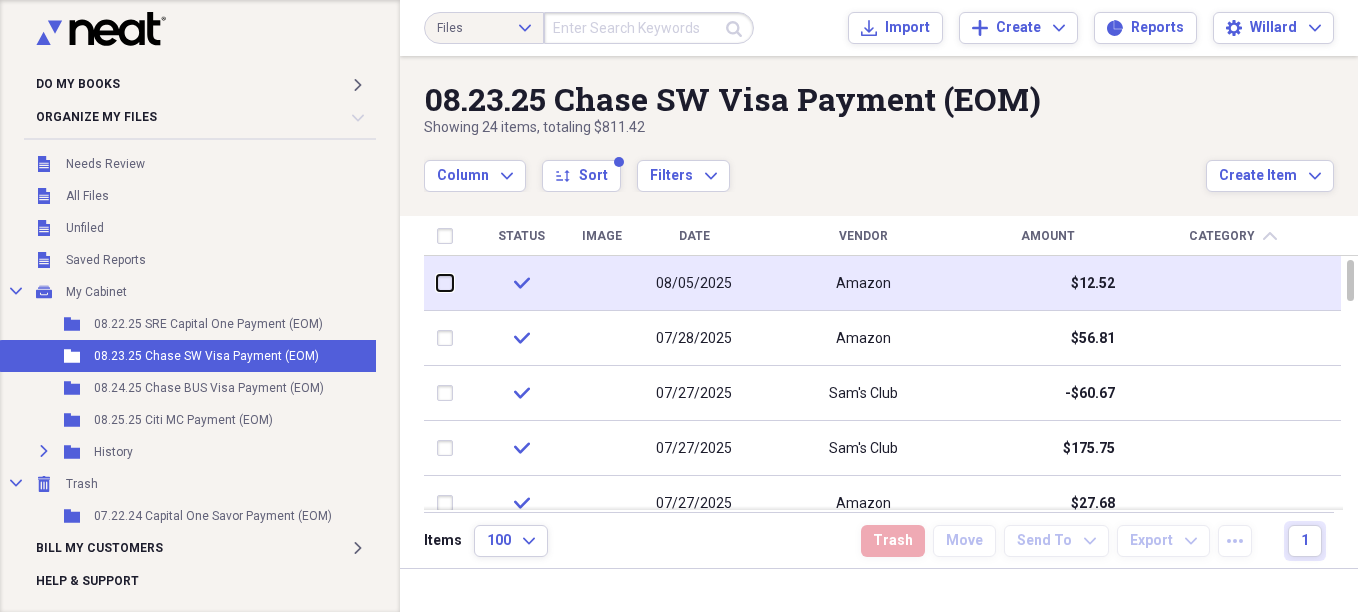 click at bounding box center [437, 283] 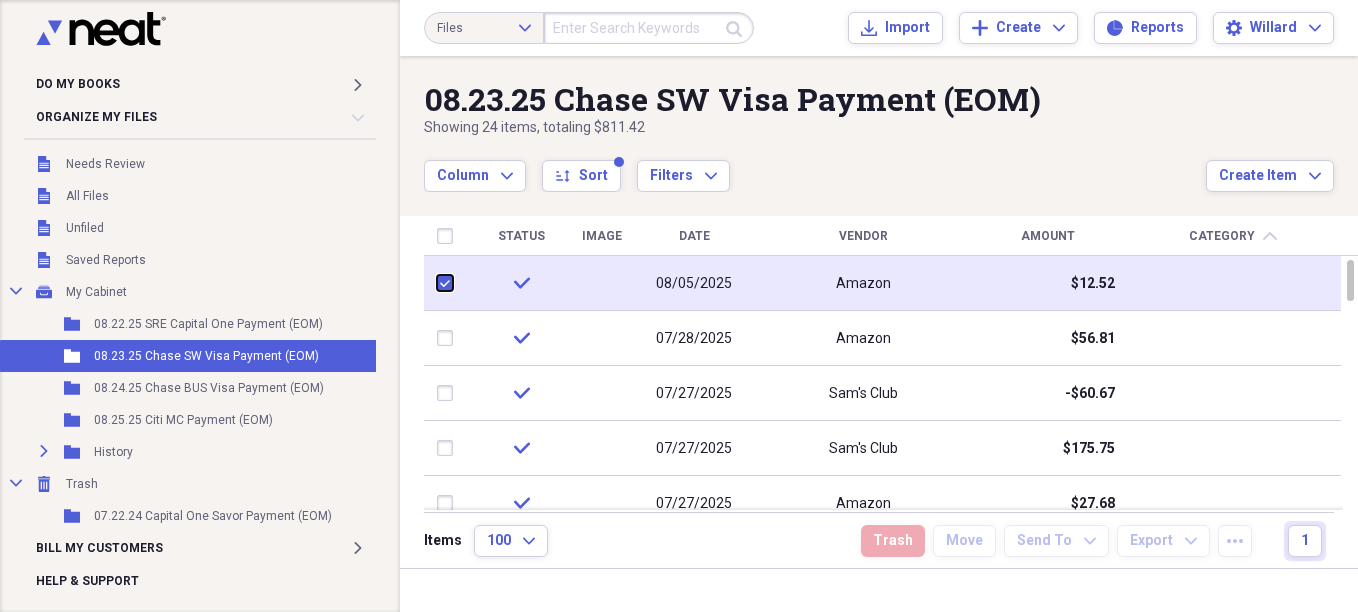 checkbox on "true" 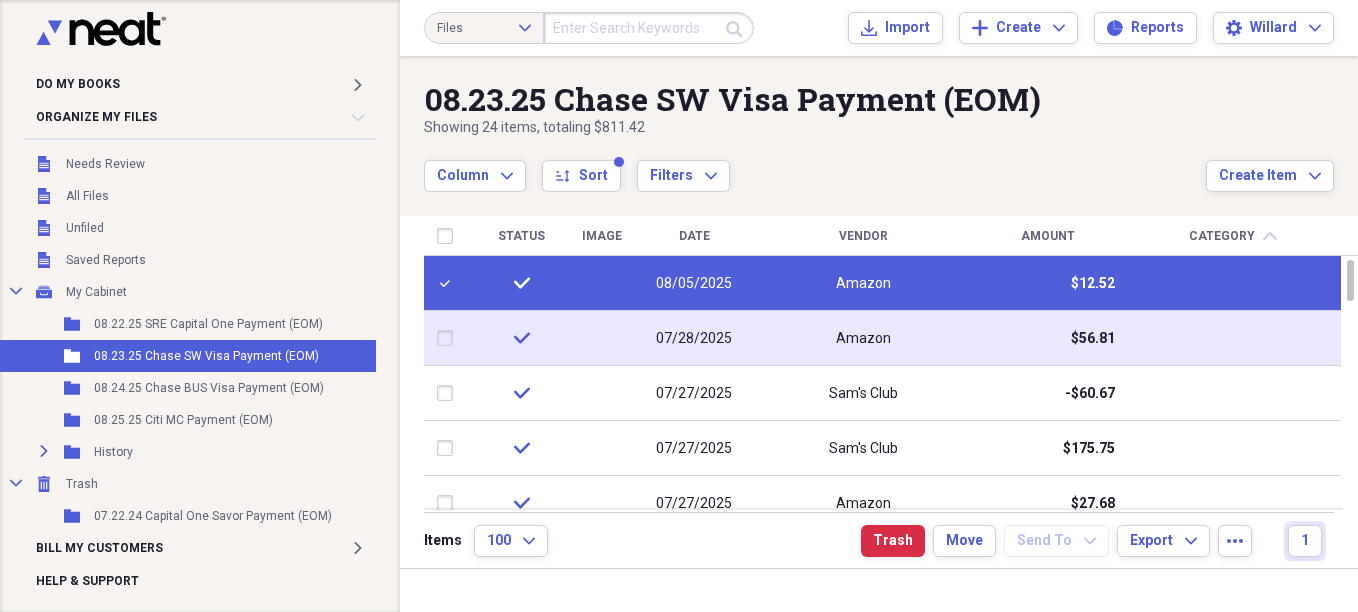 click at bounding box center [449, 338] 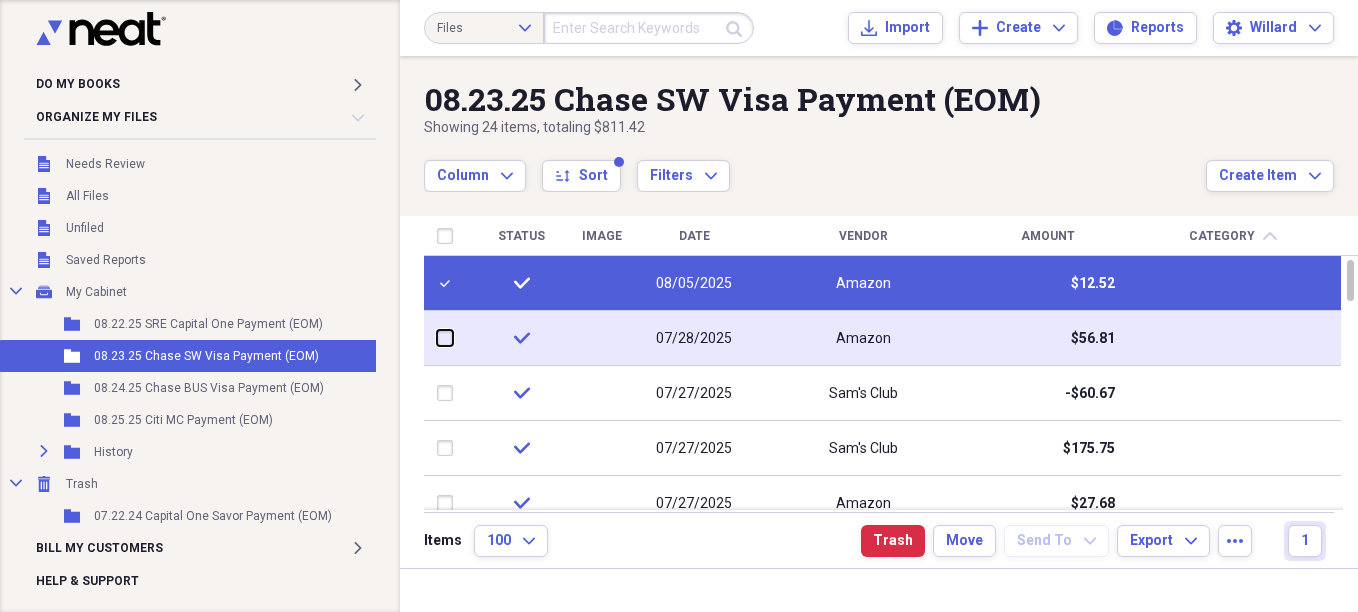 click at bounding box center (437, 338) 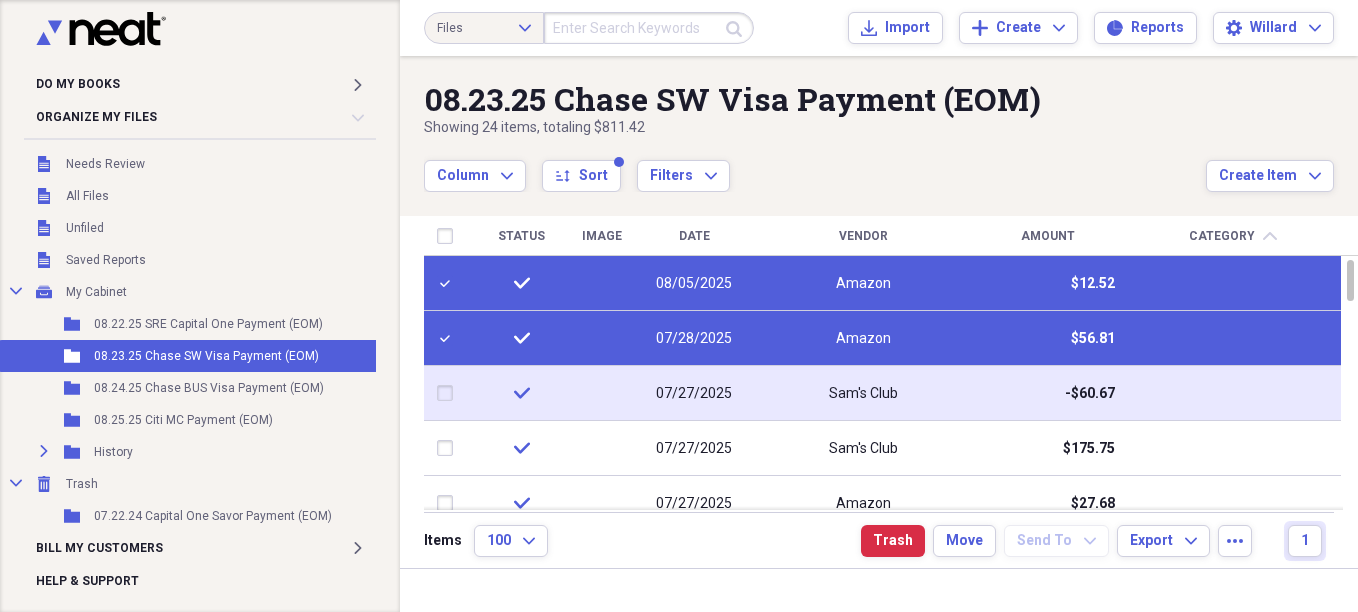 click at bounding box center [449, 393] 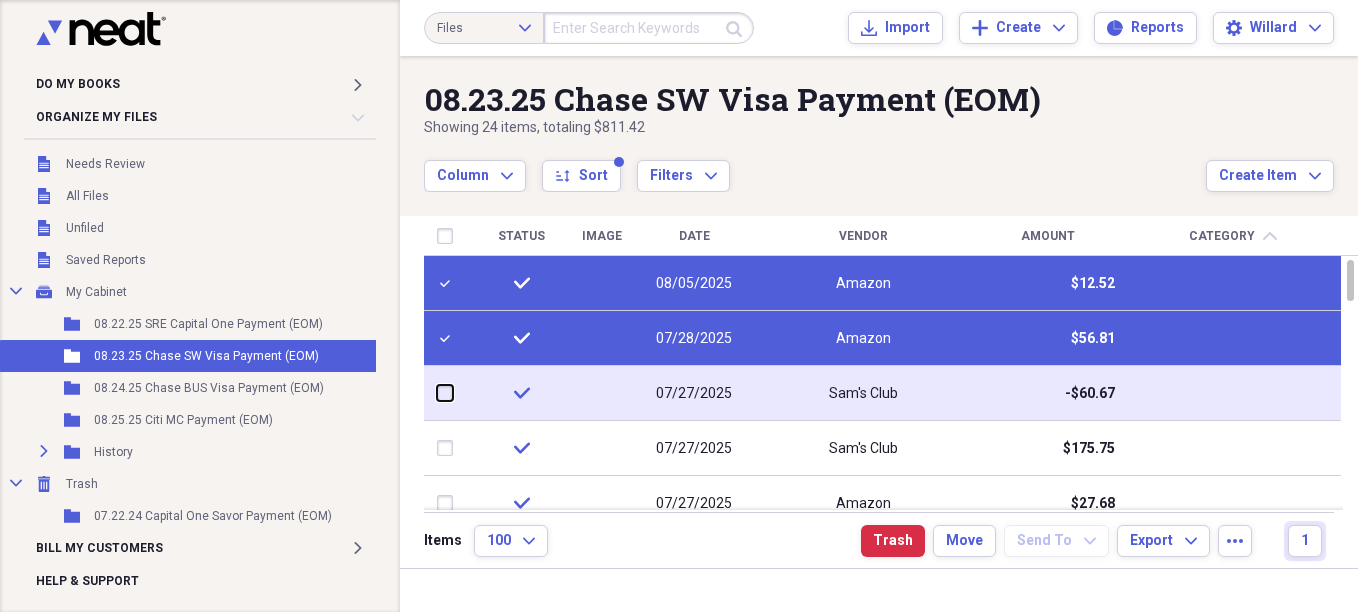 click at bounding box center [437, 393] 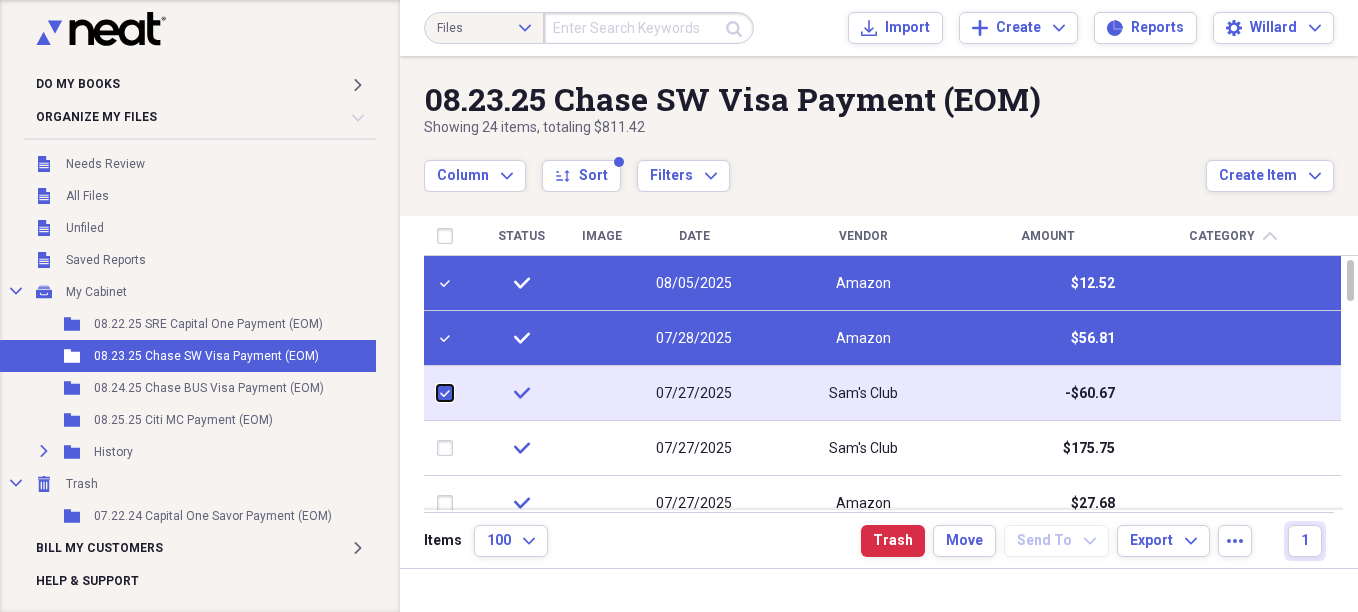 checkbox on "true" 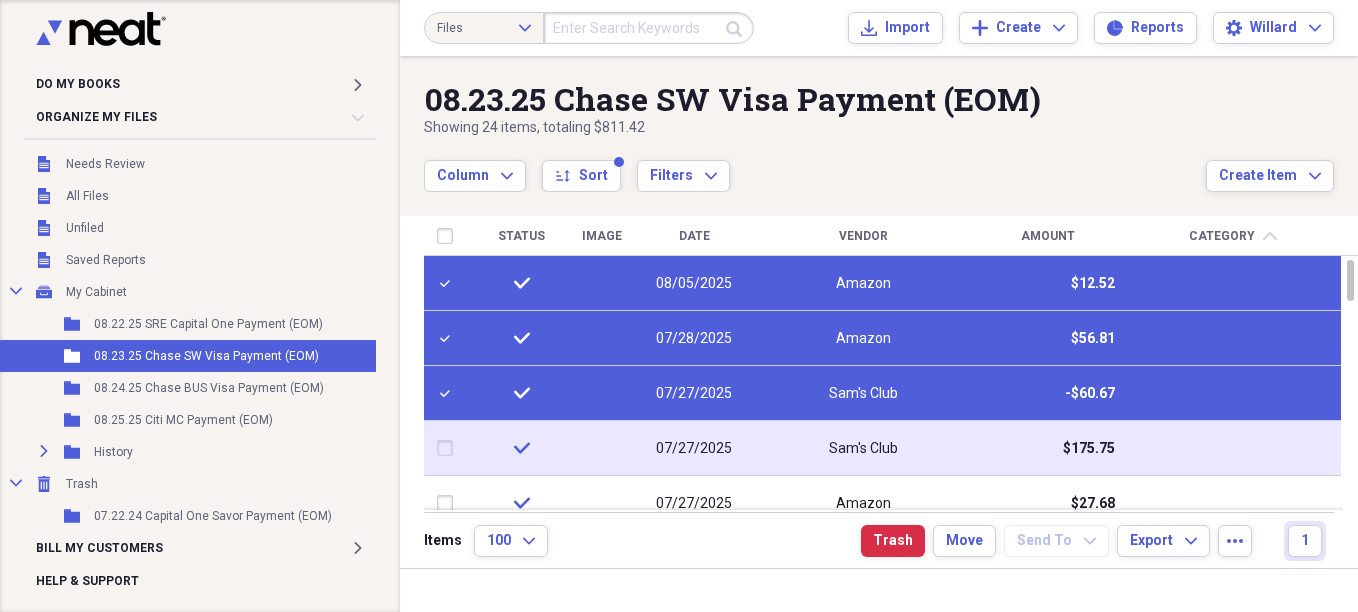 click at bounding box center (449, 448) 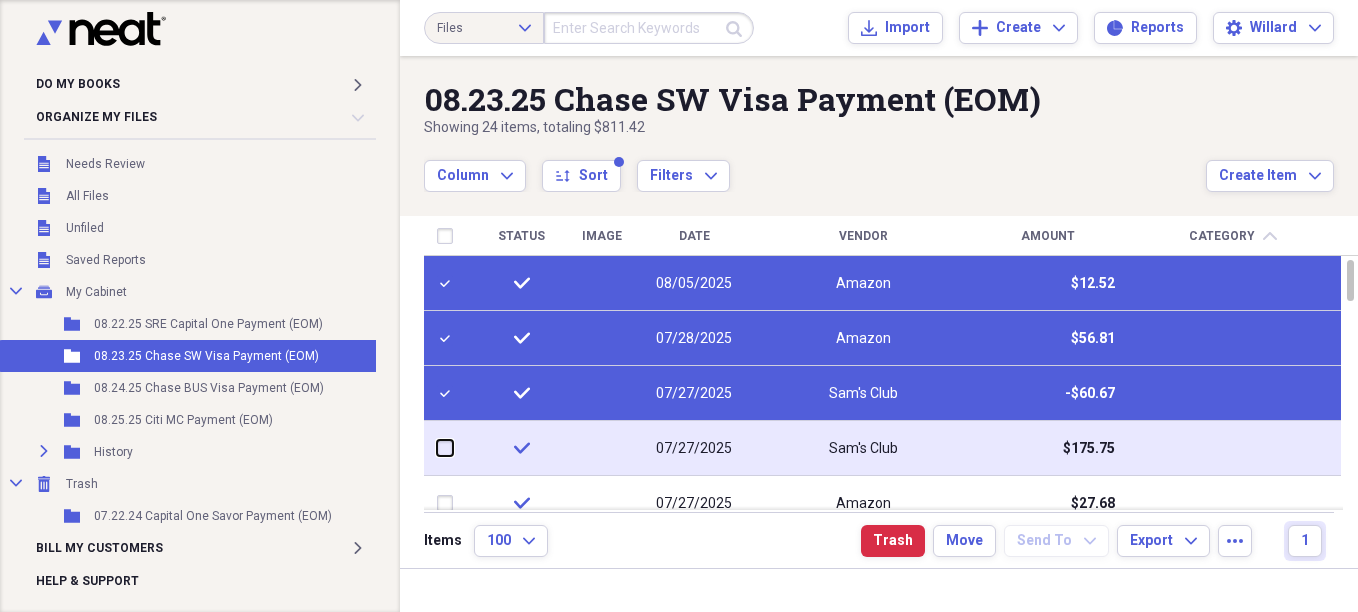 click at bounding box center (437, 448) 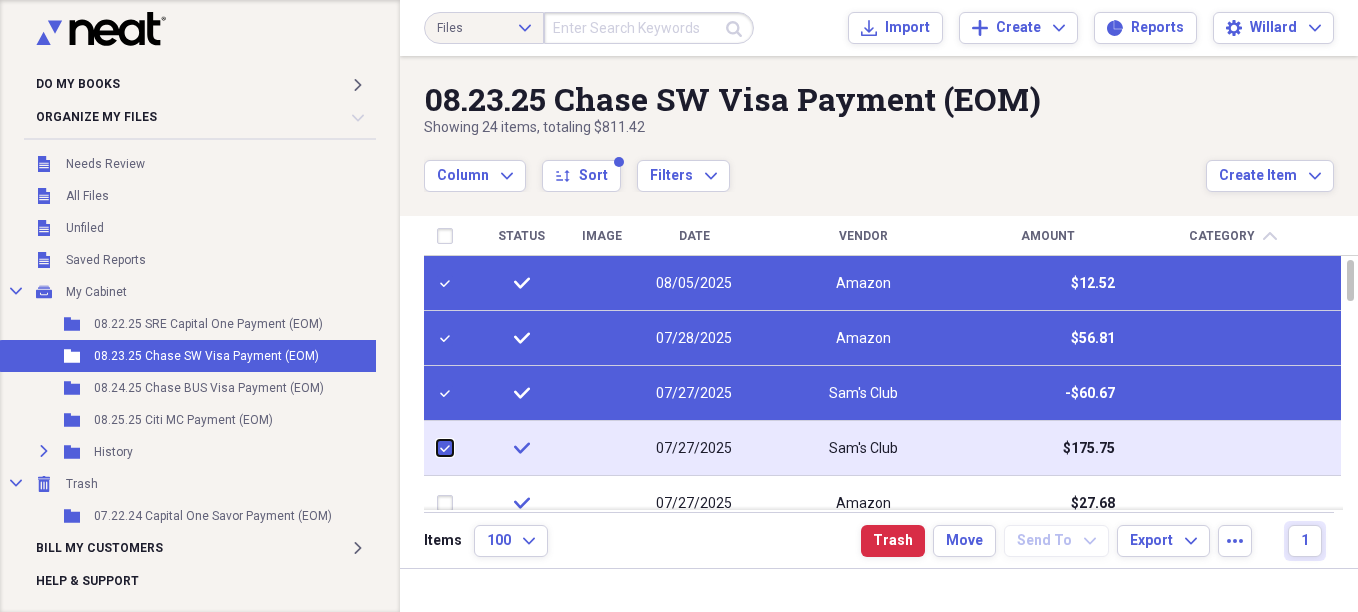 checkbox on "true" 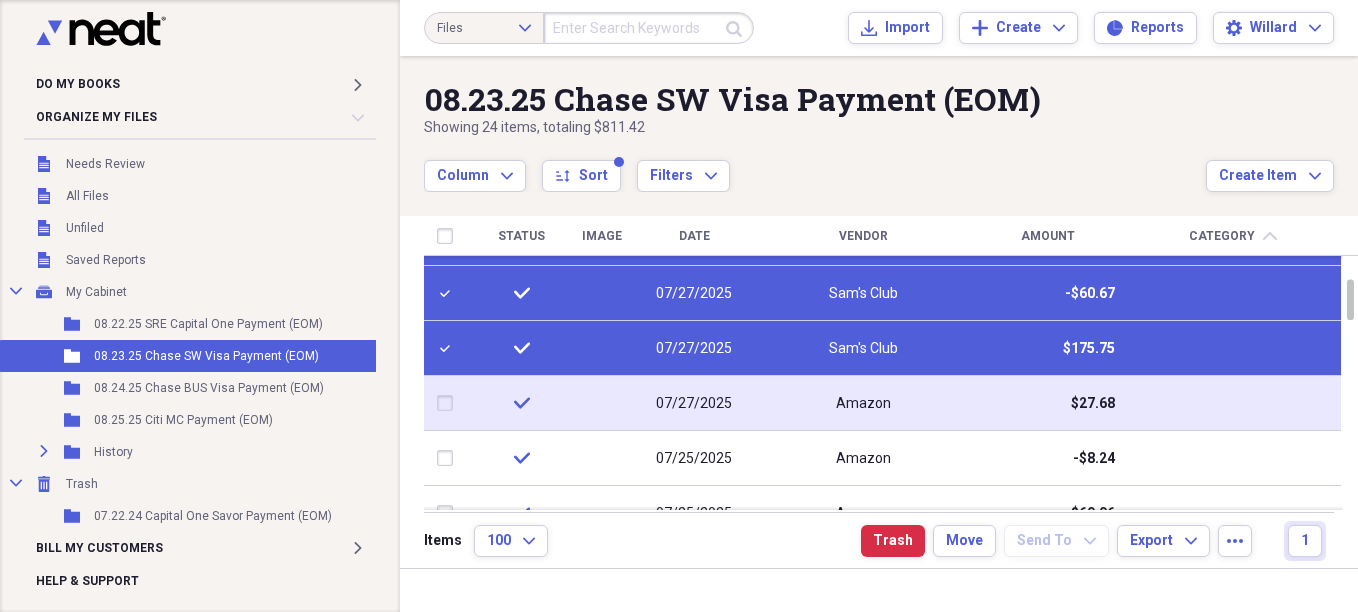 drag, startPoint x: 443, startPoint y: 402, endPoint x: 446, endPoint y: 412, distance: 10.440307 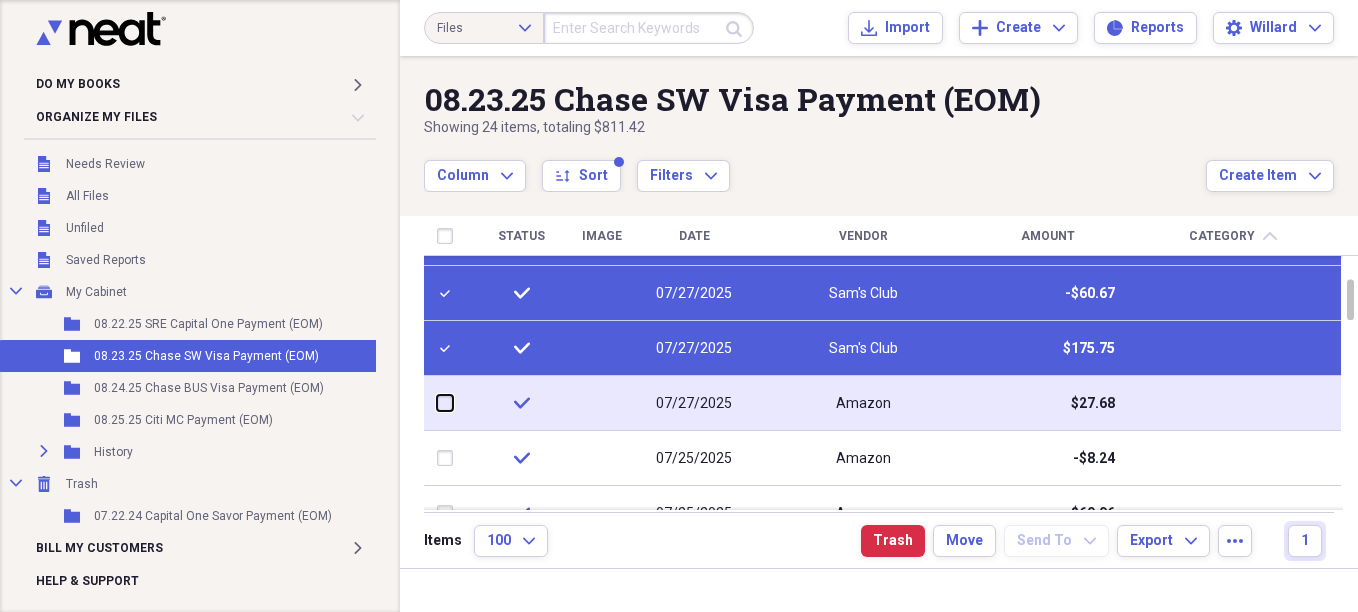 click at bounding box center (437, 403) 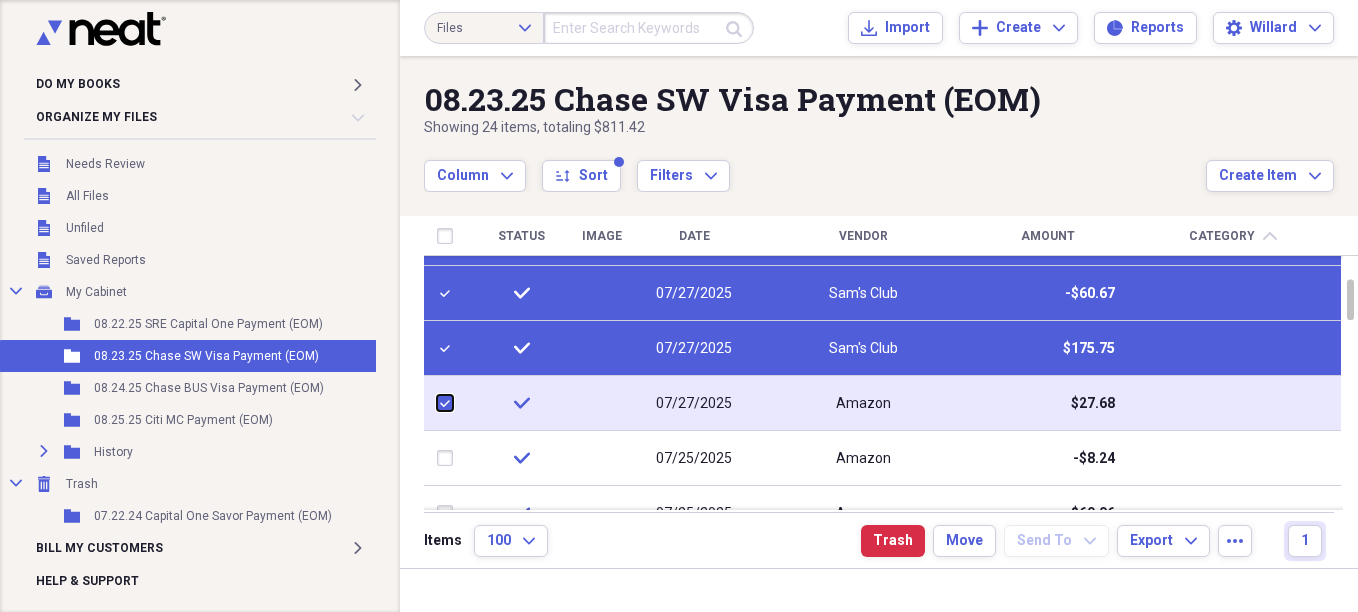 checkbox on "true" 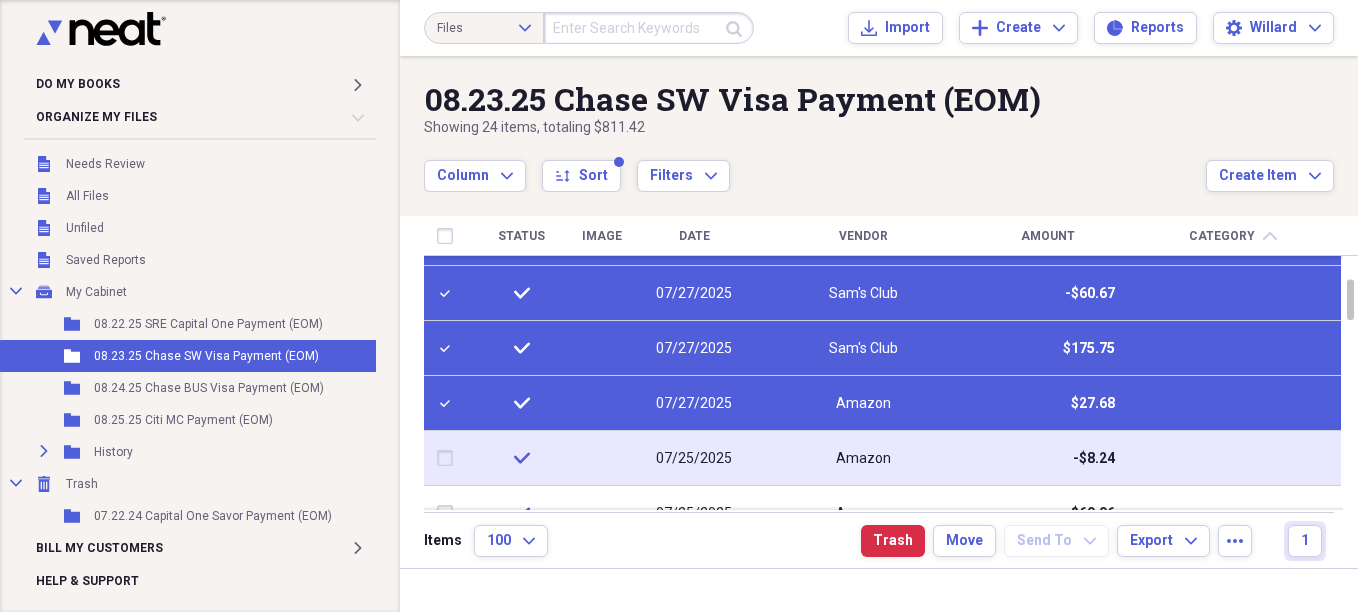 click at bounding box center (449, 458) 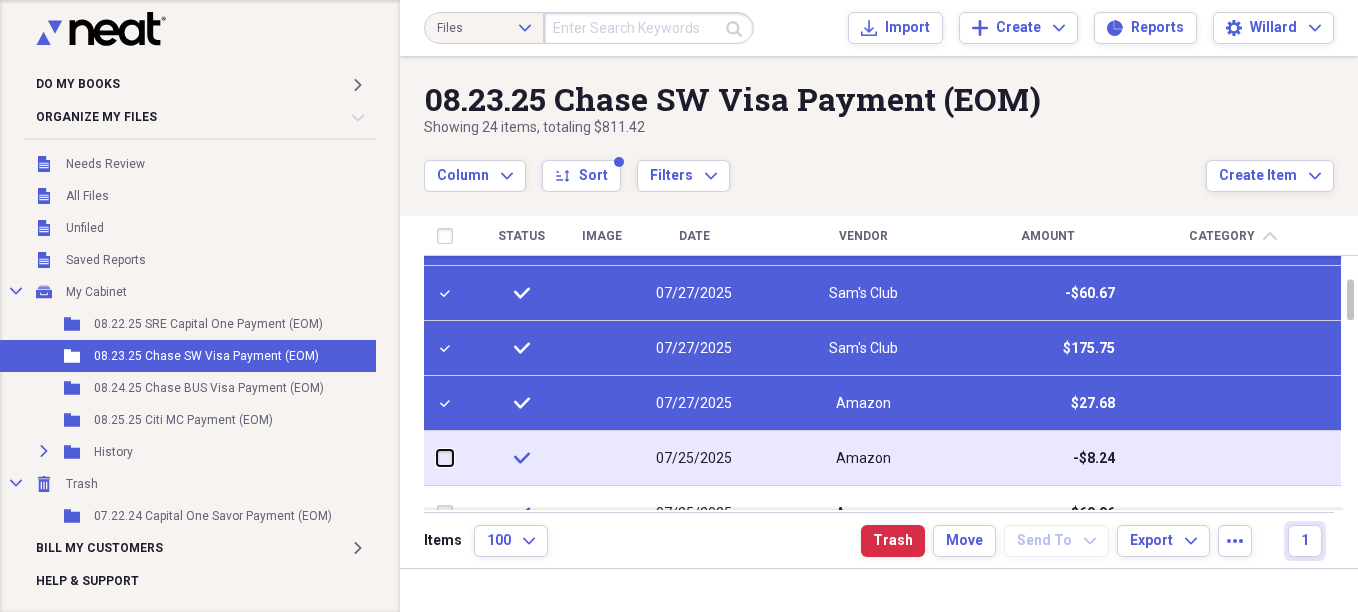 click at bounding box center (437, 458) 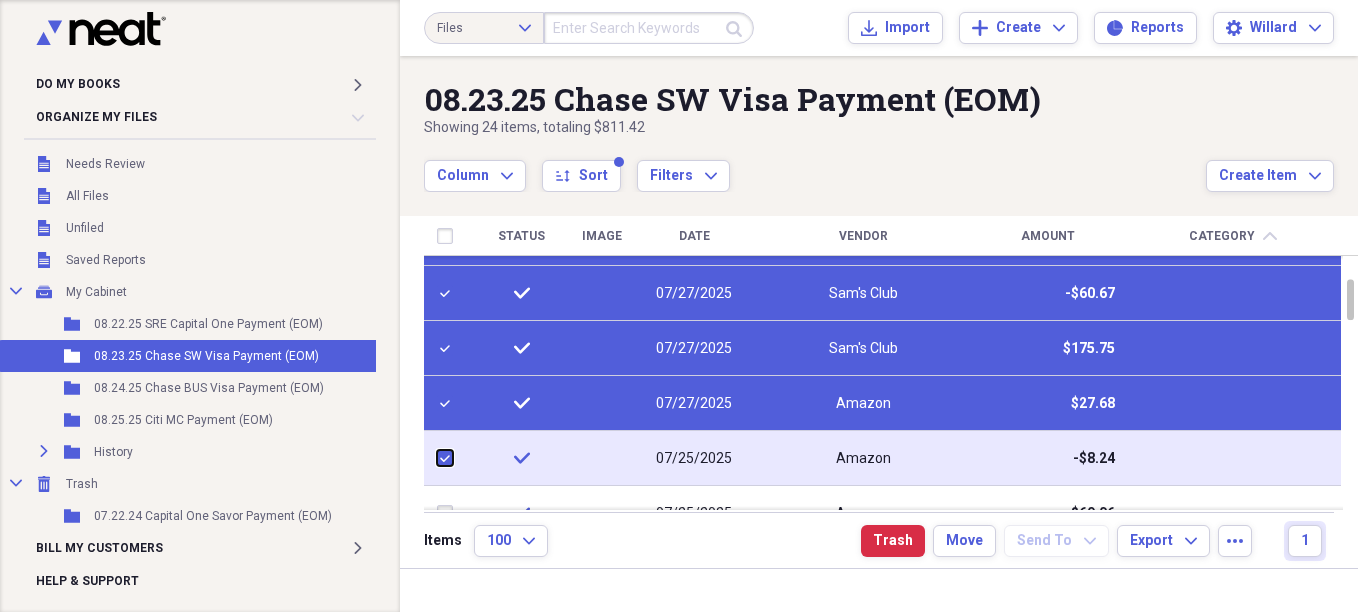 checkbox on "true" 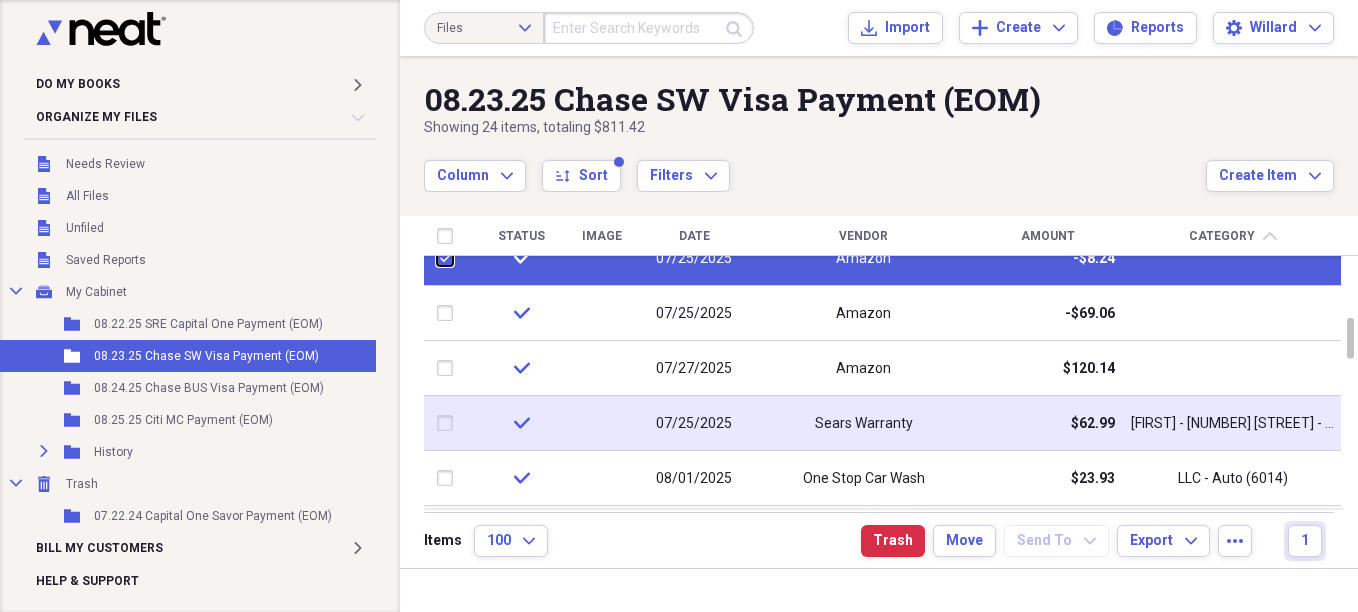 checkbox on "false" 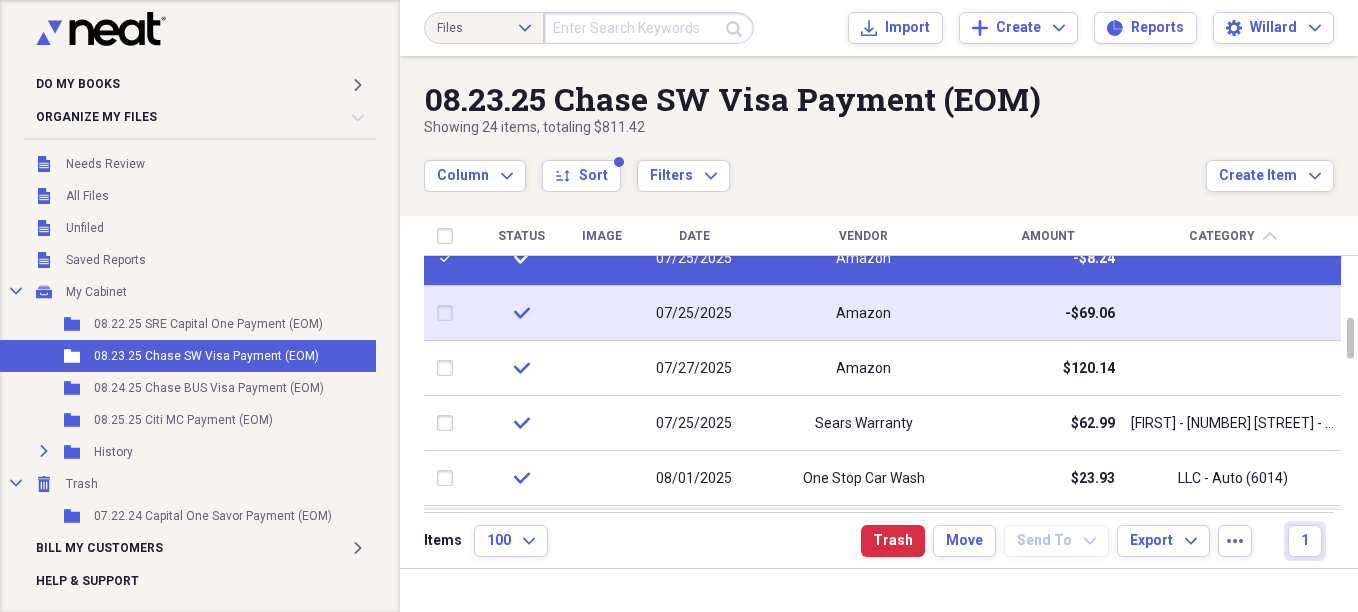 click at bounding box center (449, 313) 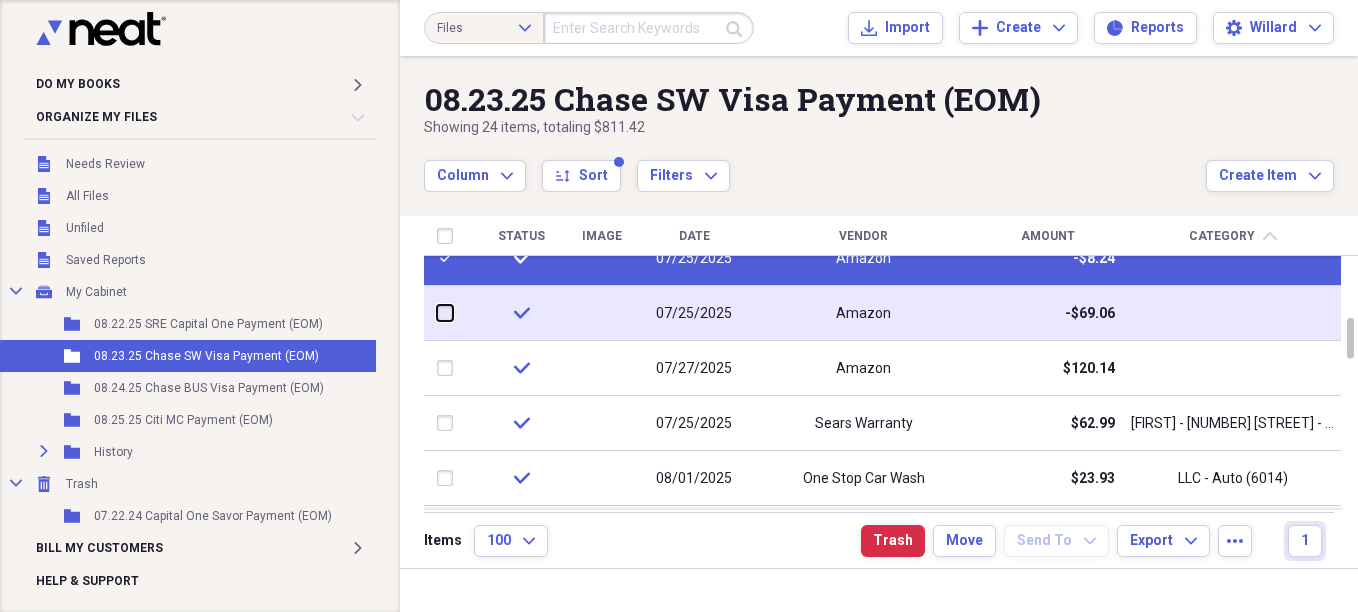 click at bounding box center [437, 313] 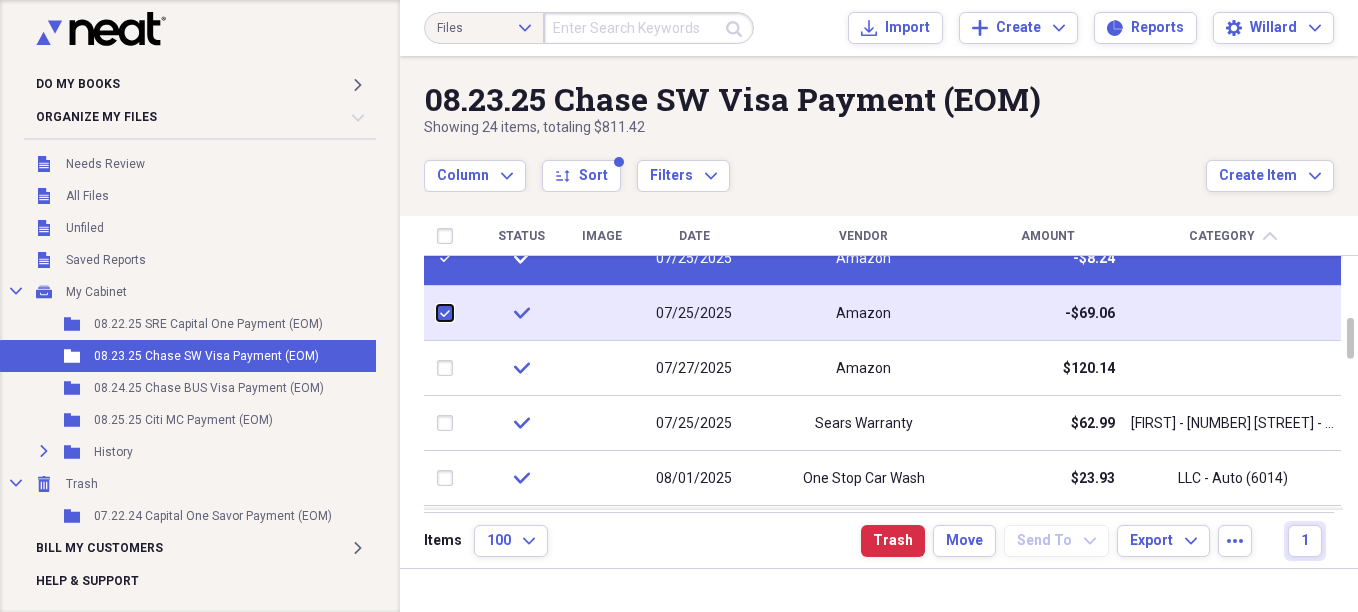 checkbox on "true" 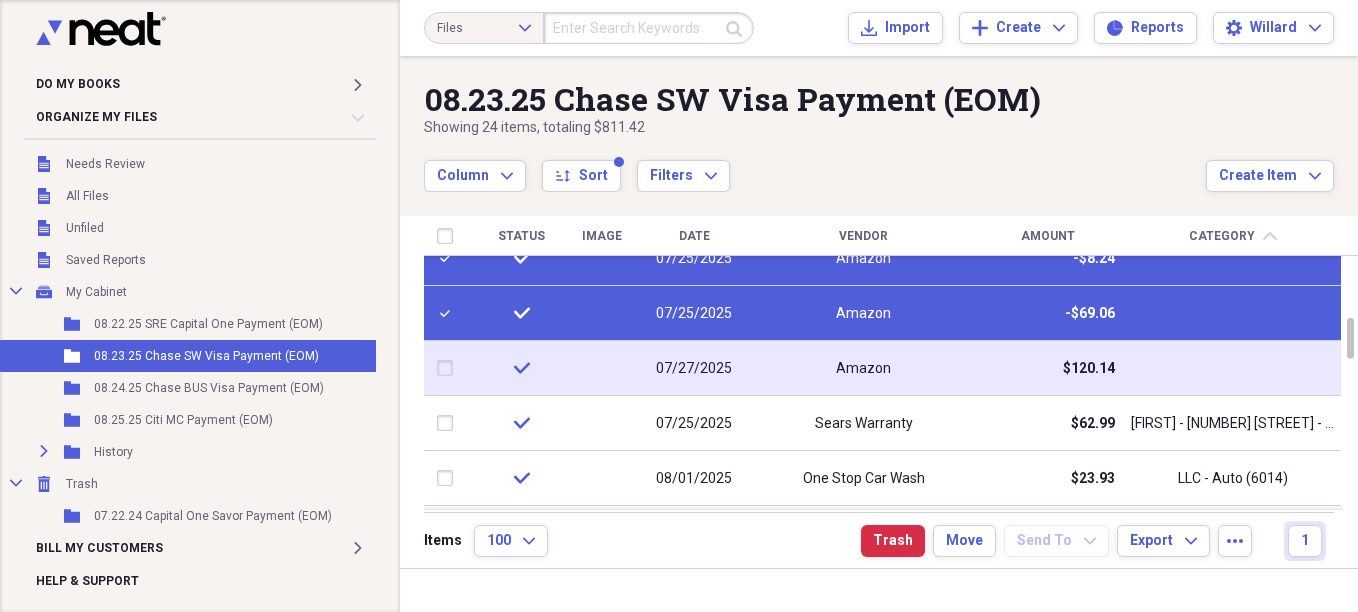 click at bounding box center [449, 368] 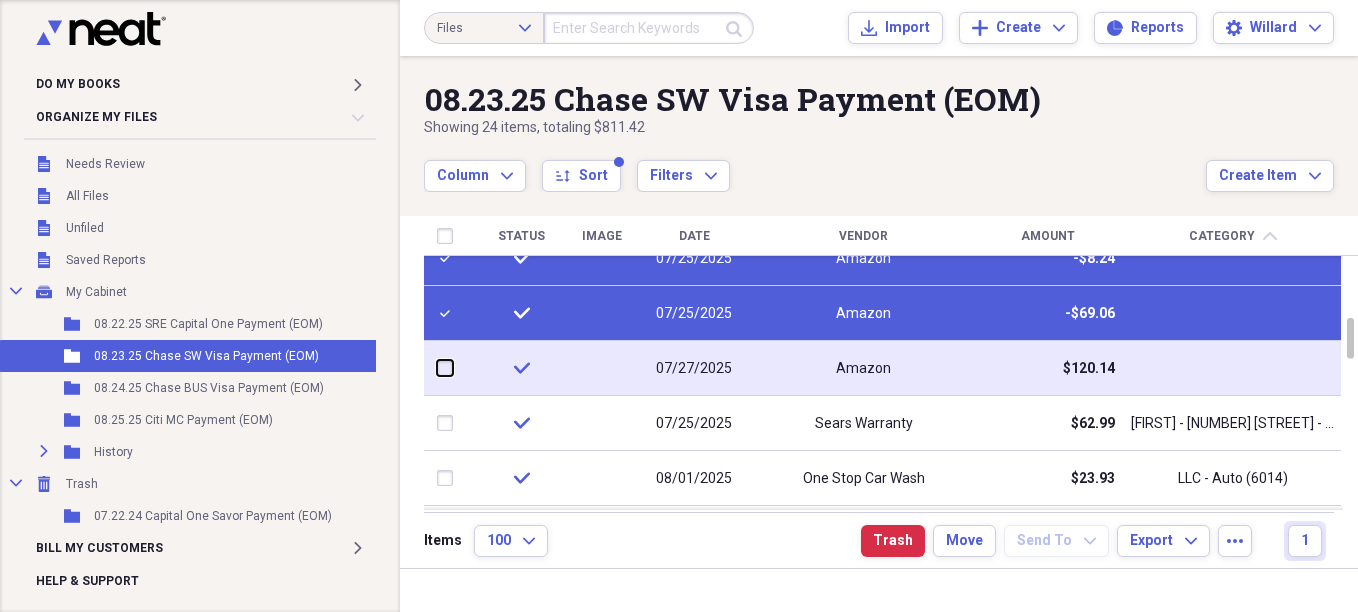 click at bounding box center (437, 368) 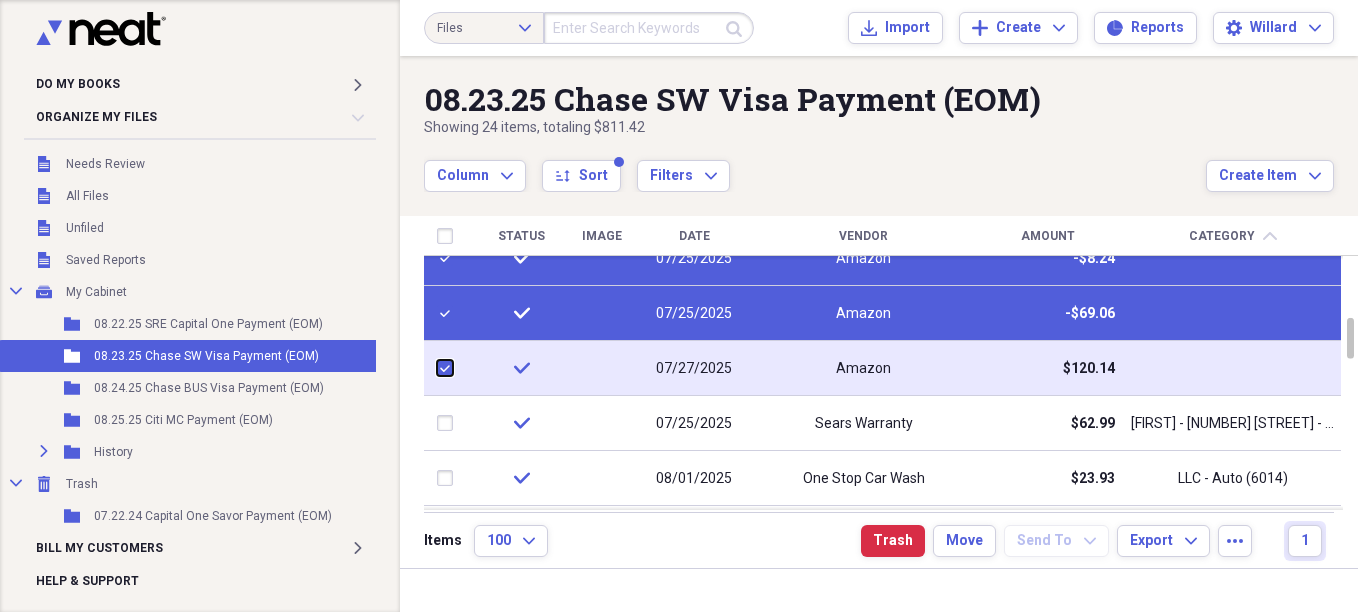 checkbox on "true" 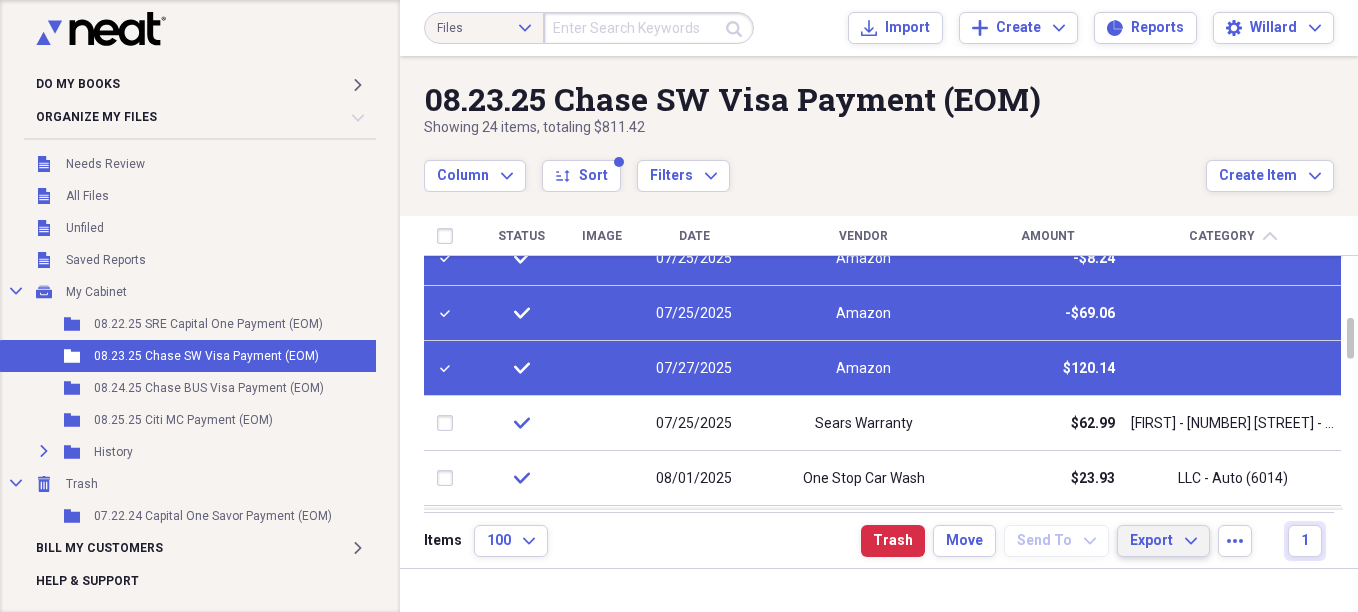 click on "Expand" 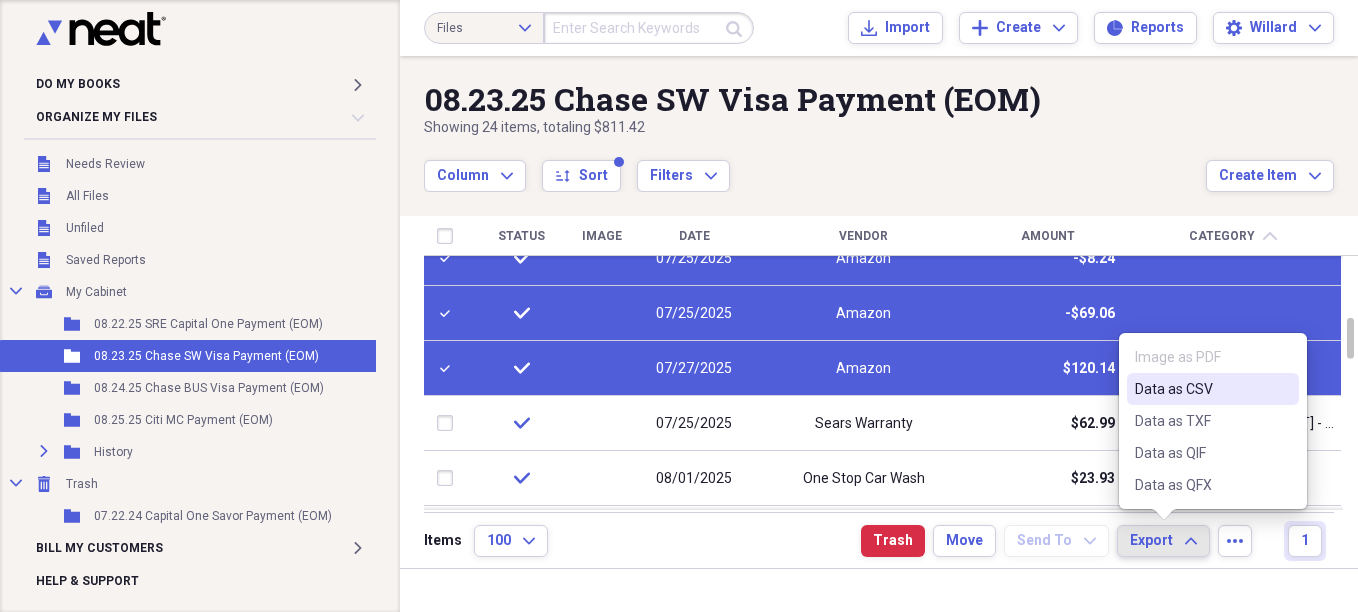 click on "Data as CSV" at bounding box center (1201, 389) 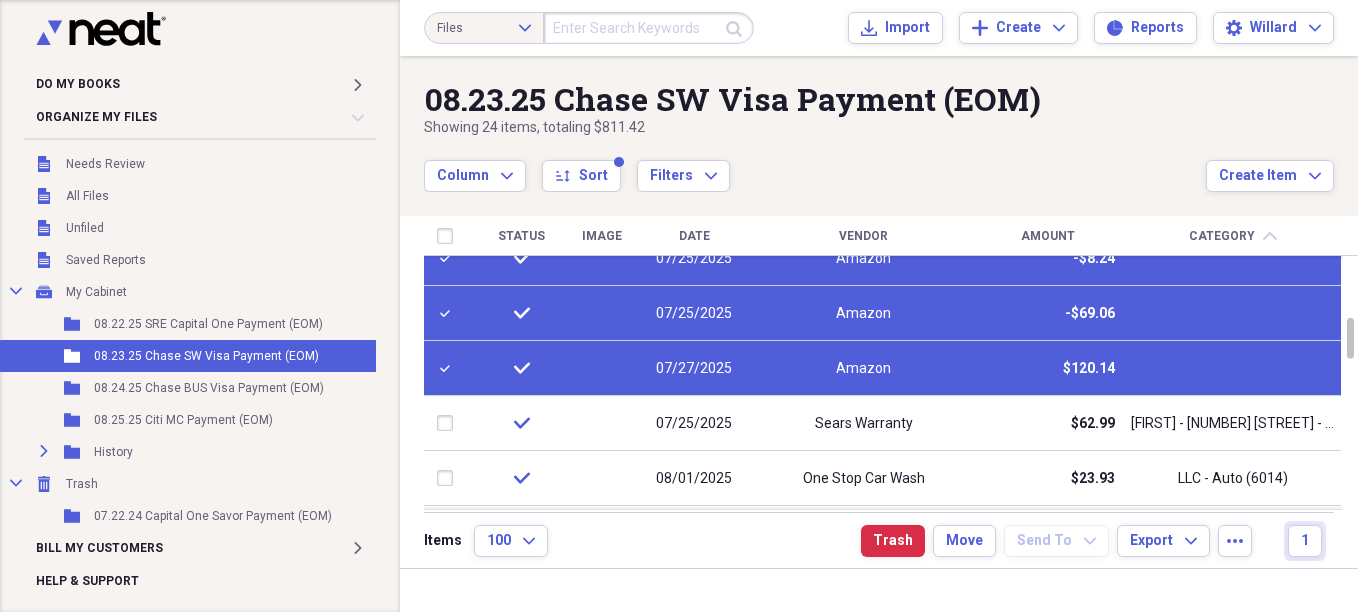 click on "Organize My Files Collapse" at bounding box center (200, 117) 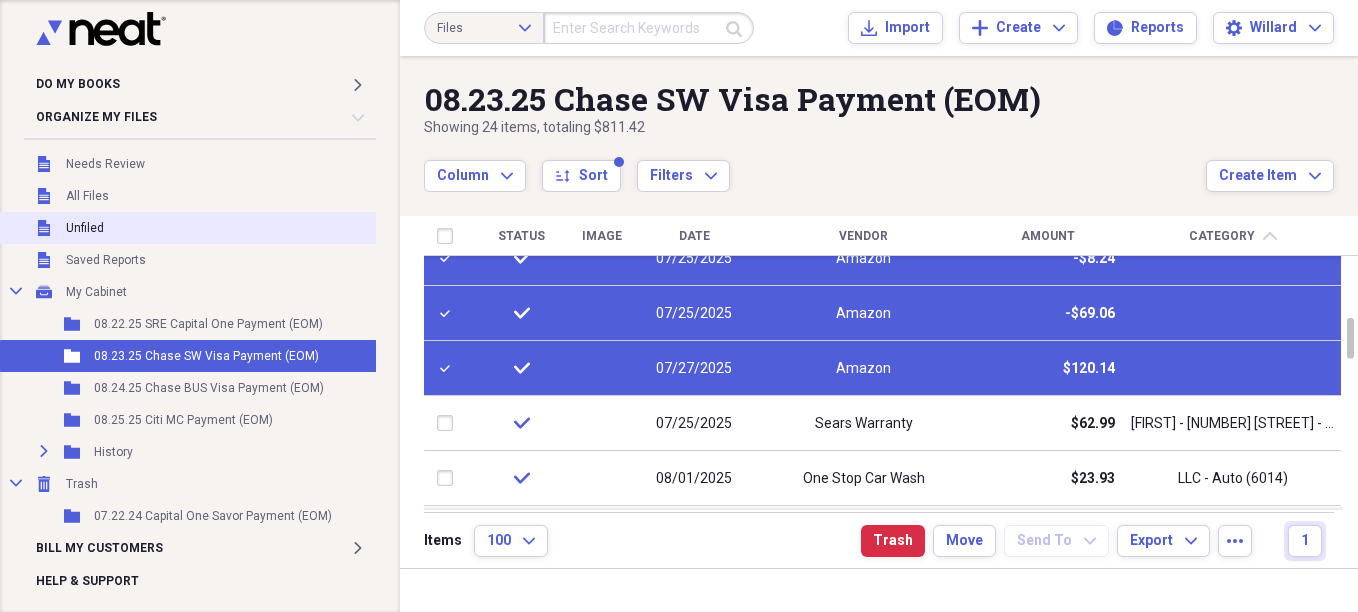 drag, startPoint x: 118, startPoint y: 235, endPoint x: 103, endPoint y: 231, distance: 15.524175 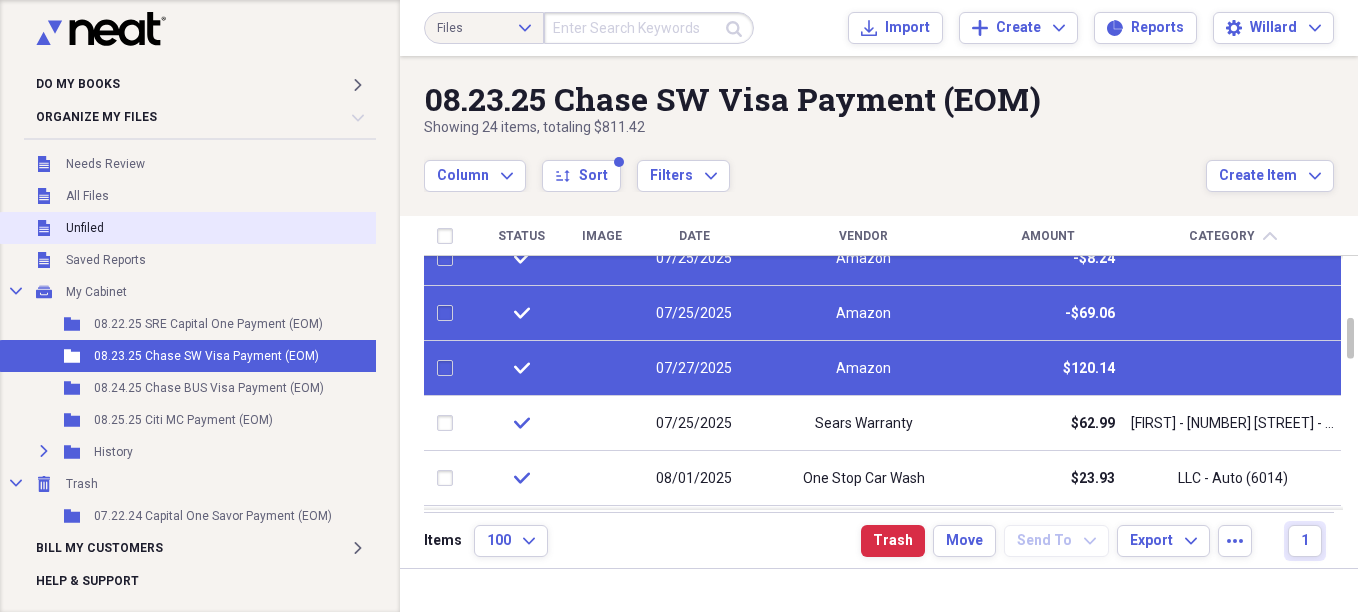 checkbox on "false" 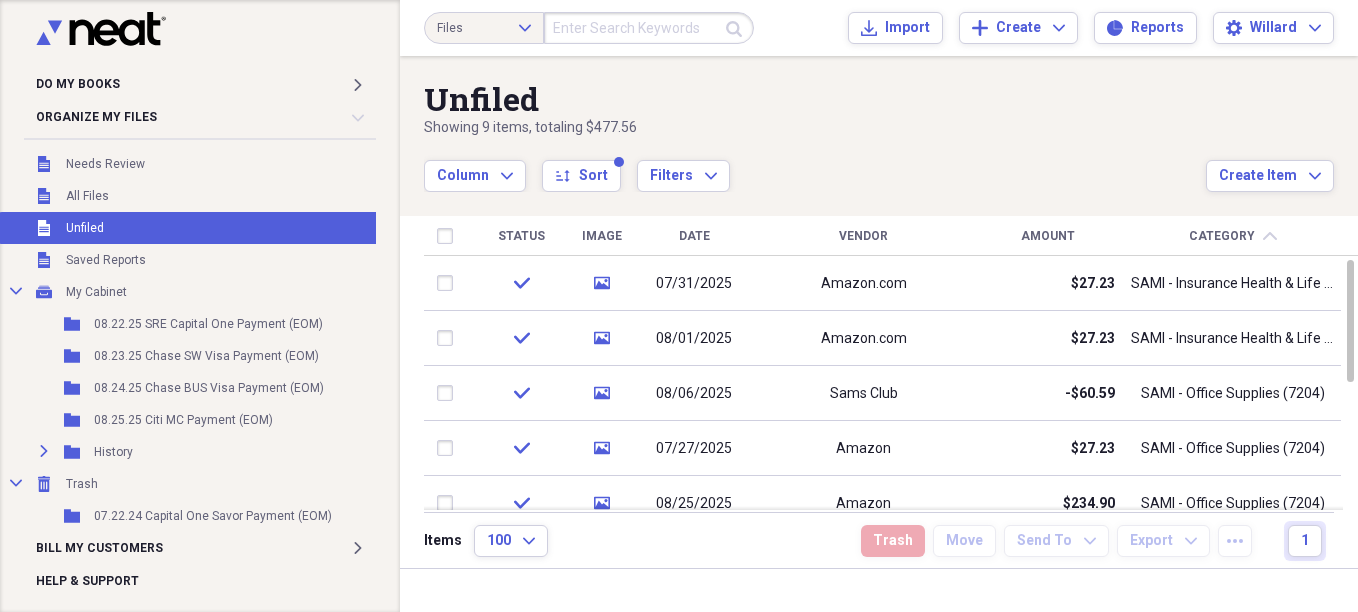 drag, startPoint x: 687, startPoint y: 237, endPoint x: 665, endPoint y: 229, distance: 23.409399 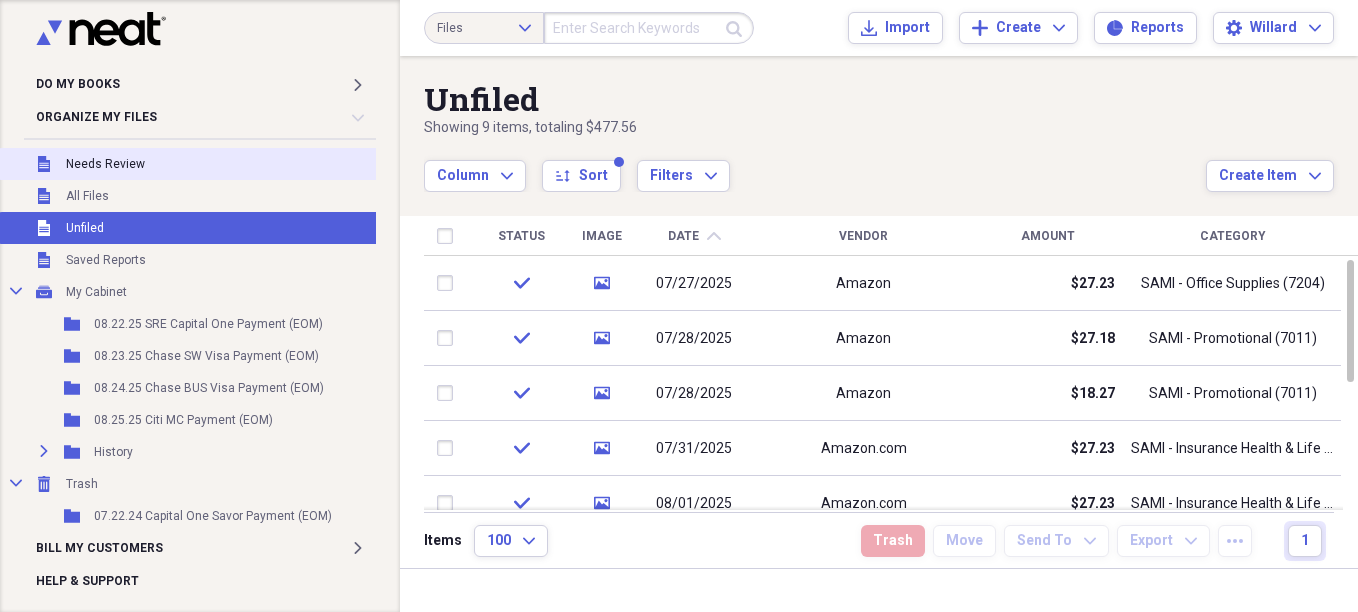 click on "Needs Review" at bounding box center [105, 164] 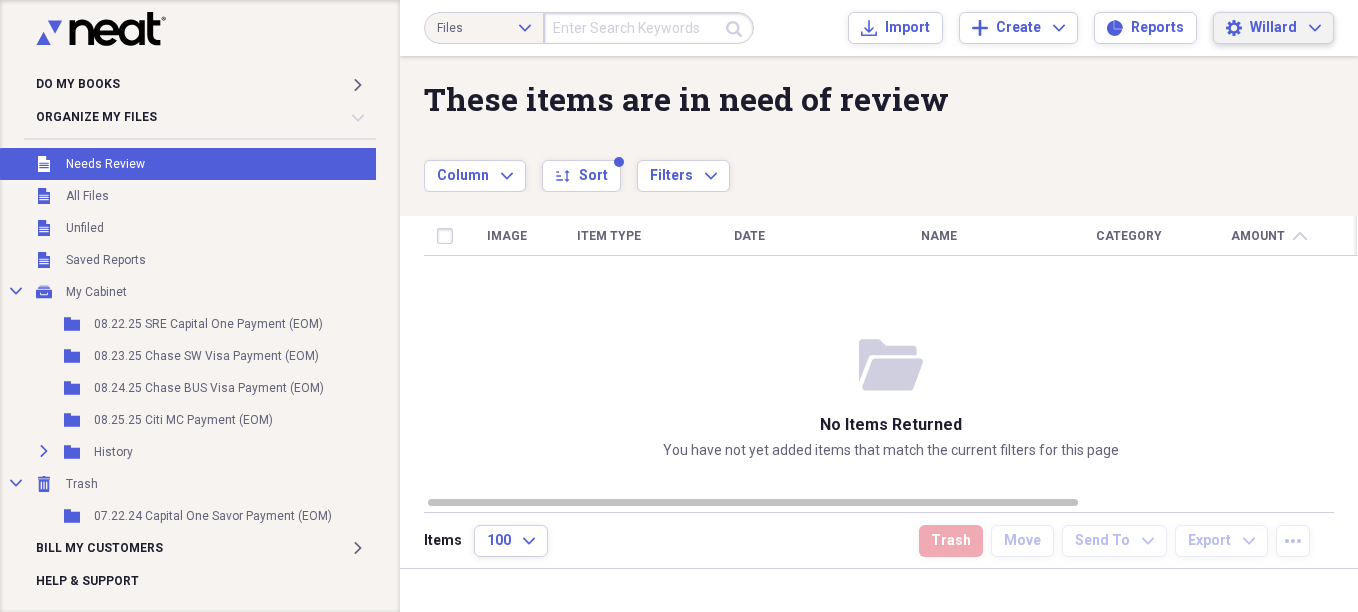 click on "Expand" 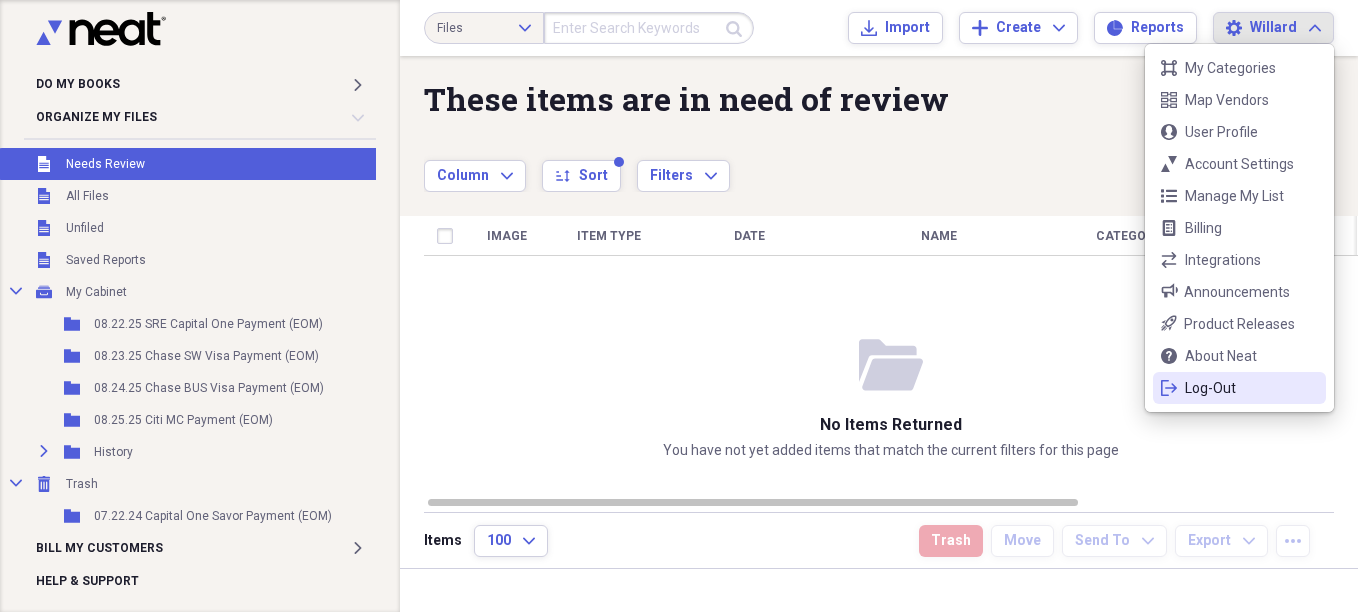 click on "Log-Out" at bounding box center (1239, 388) 